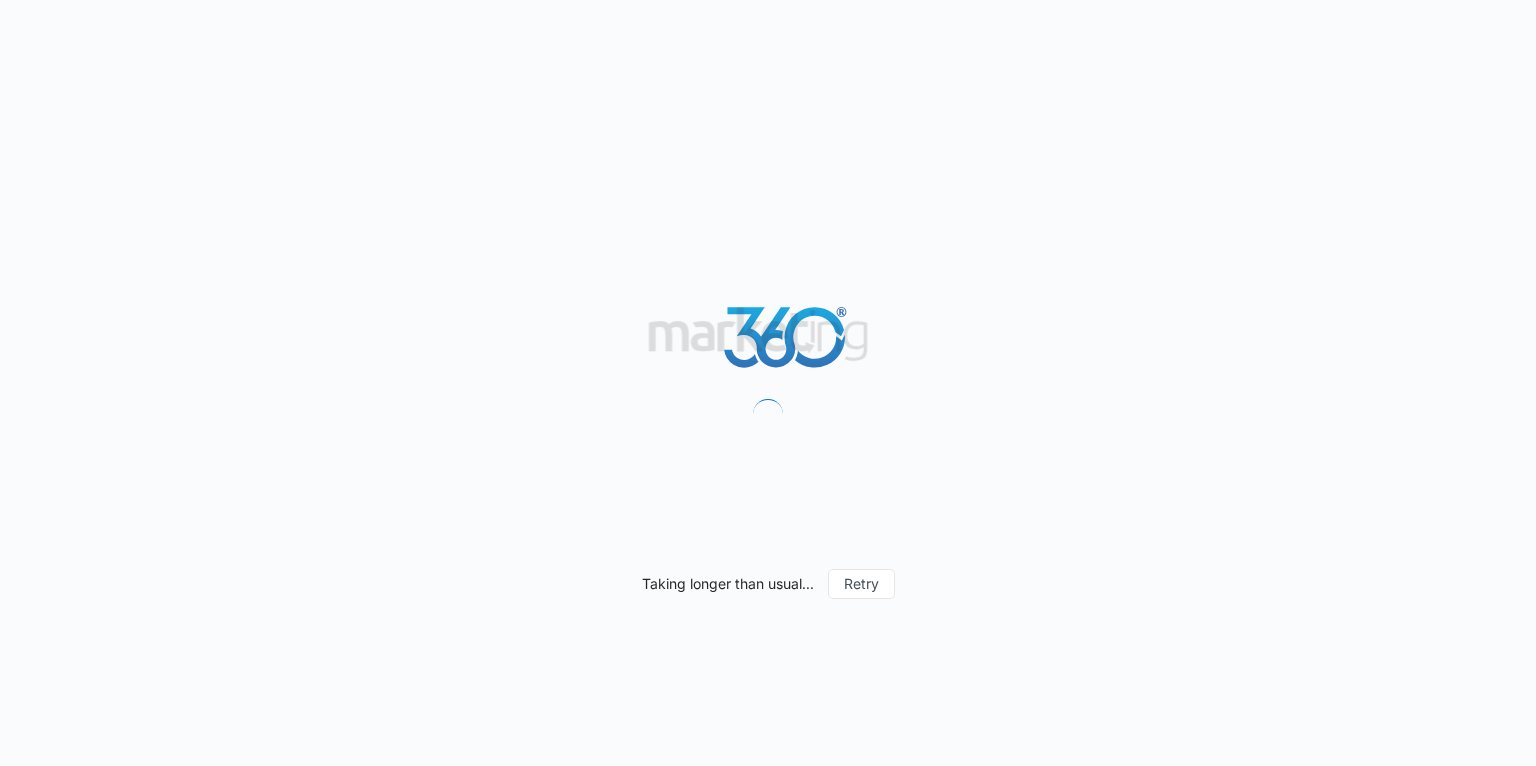 scroll, scrollTop: 0, scrollLeft: 0, axis: both 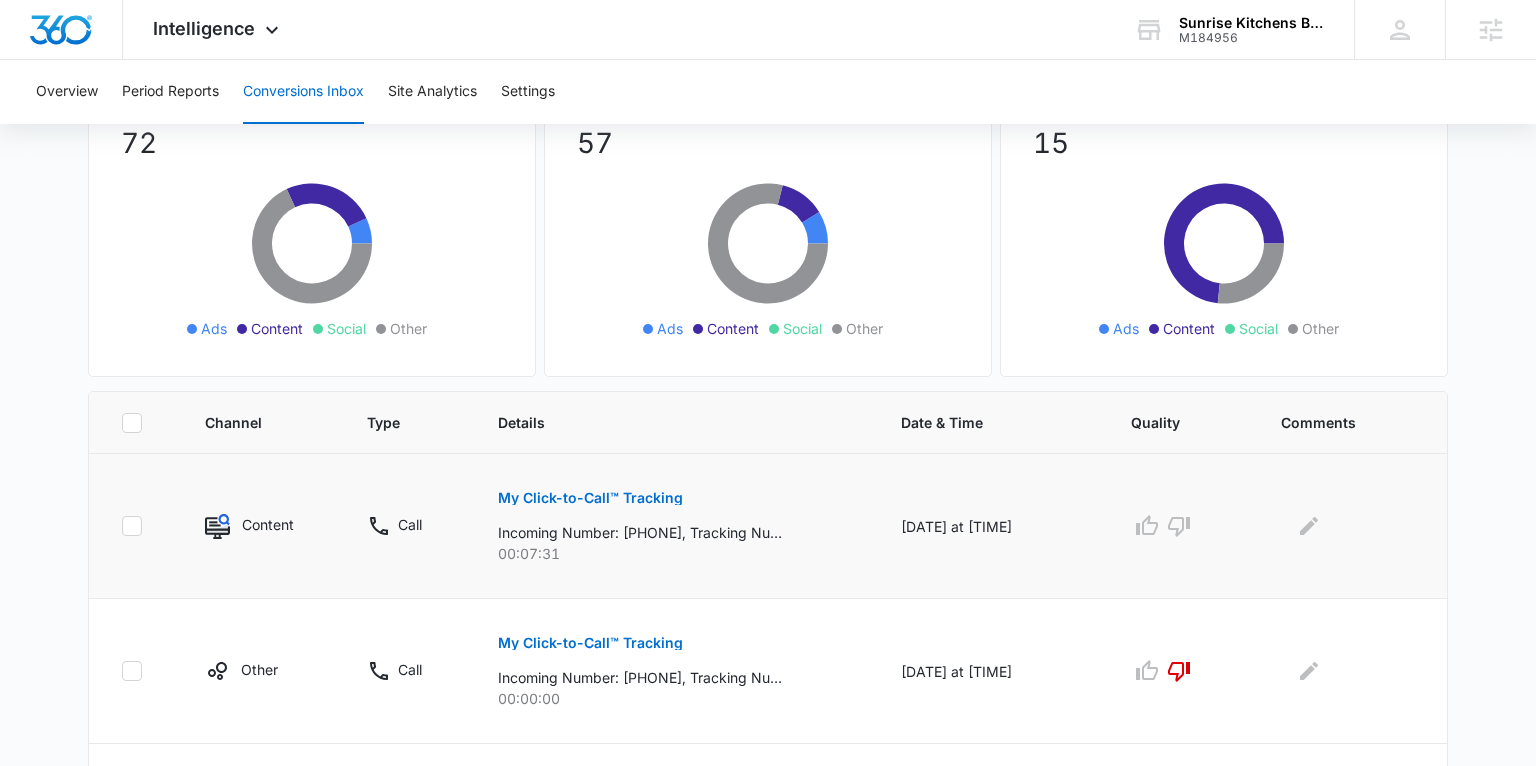 click on "My Click-to-Call™ Tracking" at bounding box center (590, 498) 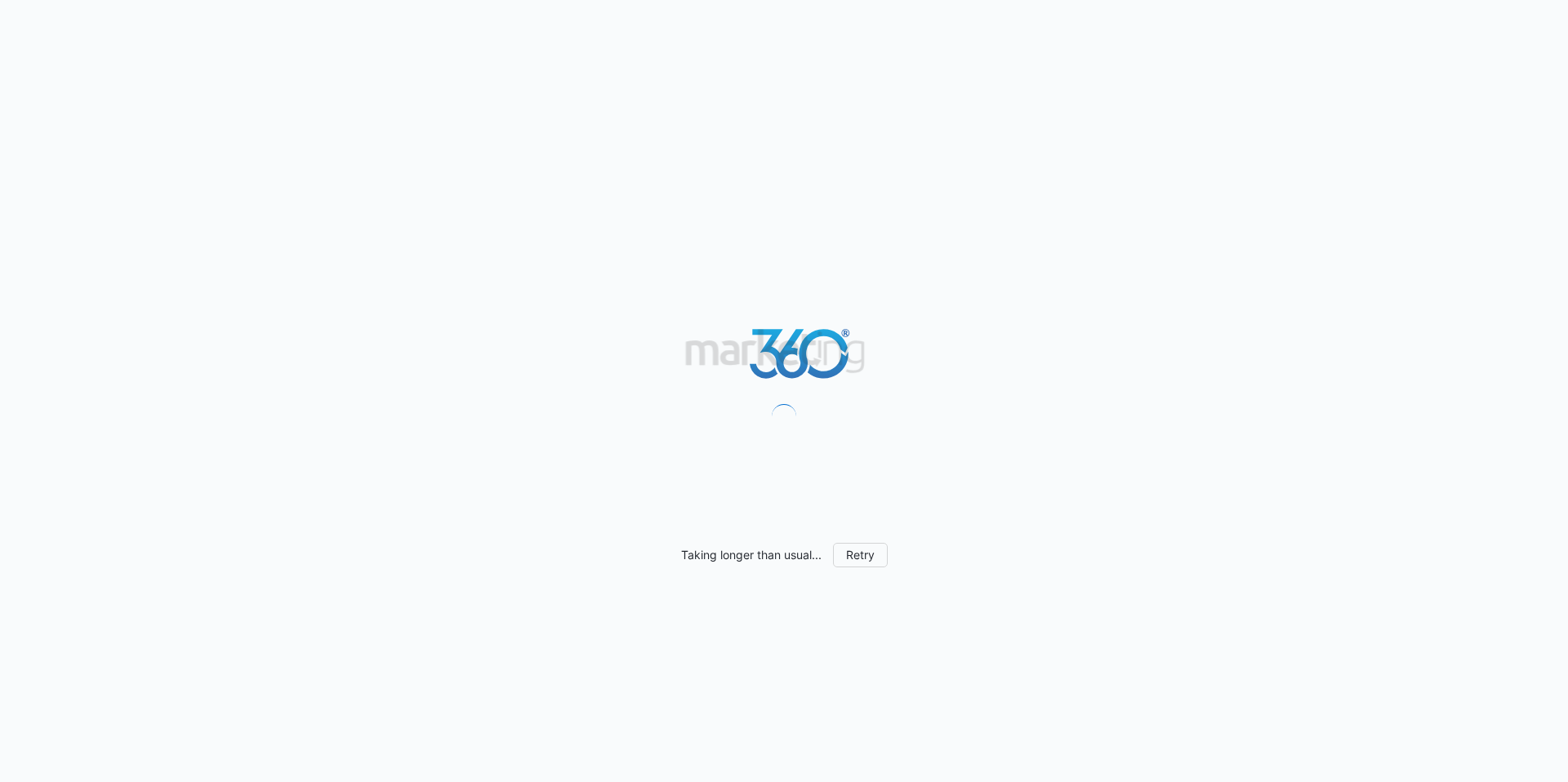 scroll, scrollTop: 0, scrollLeft: 0, axis: both 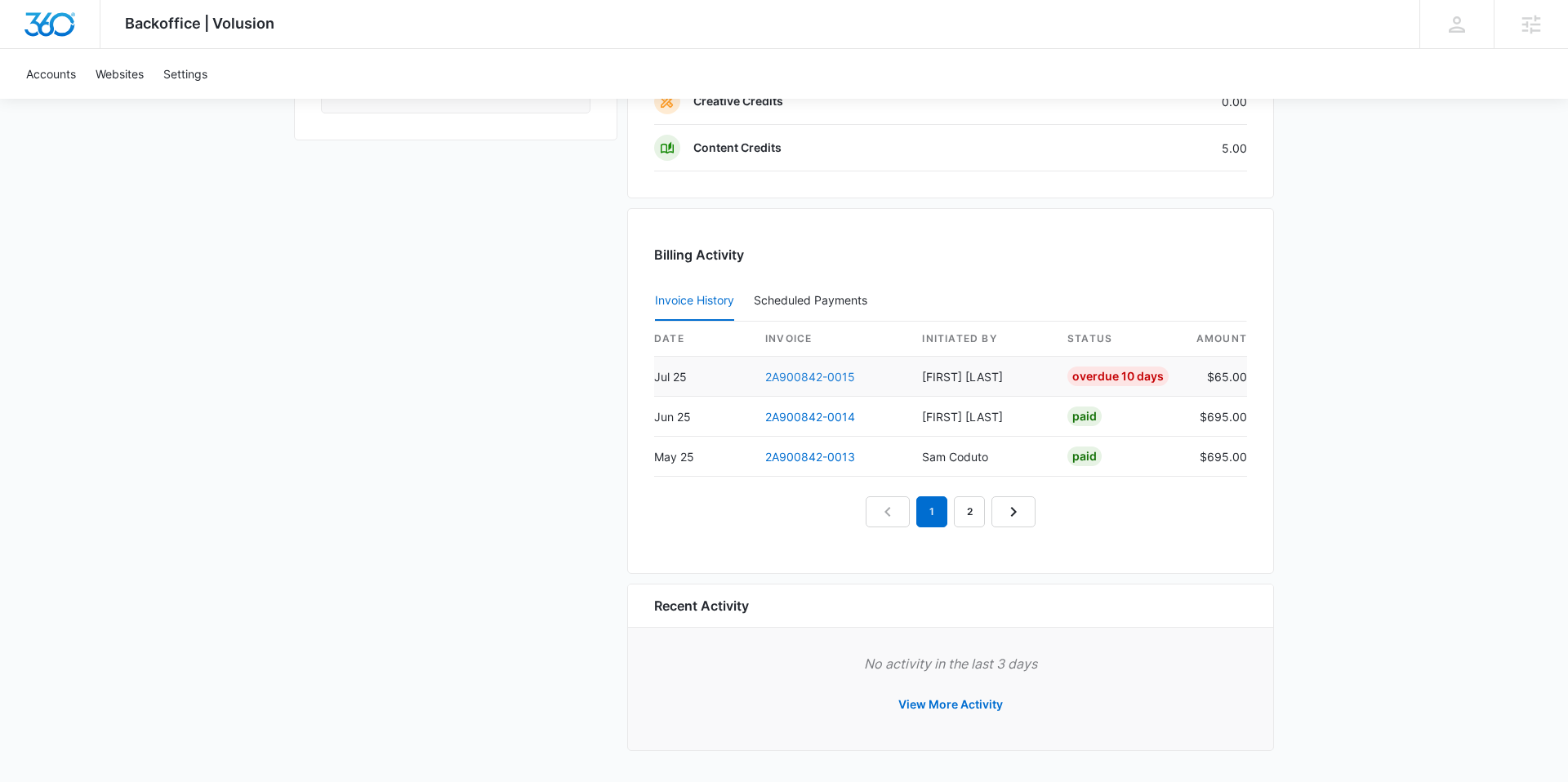 click on "2A900842-0015" at bounding box center (810, 376) 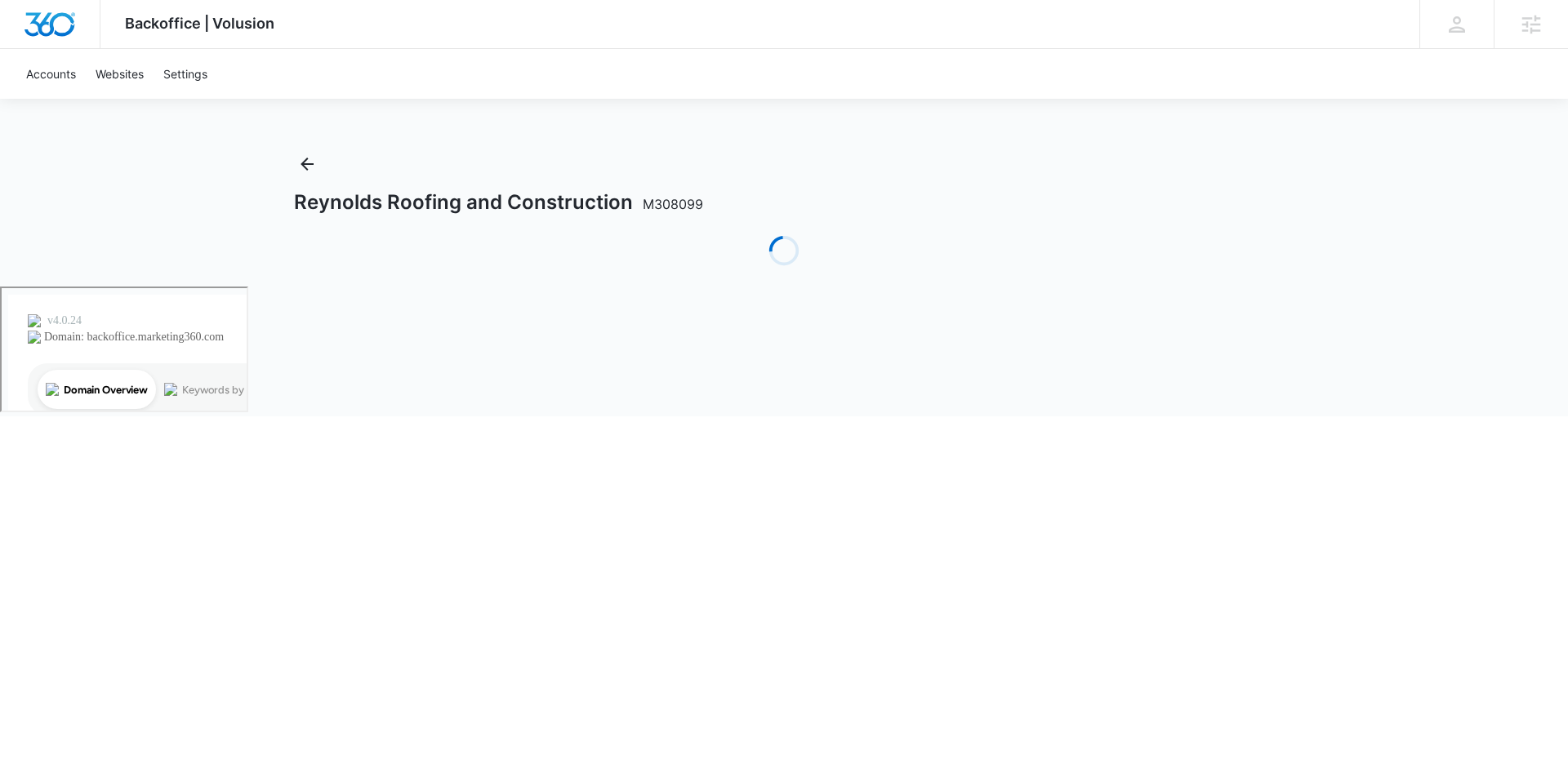scroll, scrollTop: 0, scrollLeft: 0, axis: both 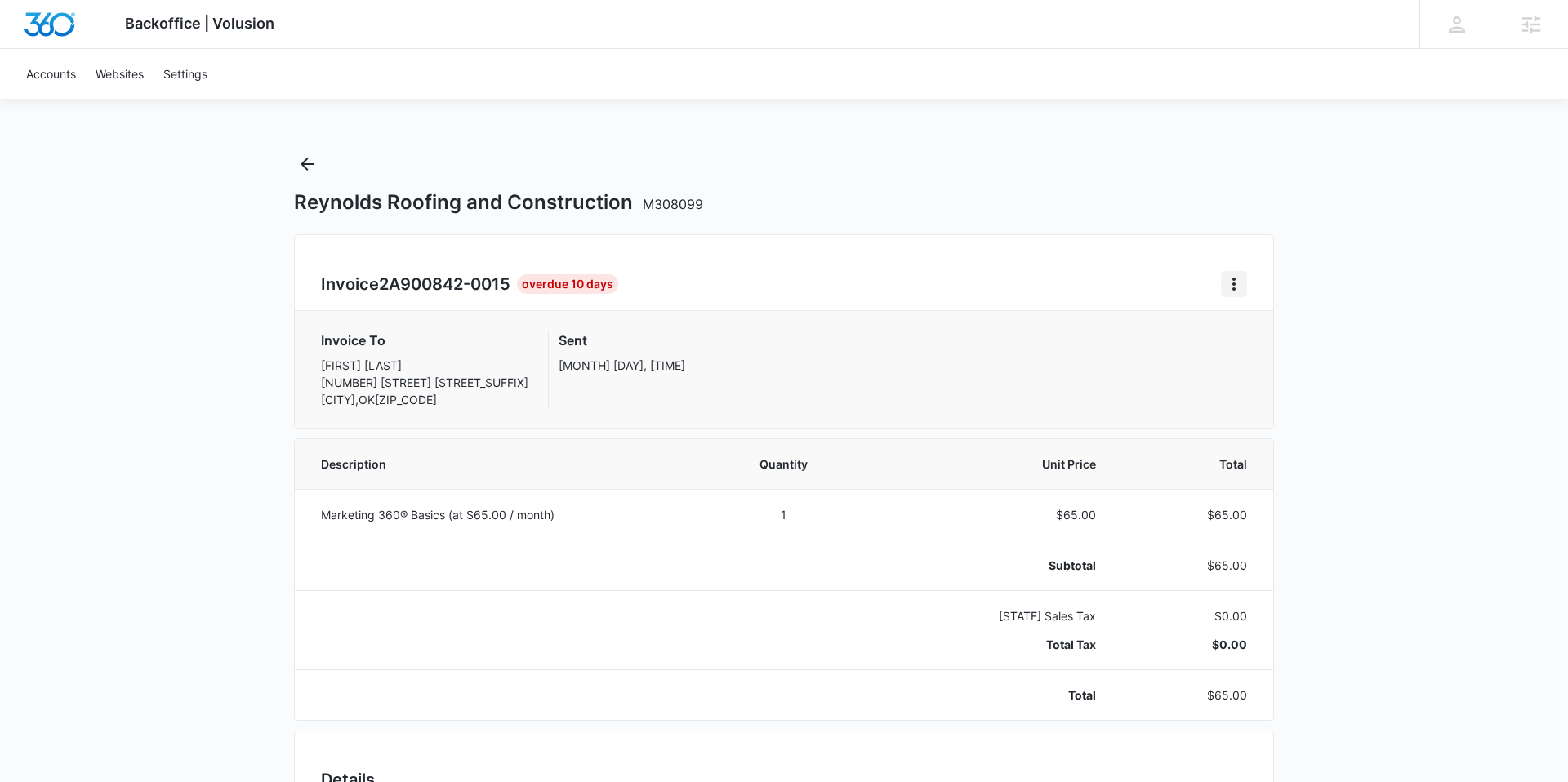 click 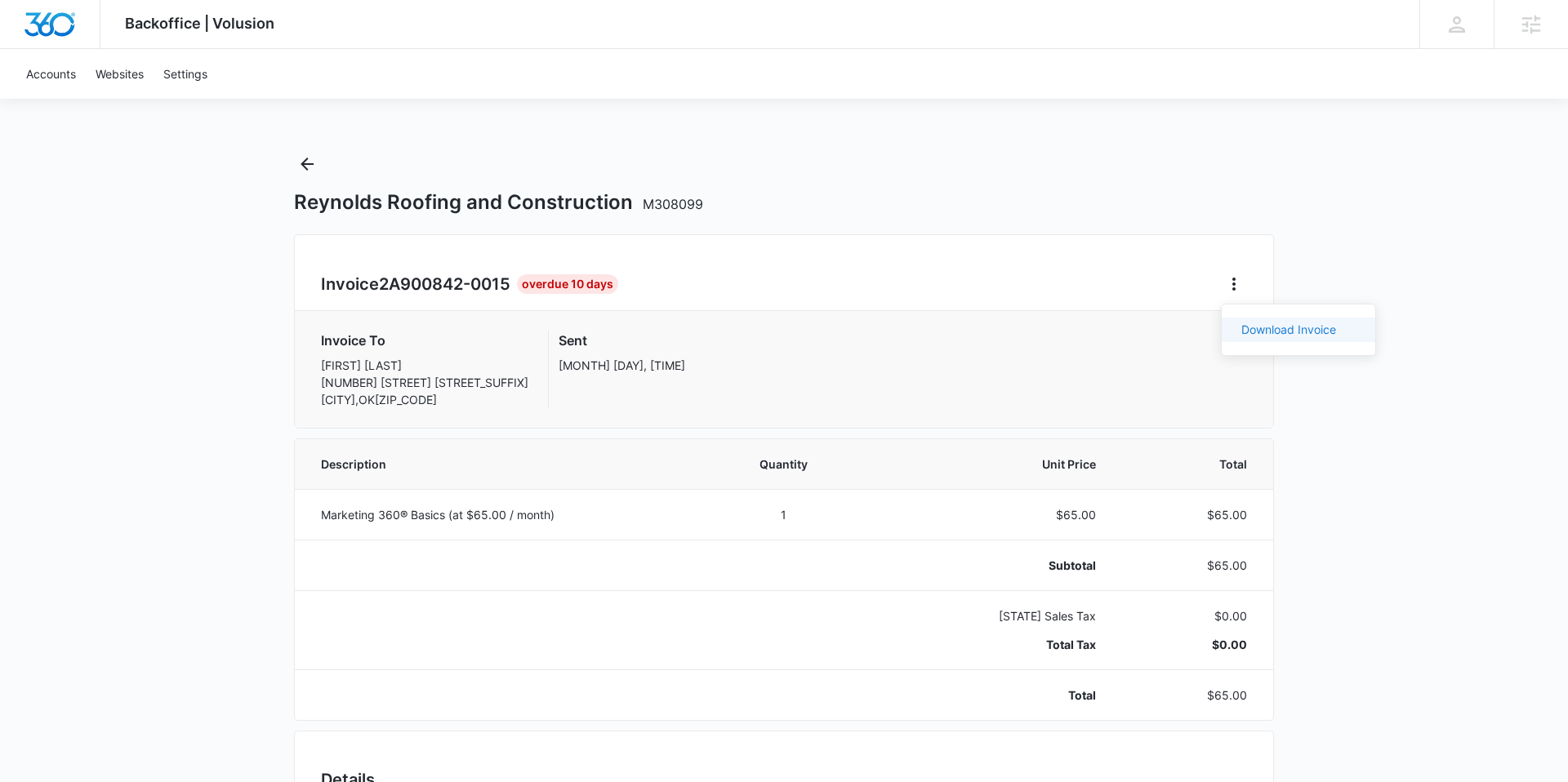 click on "Download Invoice" at bounding box center [1289, 329] 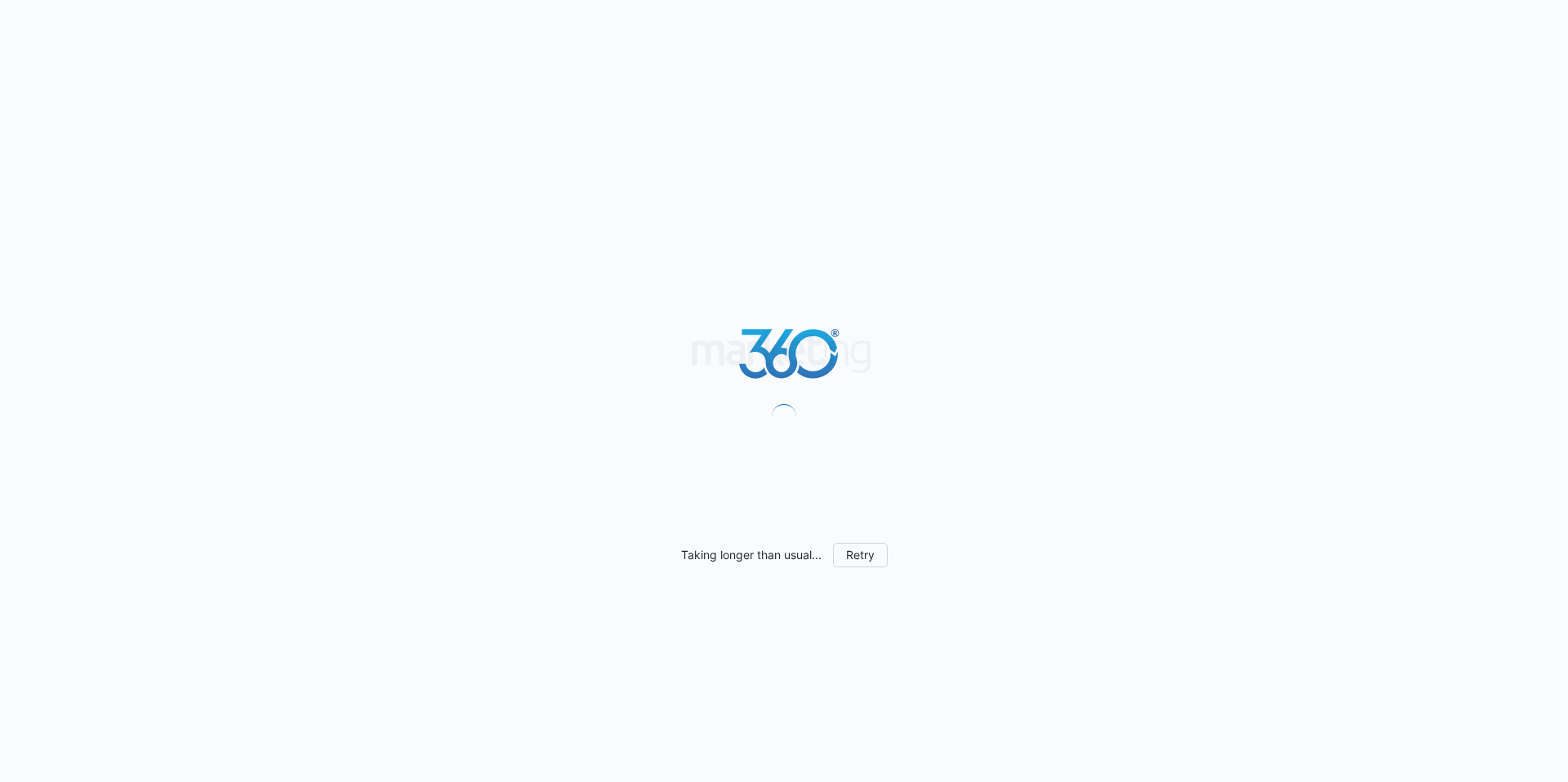 scroll, scrollTop: 0, scrollLeft: 0, axis: both 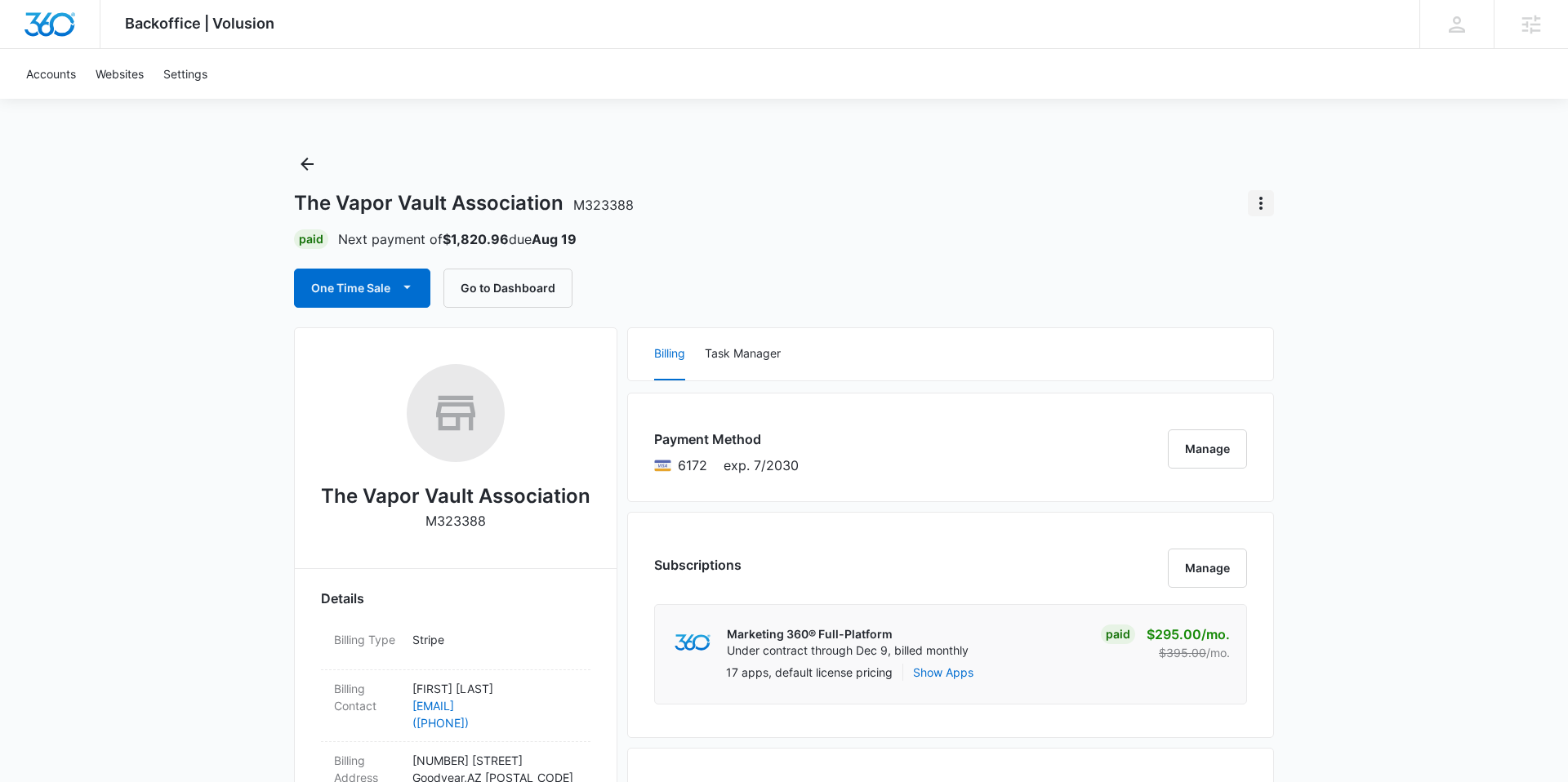 click 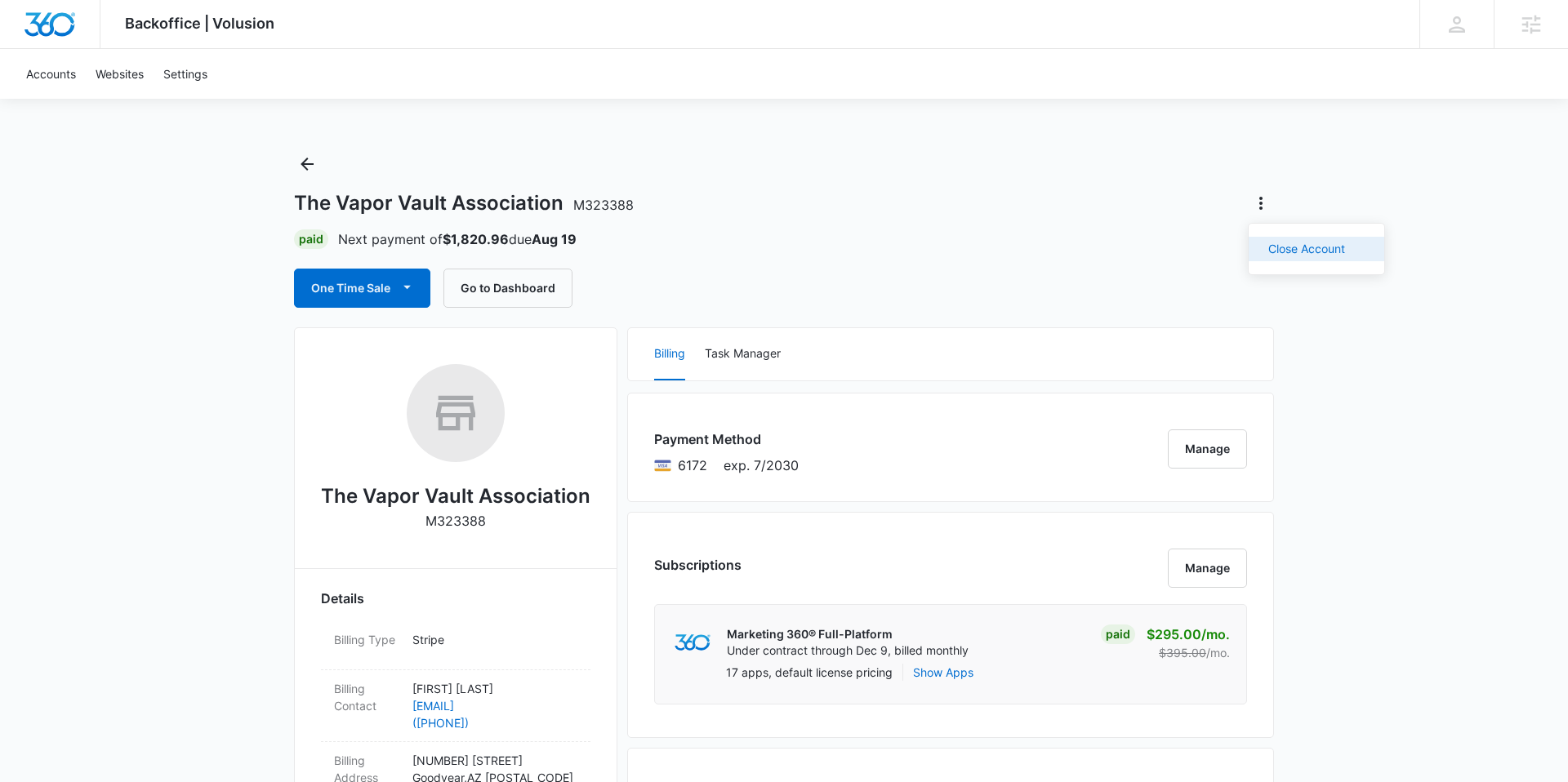click on "Close Account" at bounding box center [1307, 249] 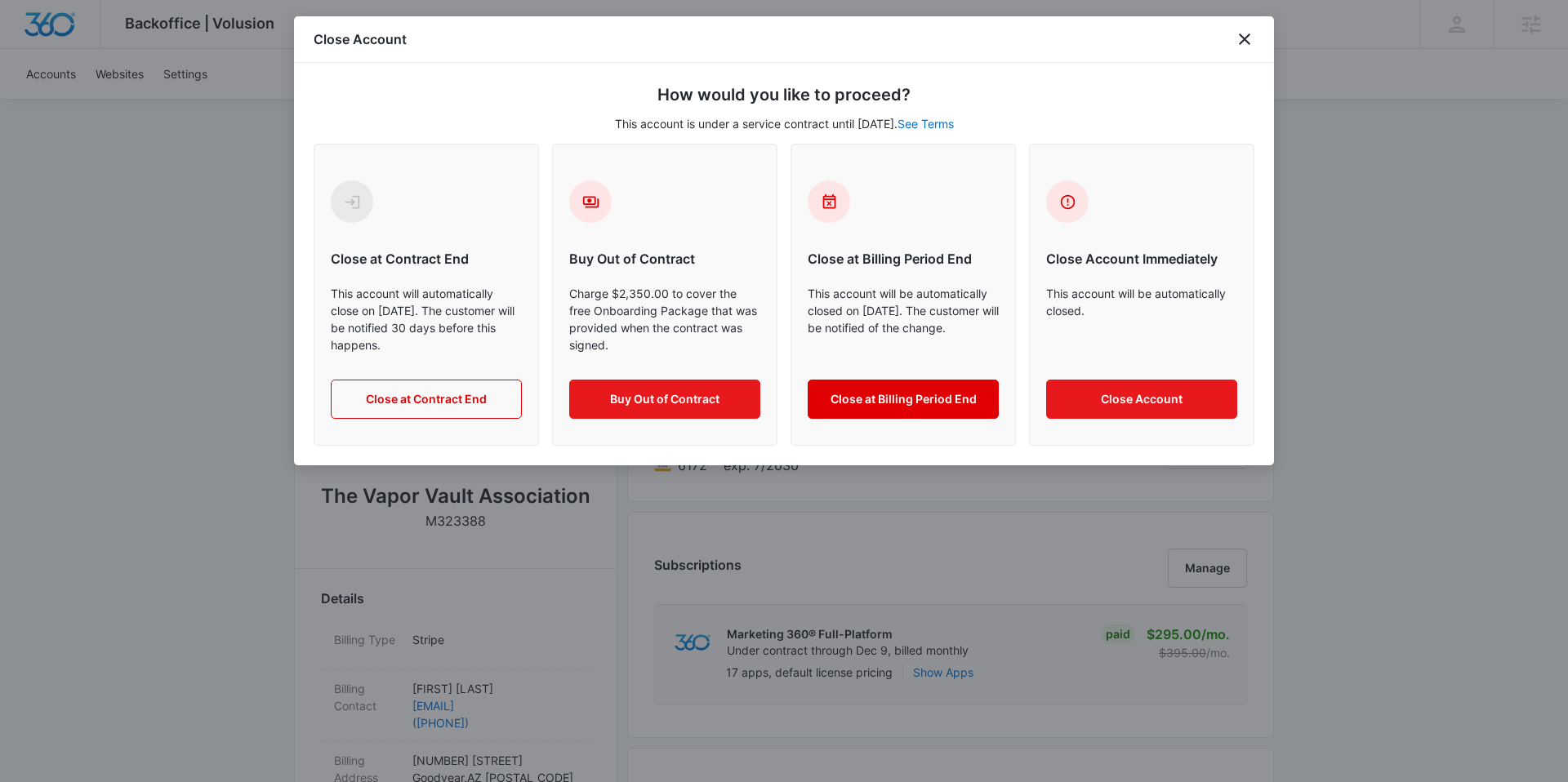 click on "Close at Billing Period End" at bounding box center (903, 399) 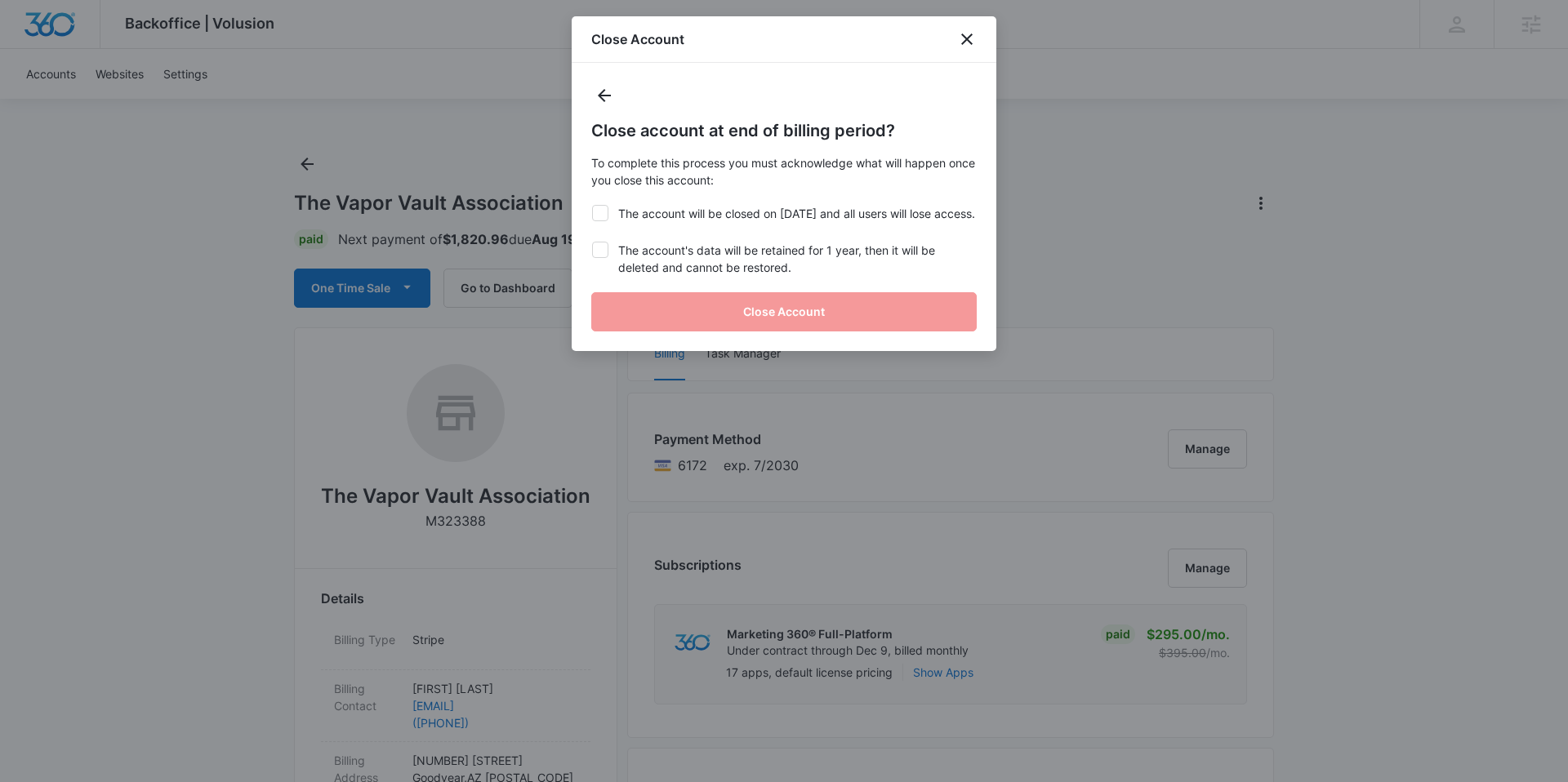 click 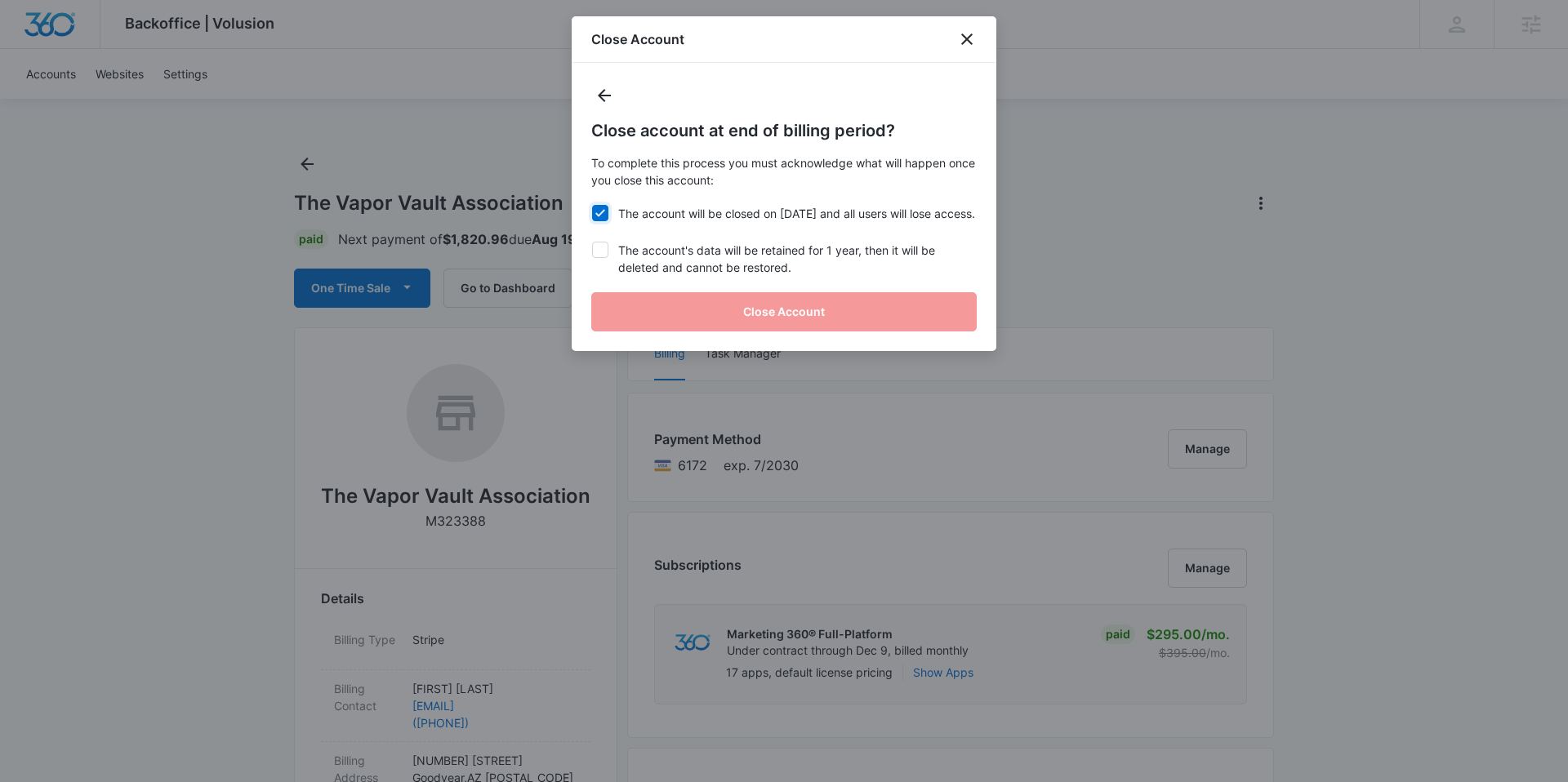 checkbox on "true" 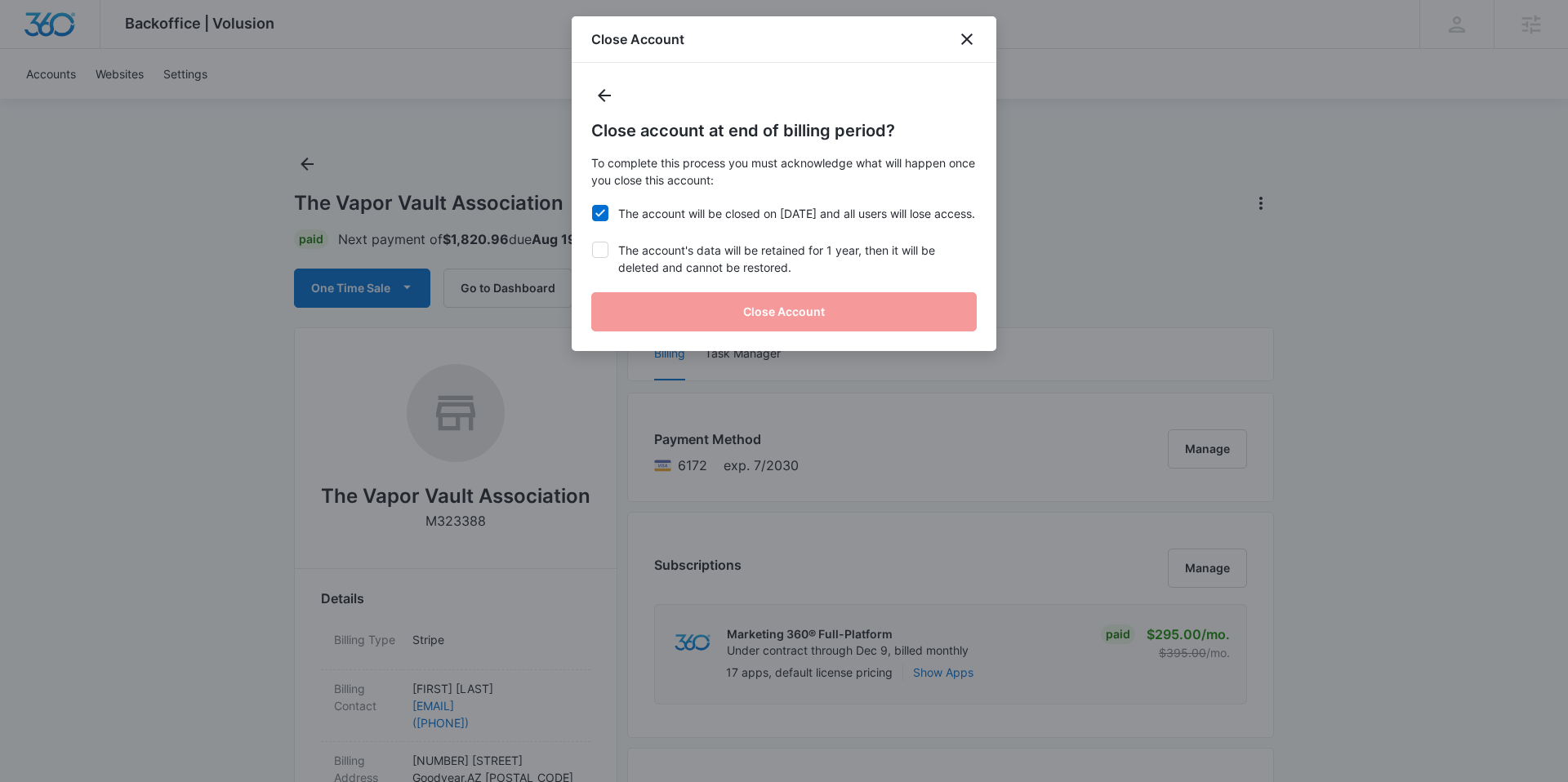 click 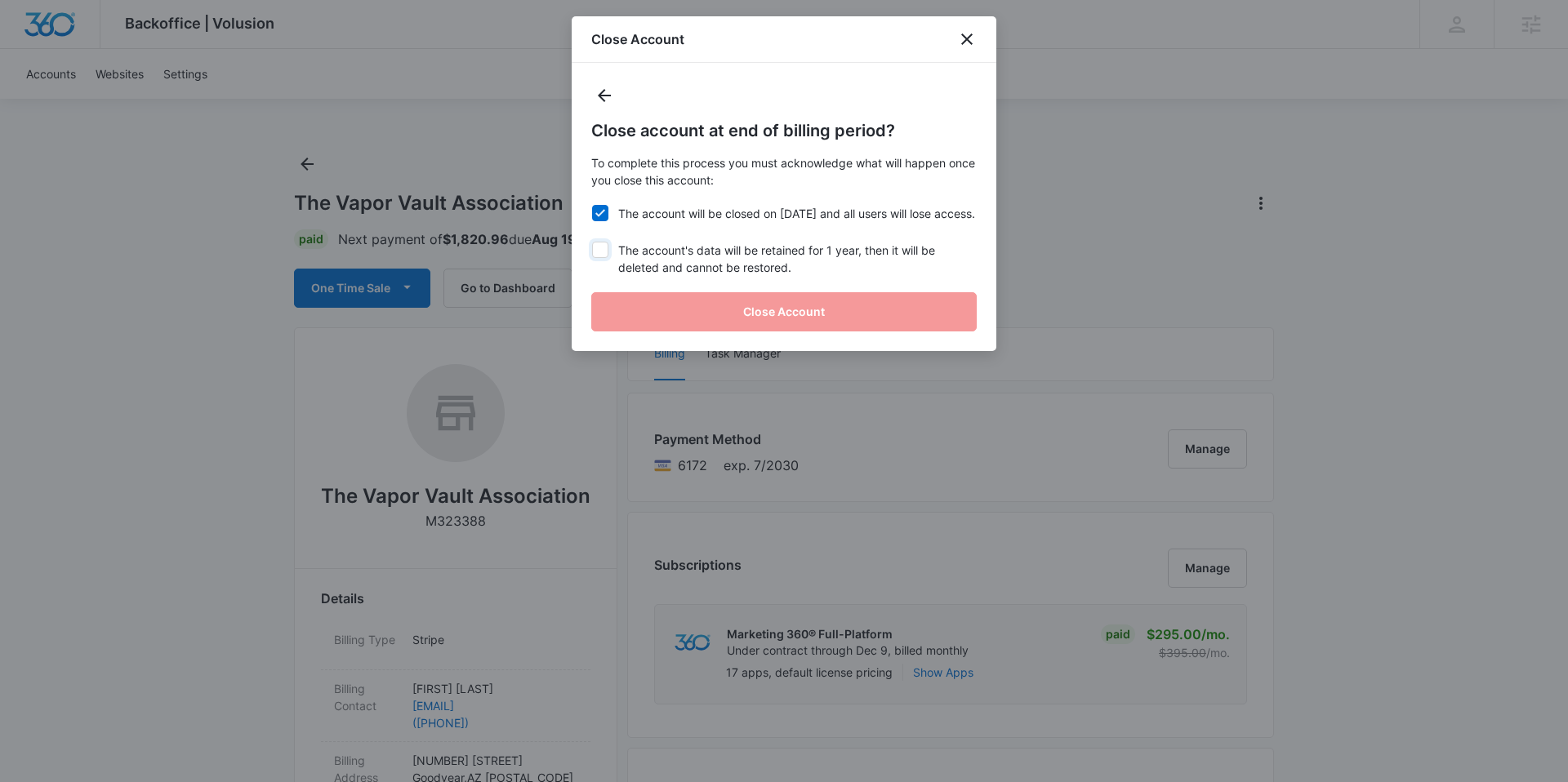 click on "The account's data will be retained for 1 year, then it will be deleted and cannot be restored." at bounding box center [591, 242] 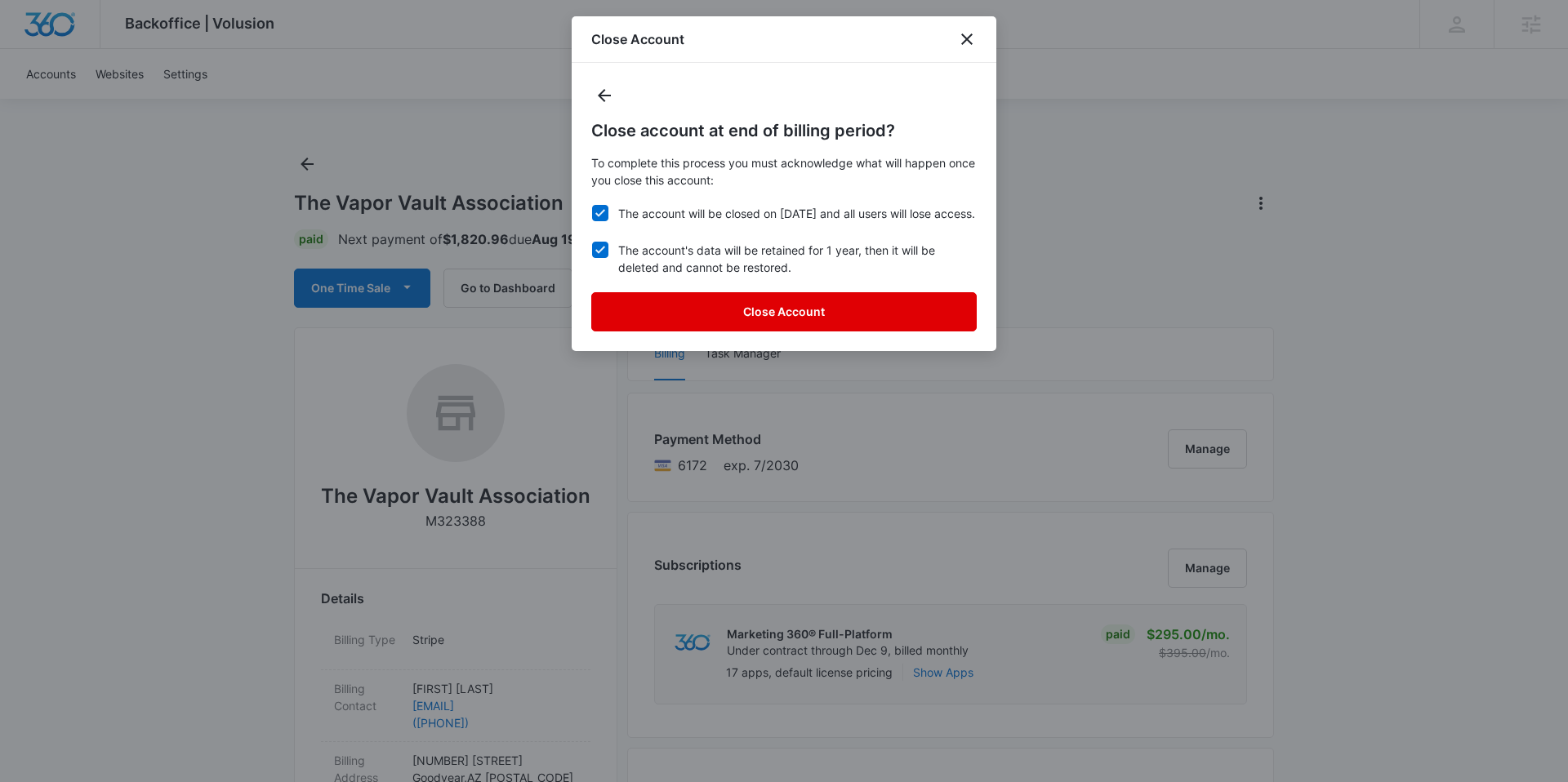 click on "Close Account" at bounding box center [784, 312] 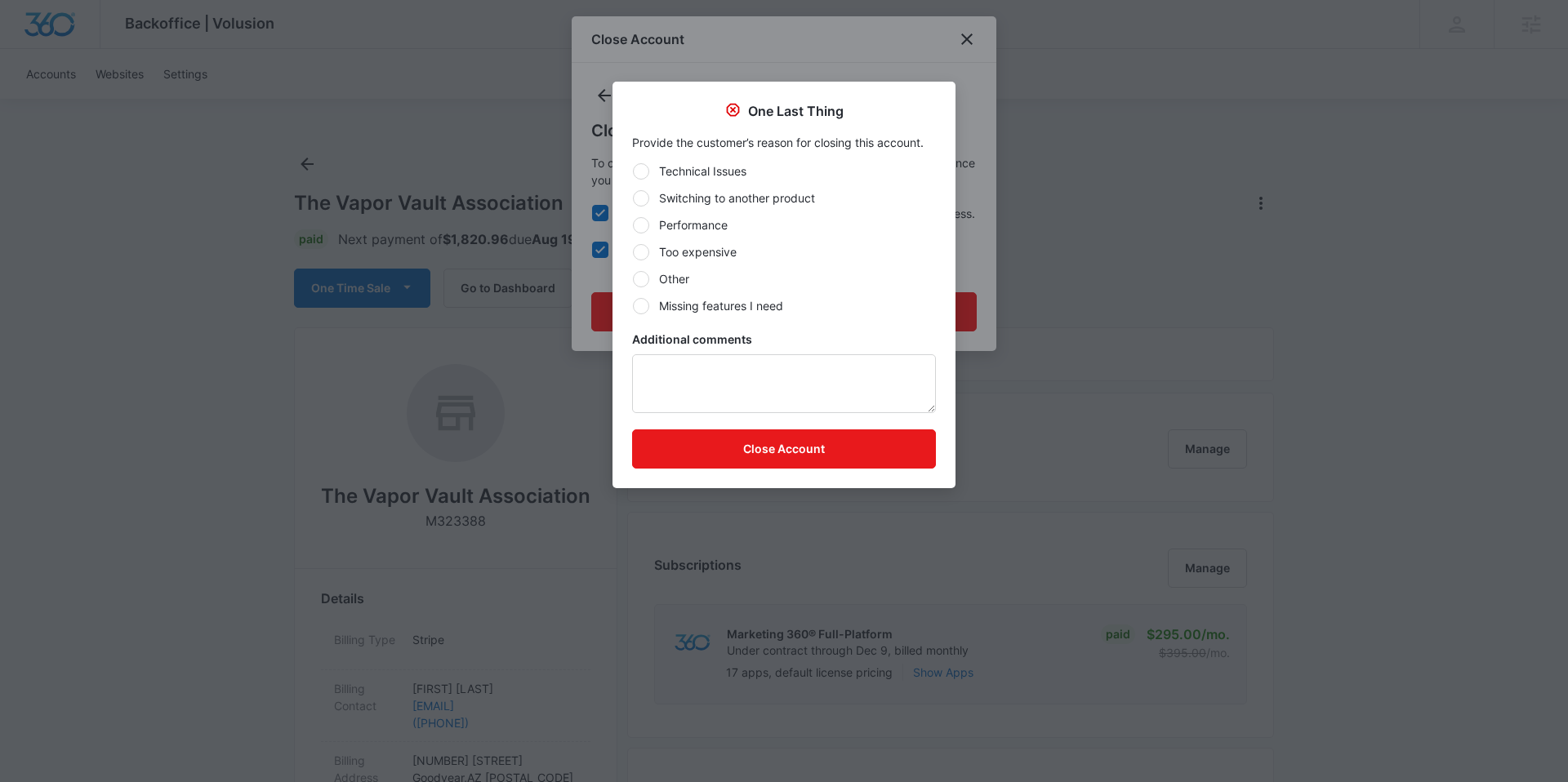 click at bounding box center [641, 252] 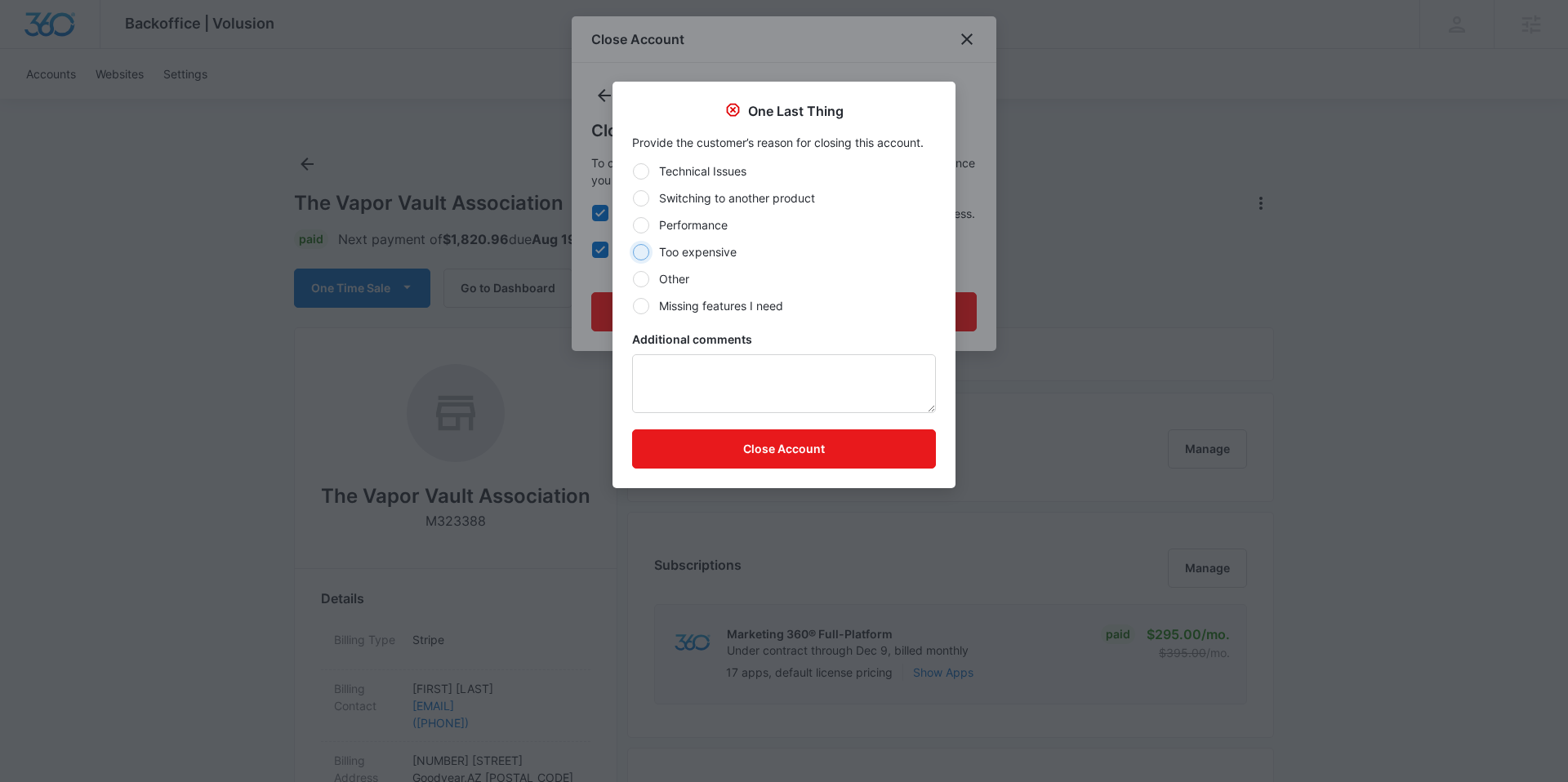 click on "Too expensive" at bounding box center (632, 251) 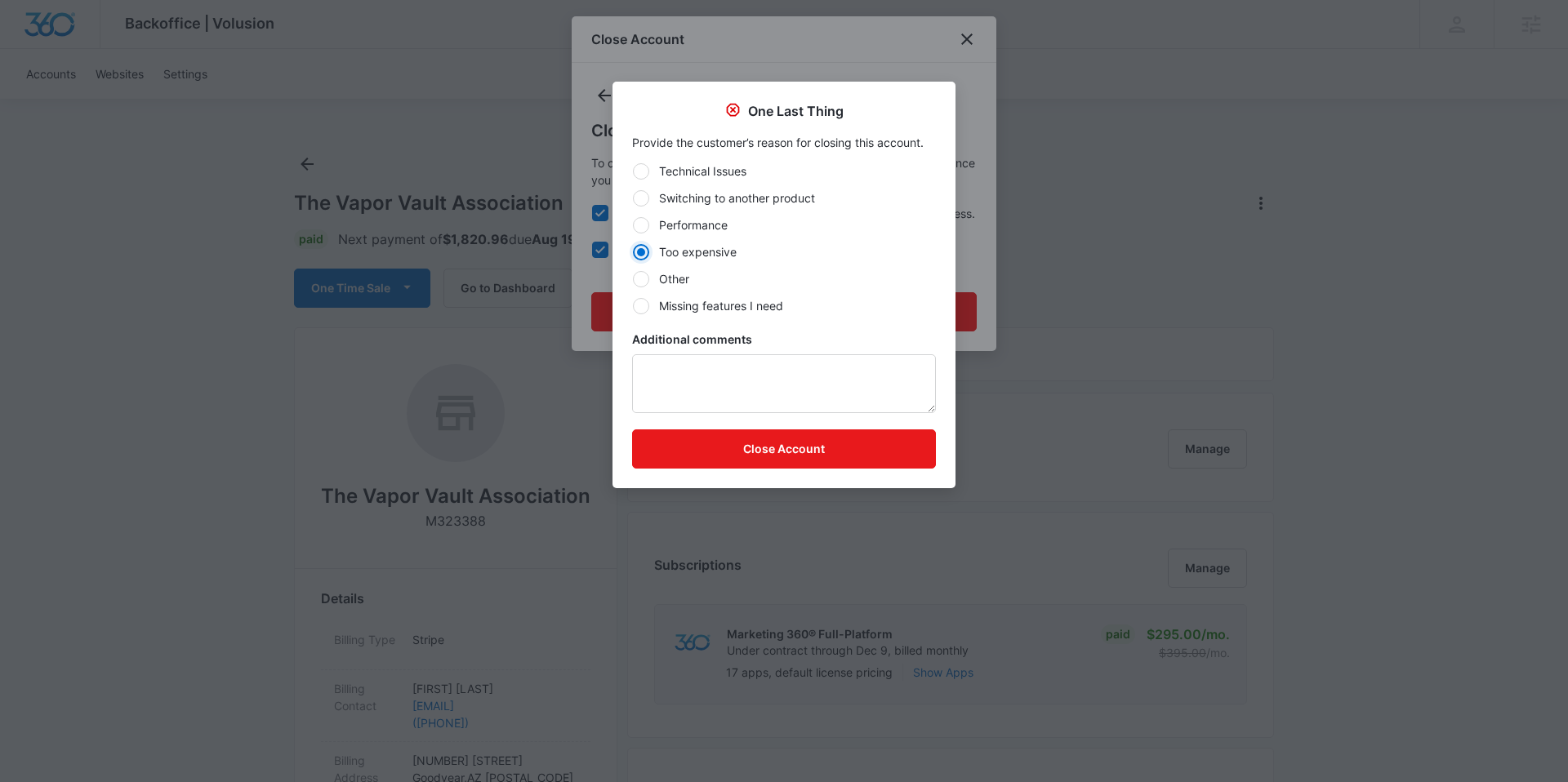 radio on "true" 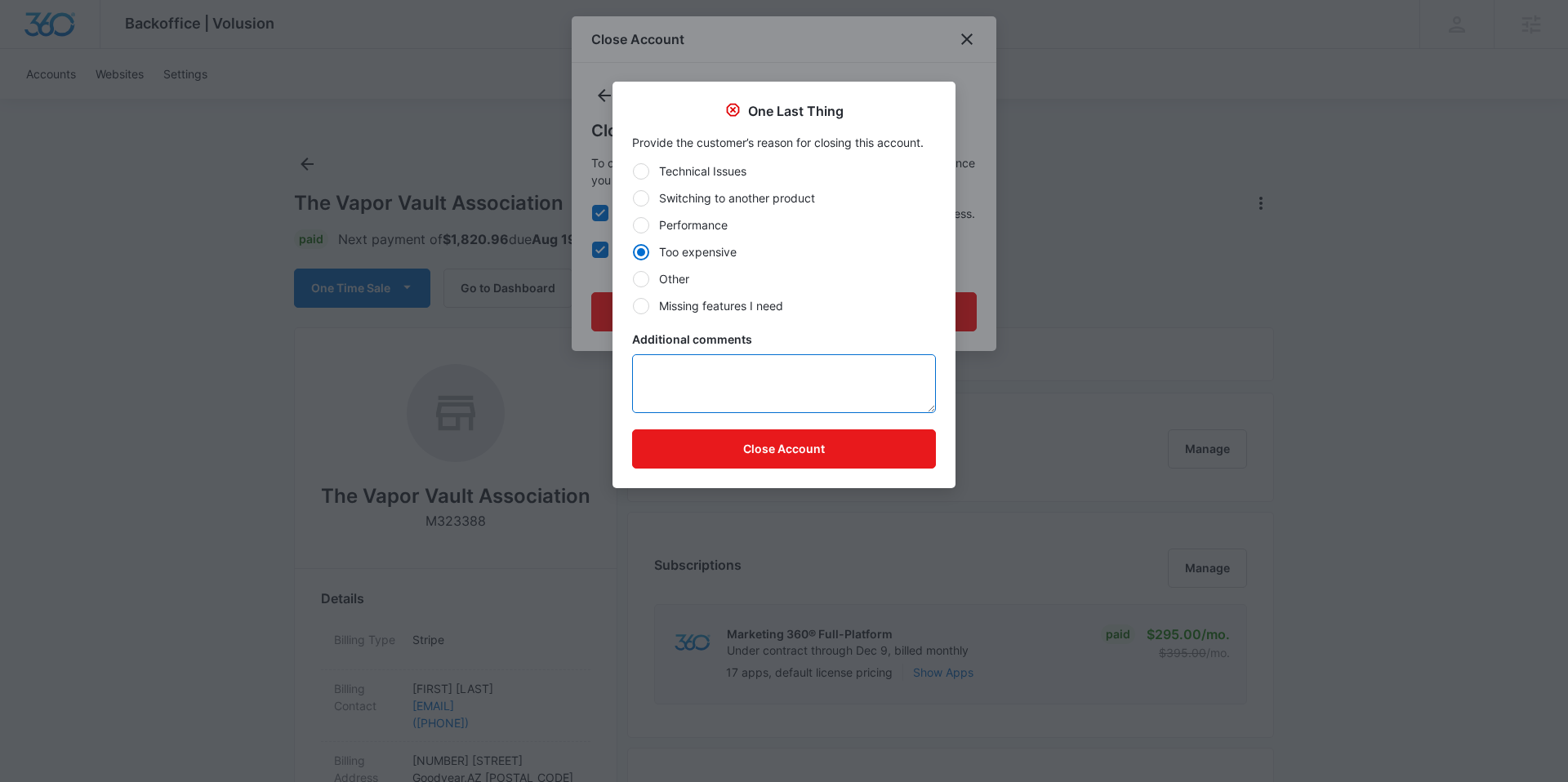 click on "Additional comments" at bounding box center (784, 384) 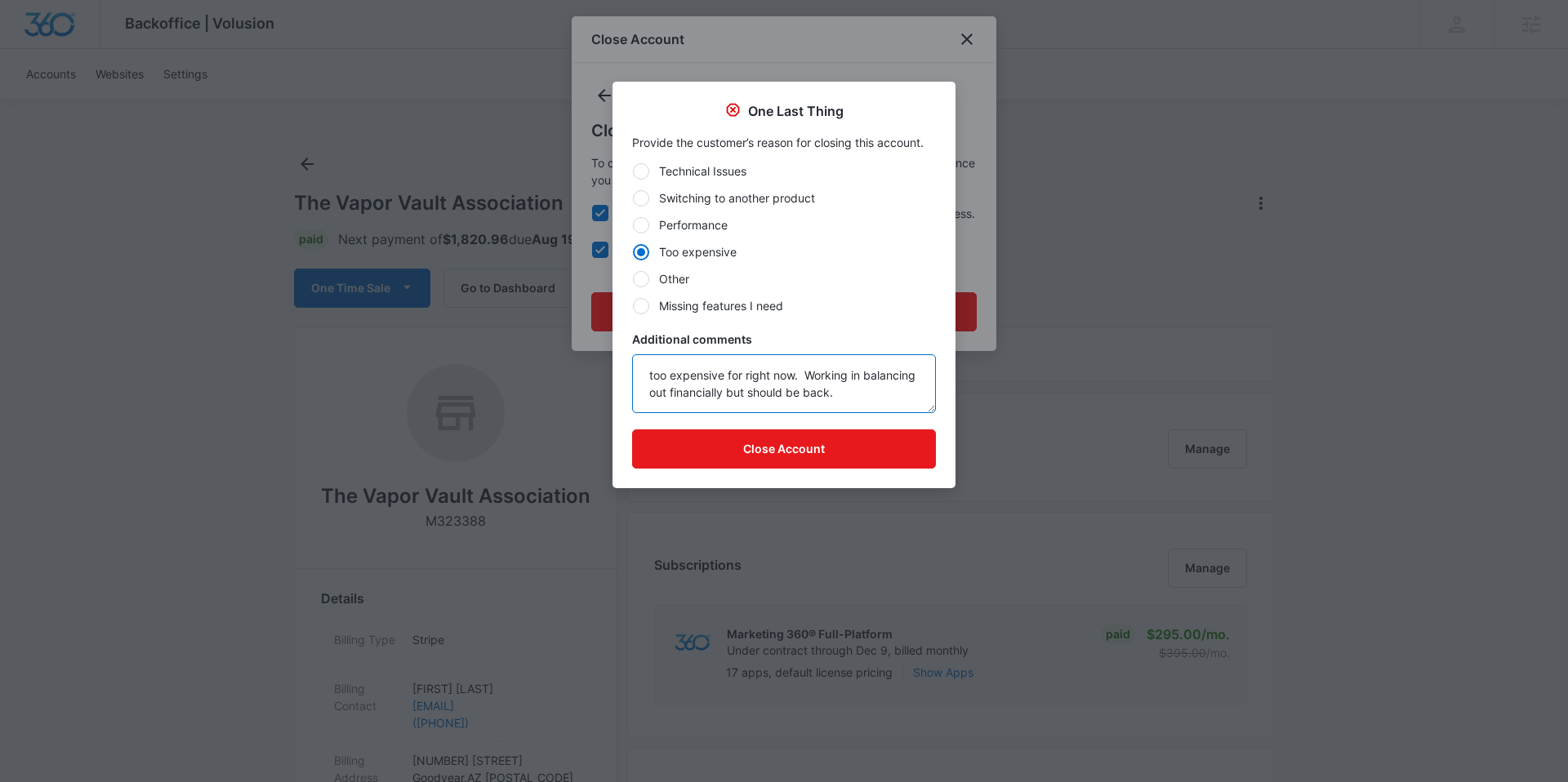 click on "too expensive for right now.  Working in balancing out financially but should be back." at bounding box center (784, 384) 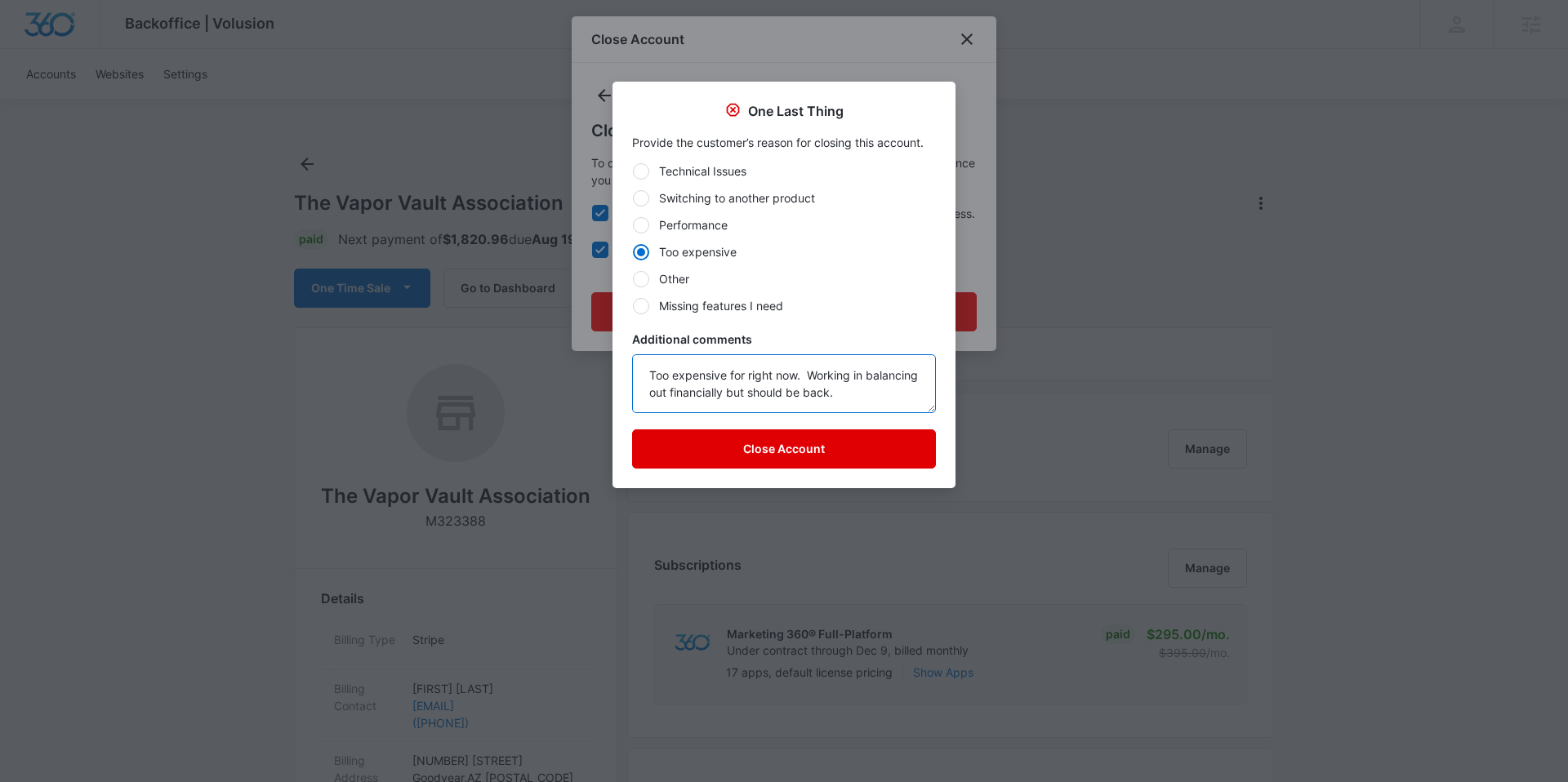 type on "Too expensive for right now.  Working in balancing out financially but should be back." 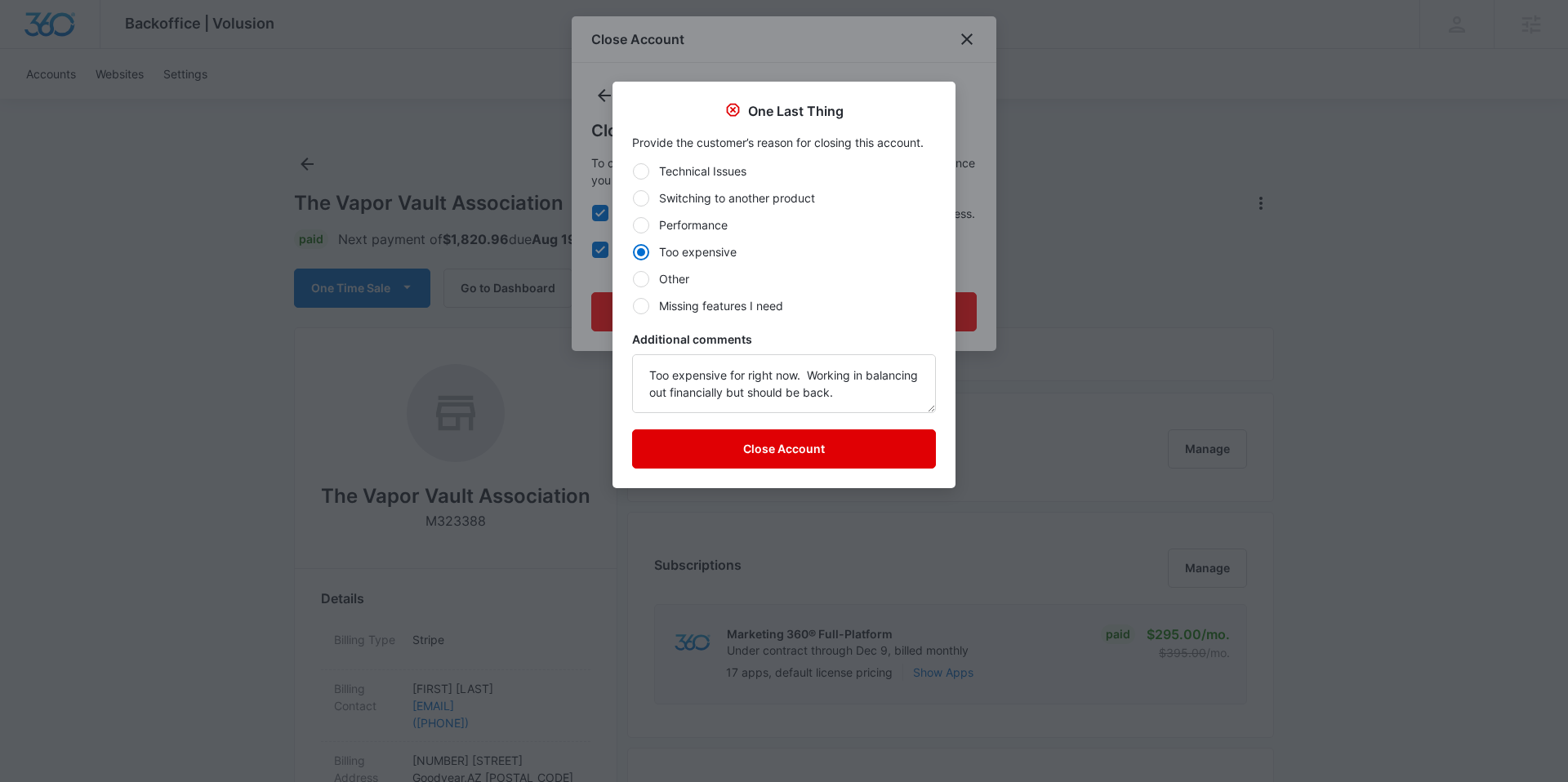 click on "Close Account" at bounding box center [784, 449] 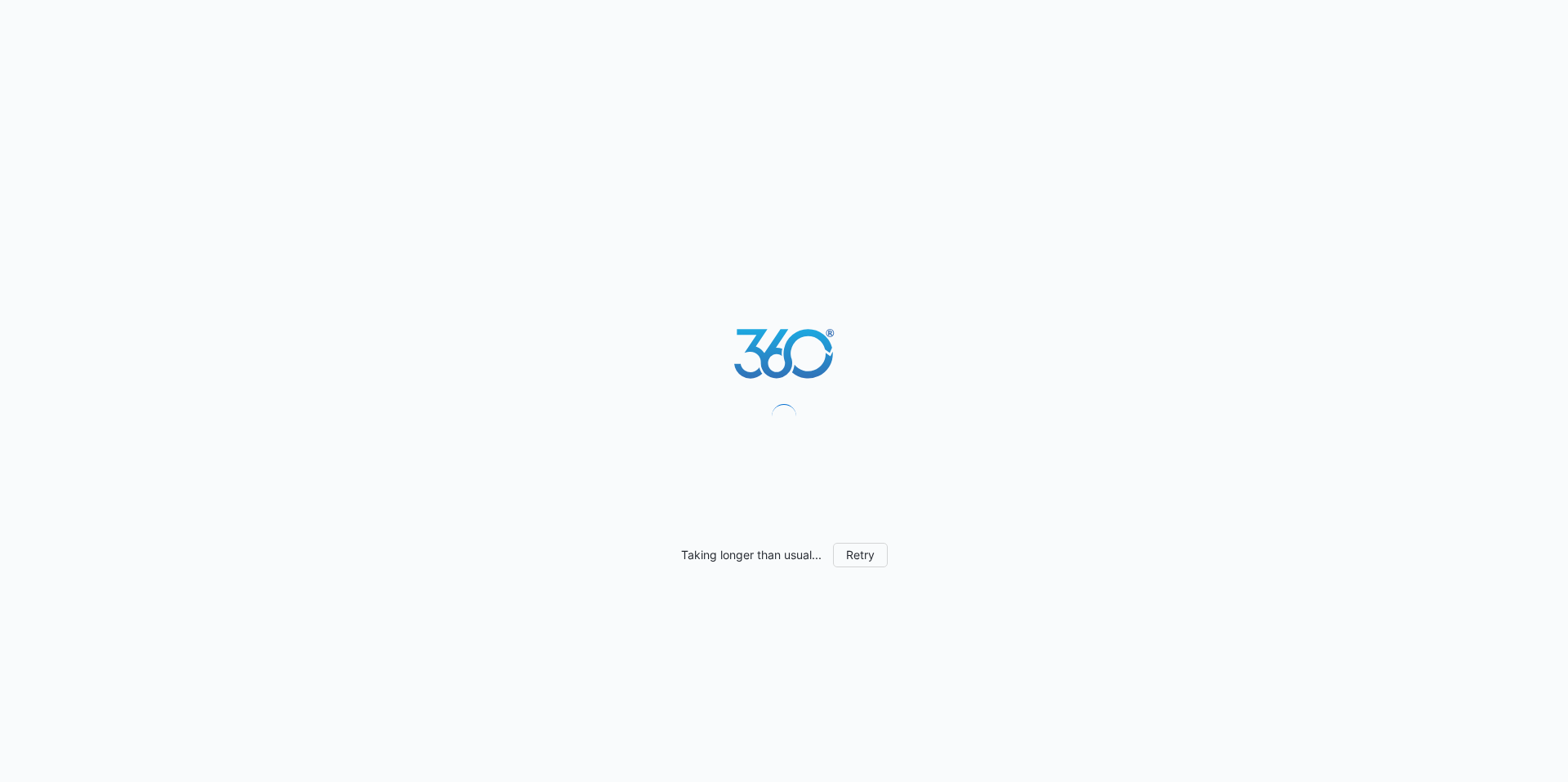 scroll, scrollTop: 0, scrollLeft: 0, axis: both 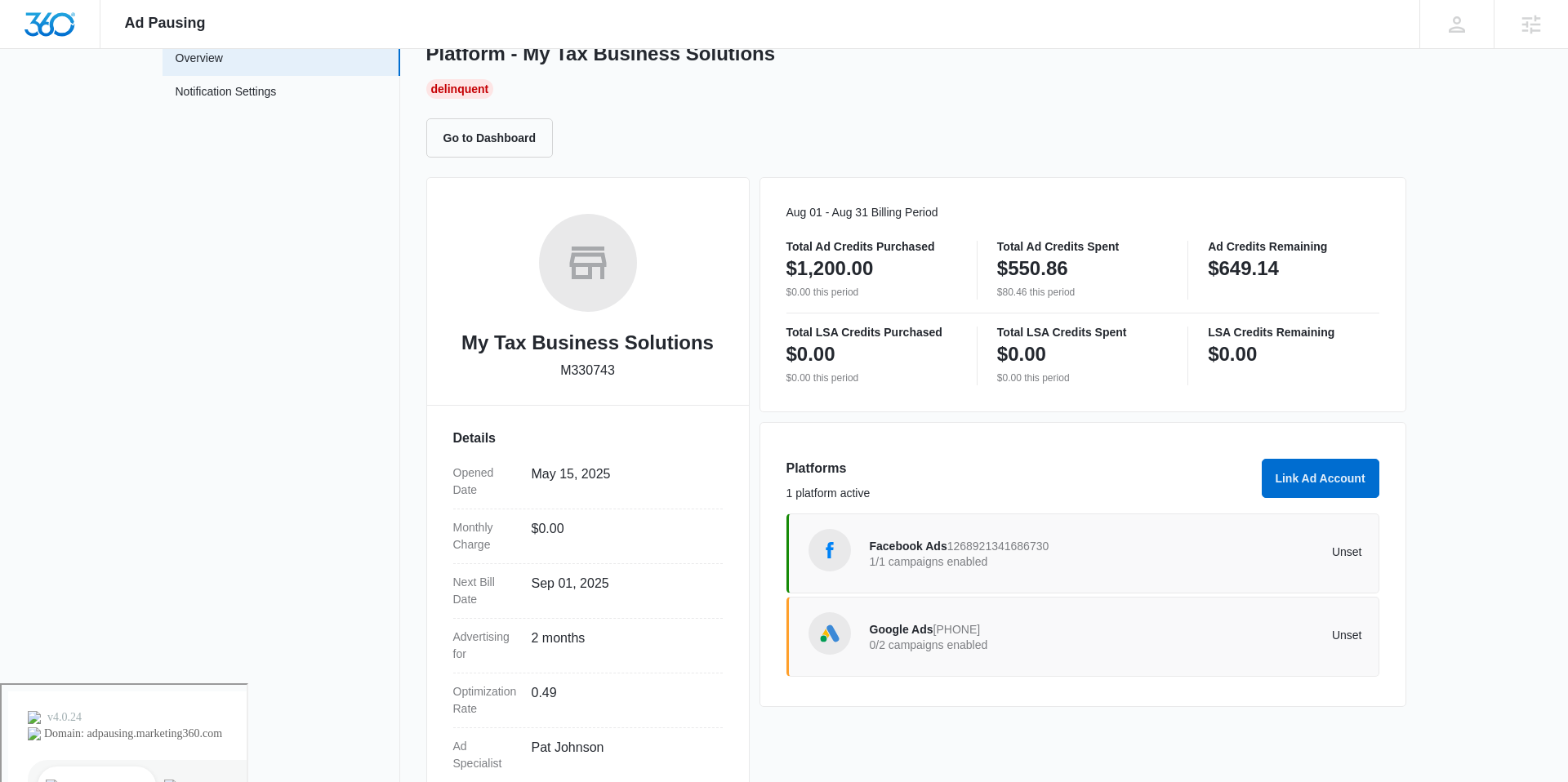click on "Unset" at bounding box center (1239, 552) 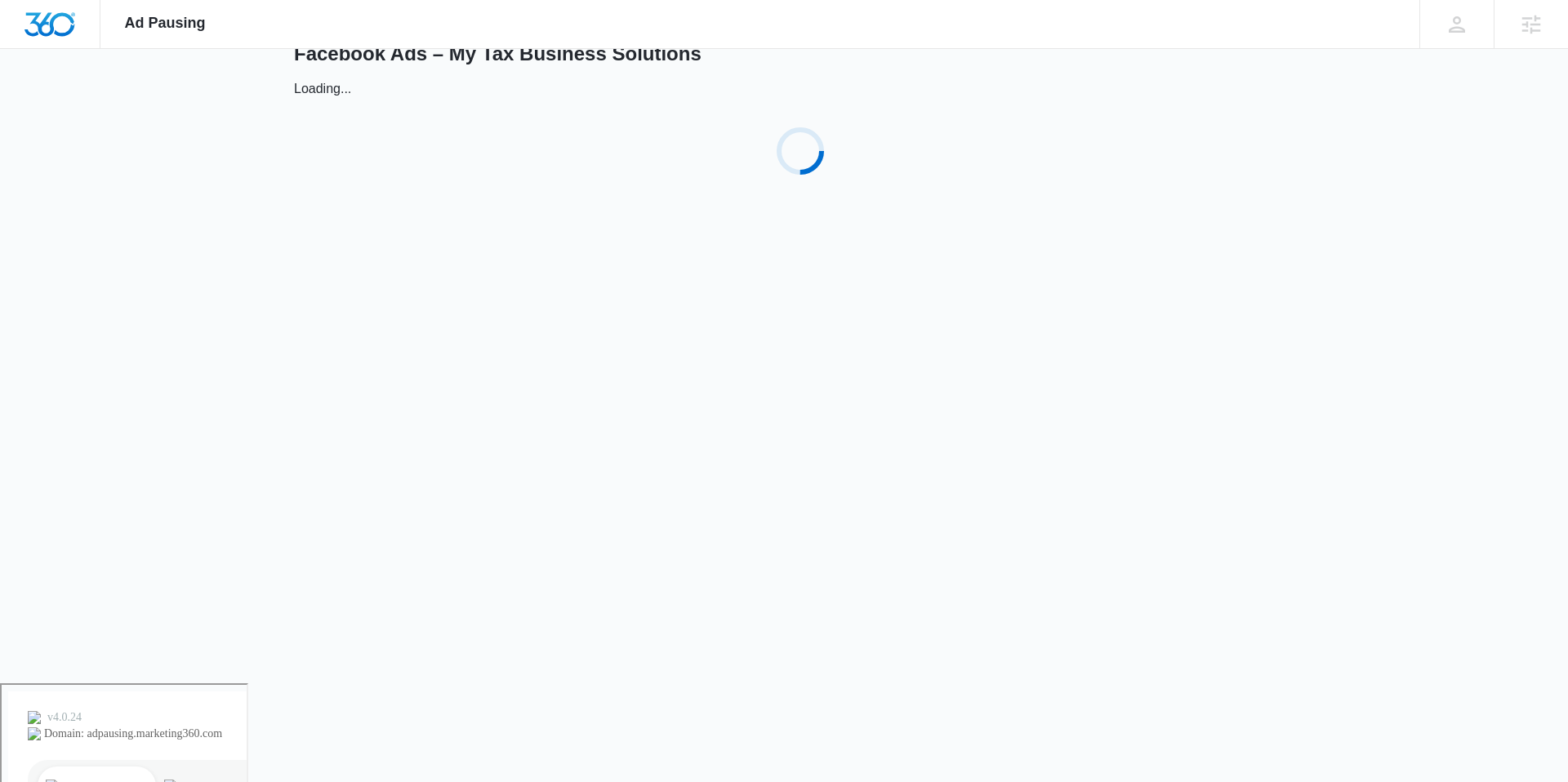 scroll, scrollTop: 0, scrollLeft: 0, axis: both 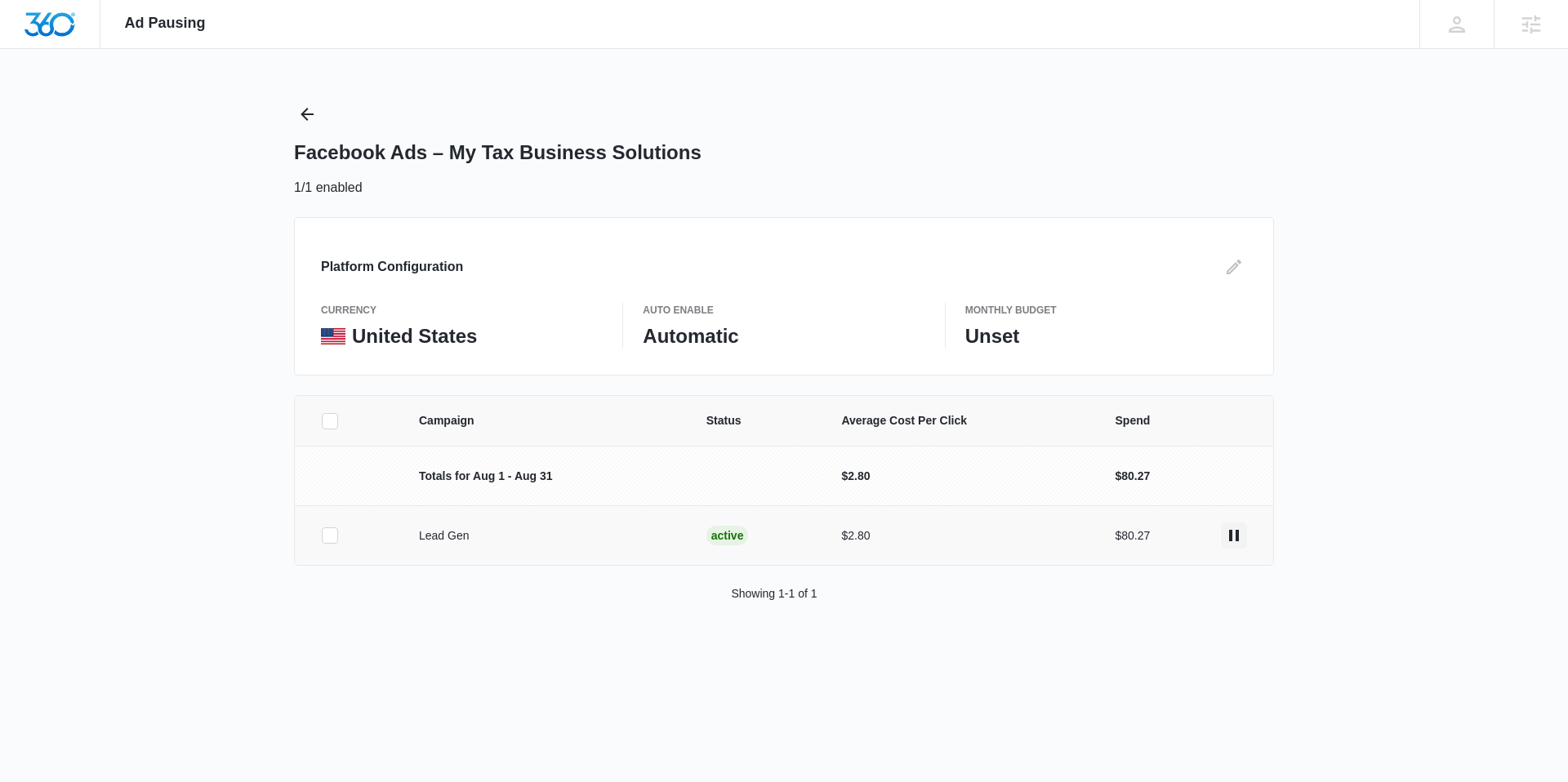 click 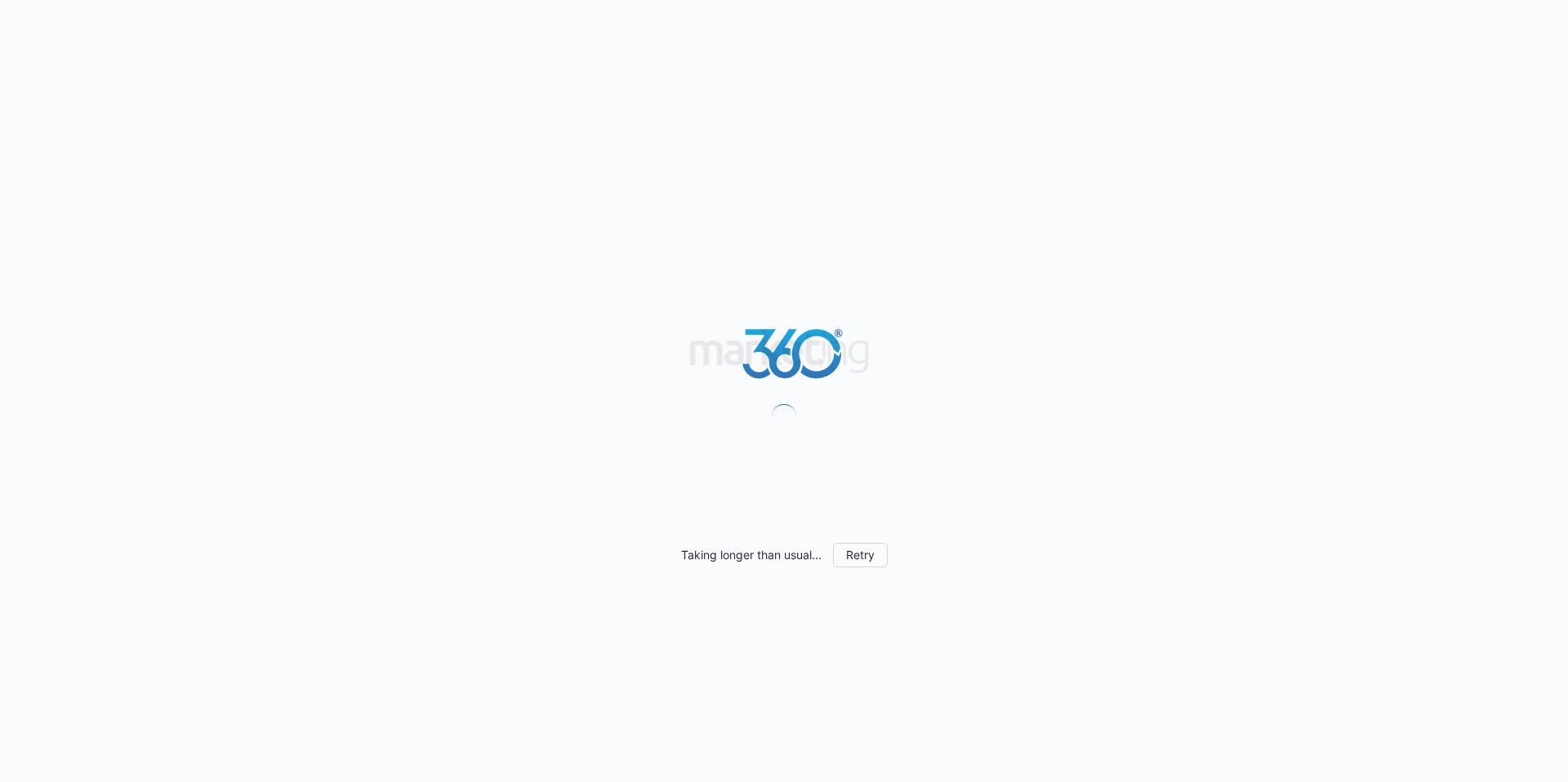 scroll, scrollTop: 0, scrollLeft: 0, axis: both 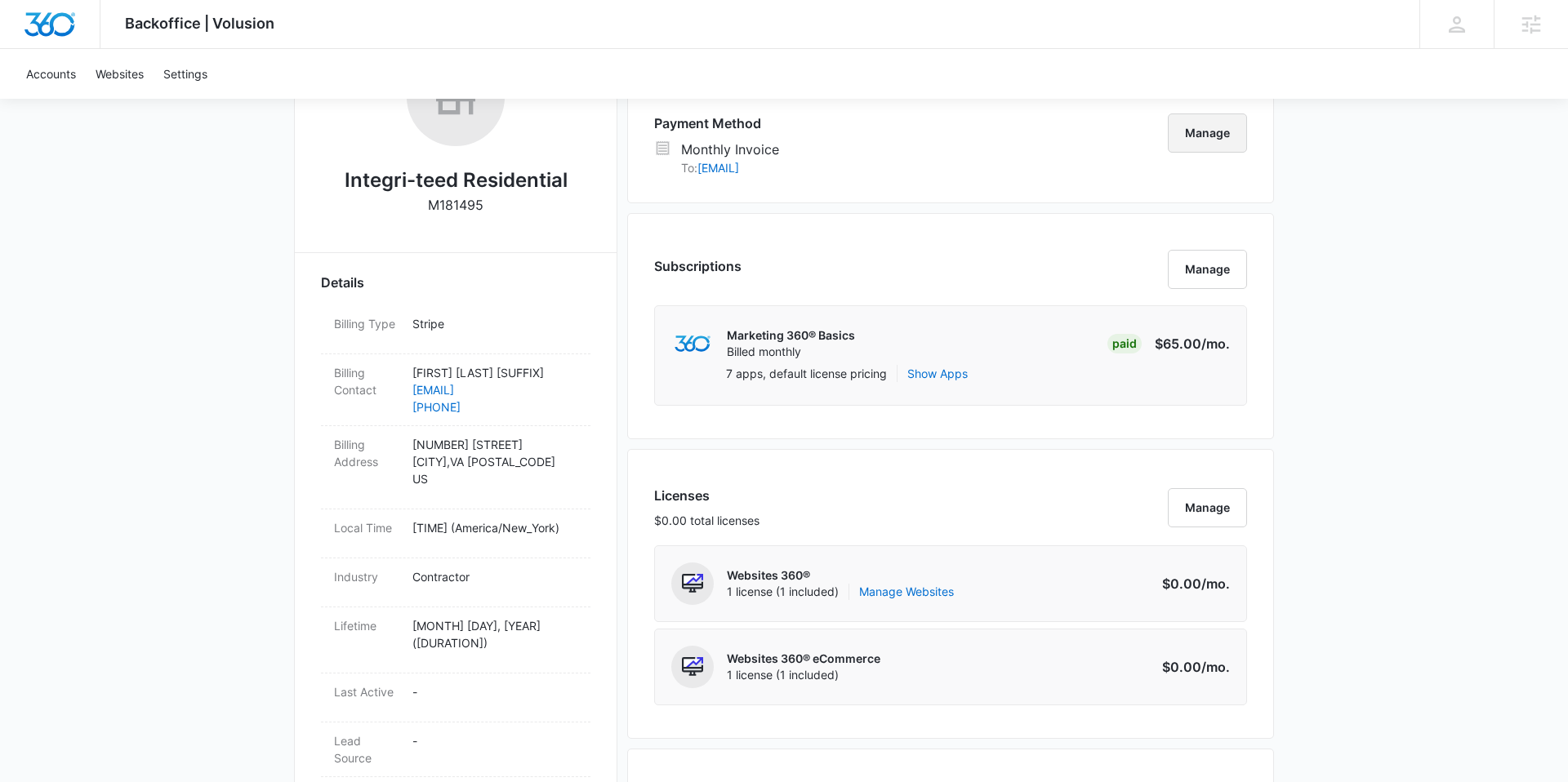 click on "Manage" at bounding box center [1207, 133] 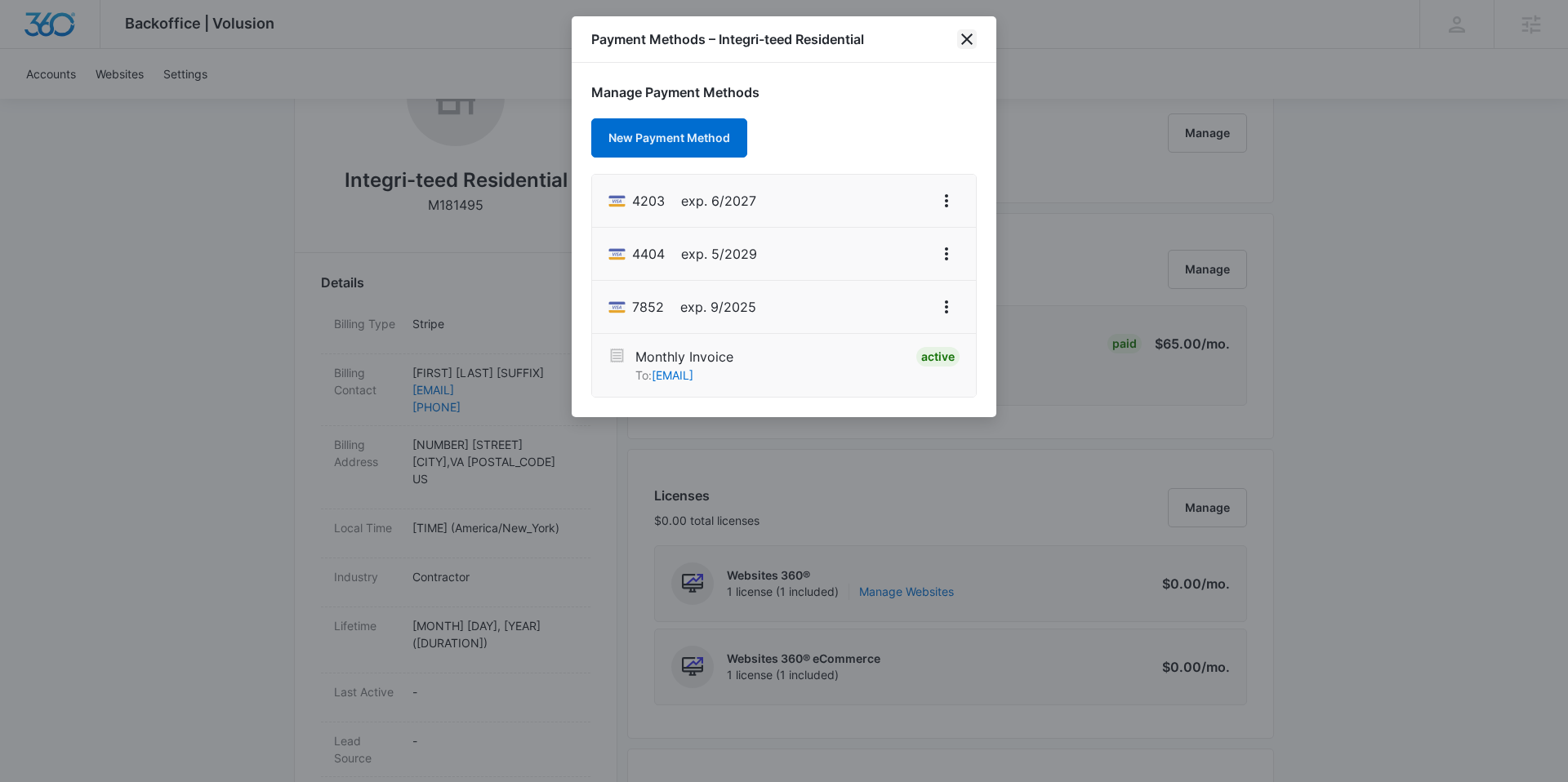 click 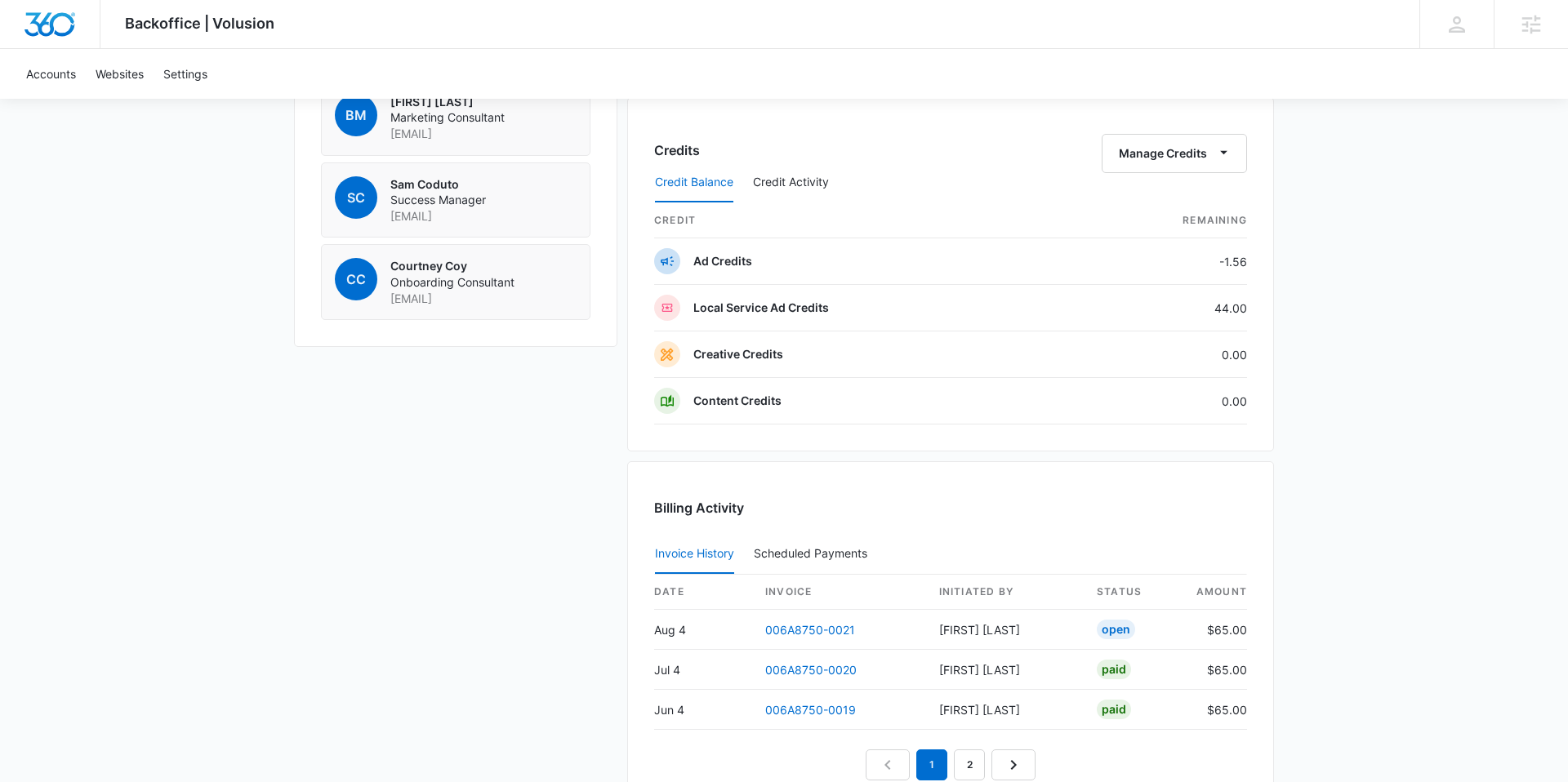 scroll, scrollTop: 1303, scrollLeft: 0, axis: vertical 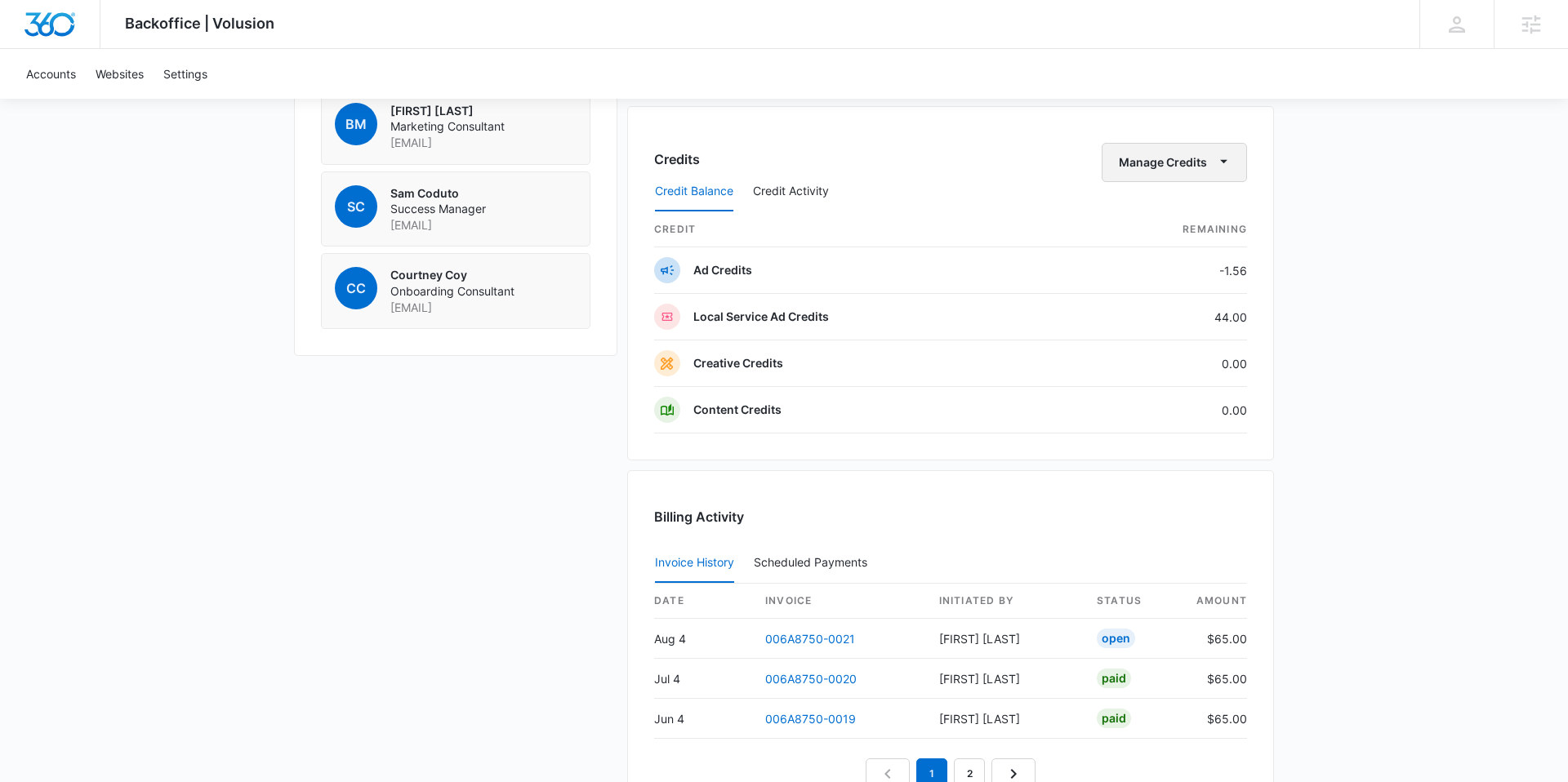 click on "Manage Credits" at bounding box center [1174, 162] 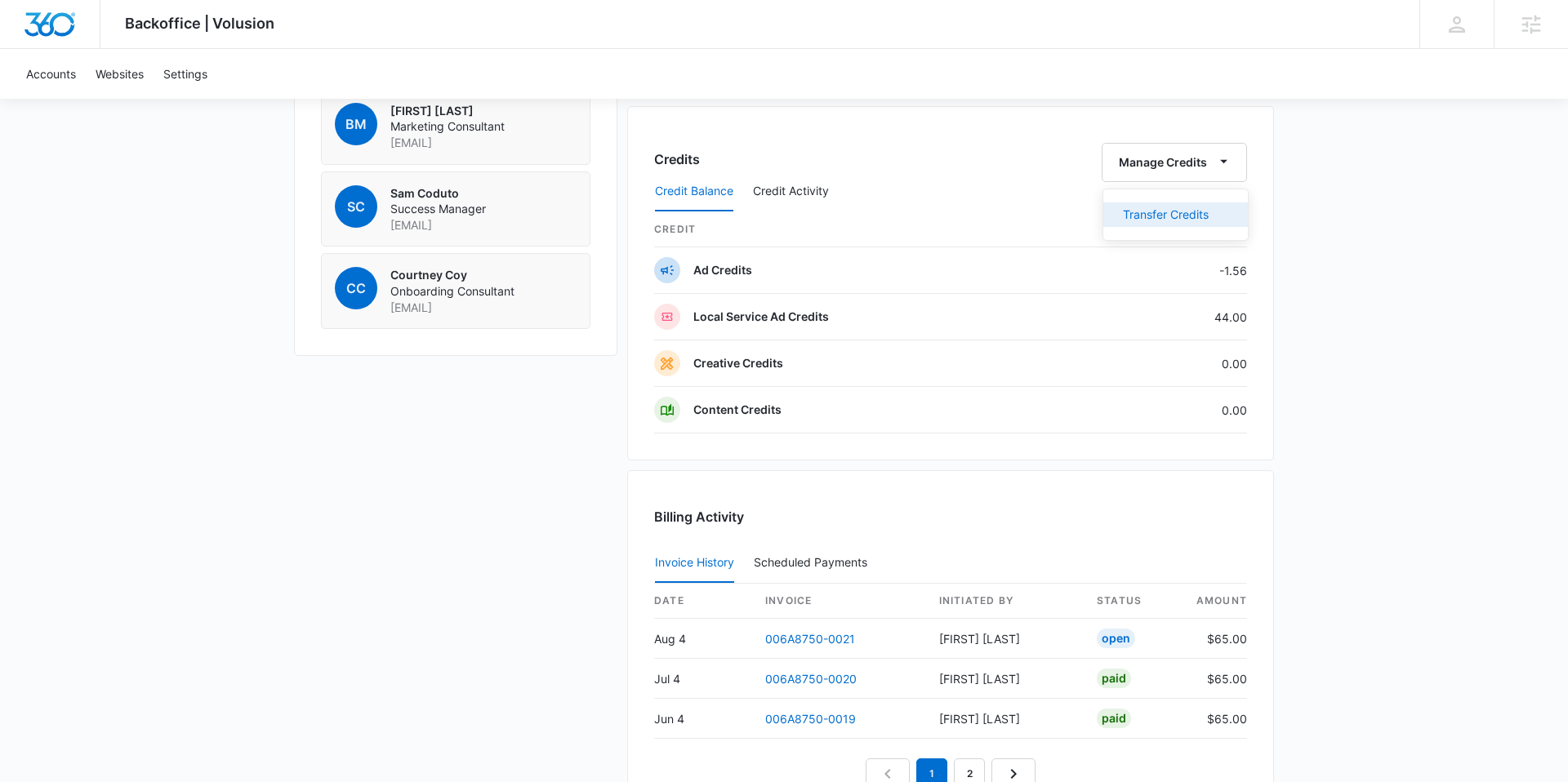 click on "Transfer Credits" at bounding box center [1165, 215] 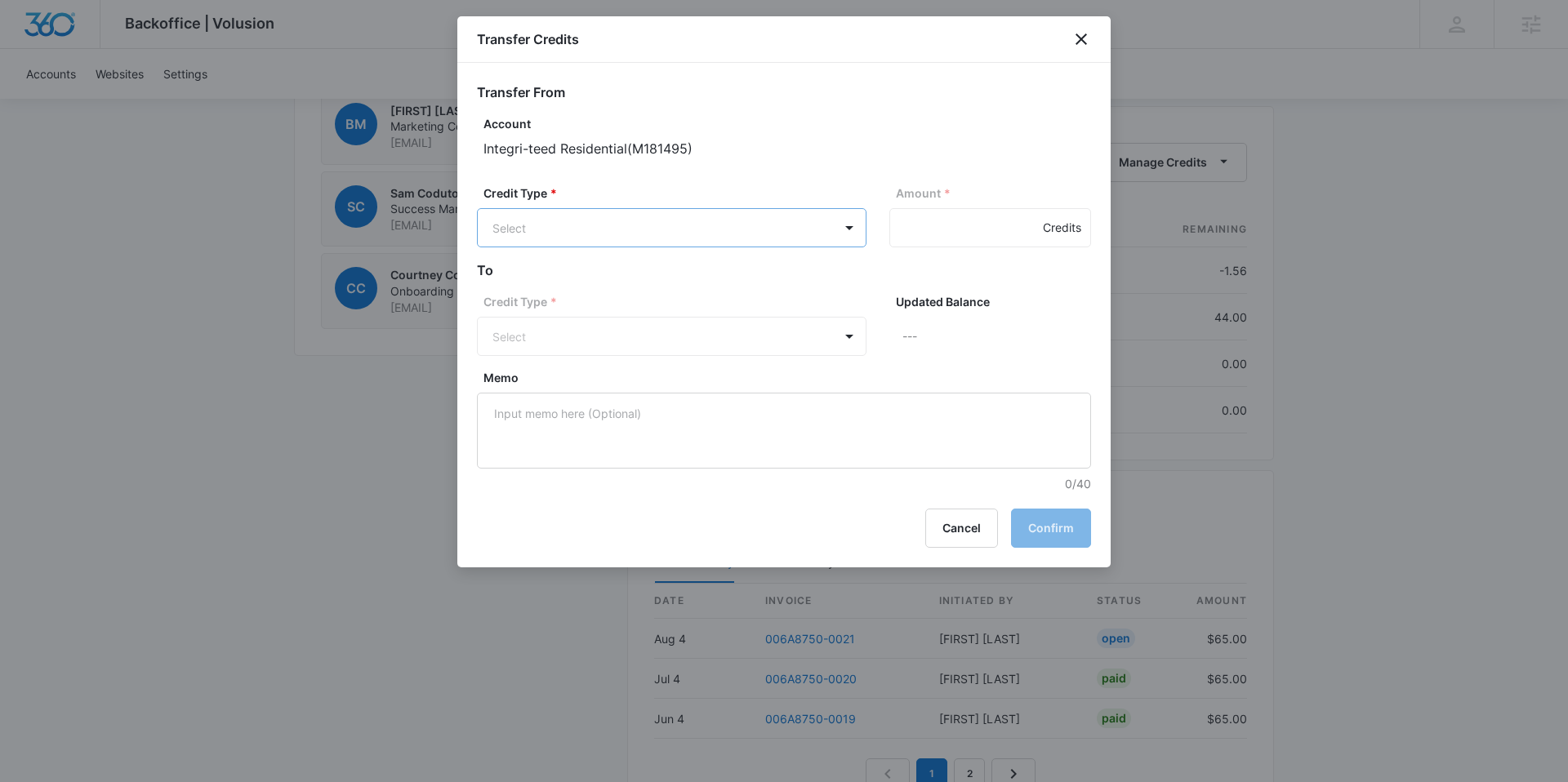 click on "Backoffice | Volusion Apps Settings SC Sam Coduto sam.coduto@madwire.com My Profile Notifications Support Logout Terms & Conditions   •   Privacy Policy Agencies Accounts Websites Settings Integri-teed Residential M181495 Paid Next payment of  $65.00  due  Sep 4 One Time Sale Go to Dashboard Integri-teed Residential M181495 Details Billing Type Stripe Billing Contact Michael  Christiano II mchristianoii@gmail.com (540) 642-9023 Billing Address 11107 MEADOWLARK LN SPOTSYLVANIA ,  VA   22553-7724 US Local Time 10:03am   ( America/New_York ) Industry Contractor Lifetime Jun 3, 2024  ( 1 year 2 months ) Last Active - Lead Source - Partner - Stripe ID cus_QE6Ah1uGPhTjMq Collection Method Send Invoice Team Members TO Thor Other Ad Specialist thor.team@madwire.com BM Ben Miller Marketing Consultant ben.miller@marketing360.com SC Sam Coduto Success Manager sam.coduto@madwire.com CC Courtney Coy Onboarding Consultant Courtney.Coy@madwire.com Billing Task Manager Payment Method Monthly Invoice To:  Manage Manage" at bounding box center (784, -64) 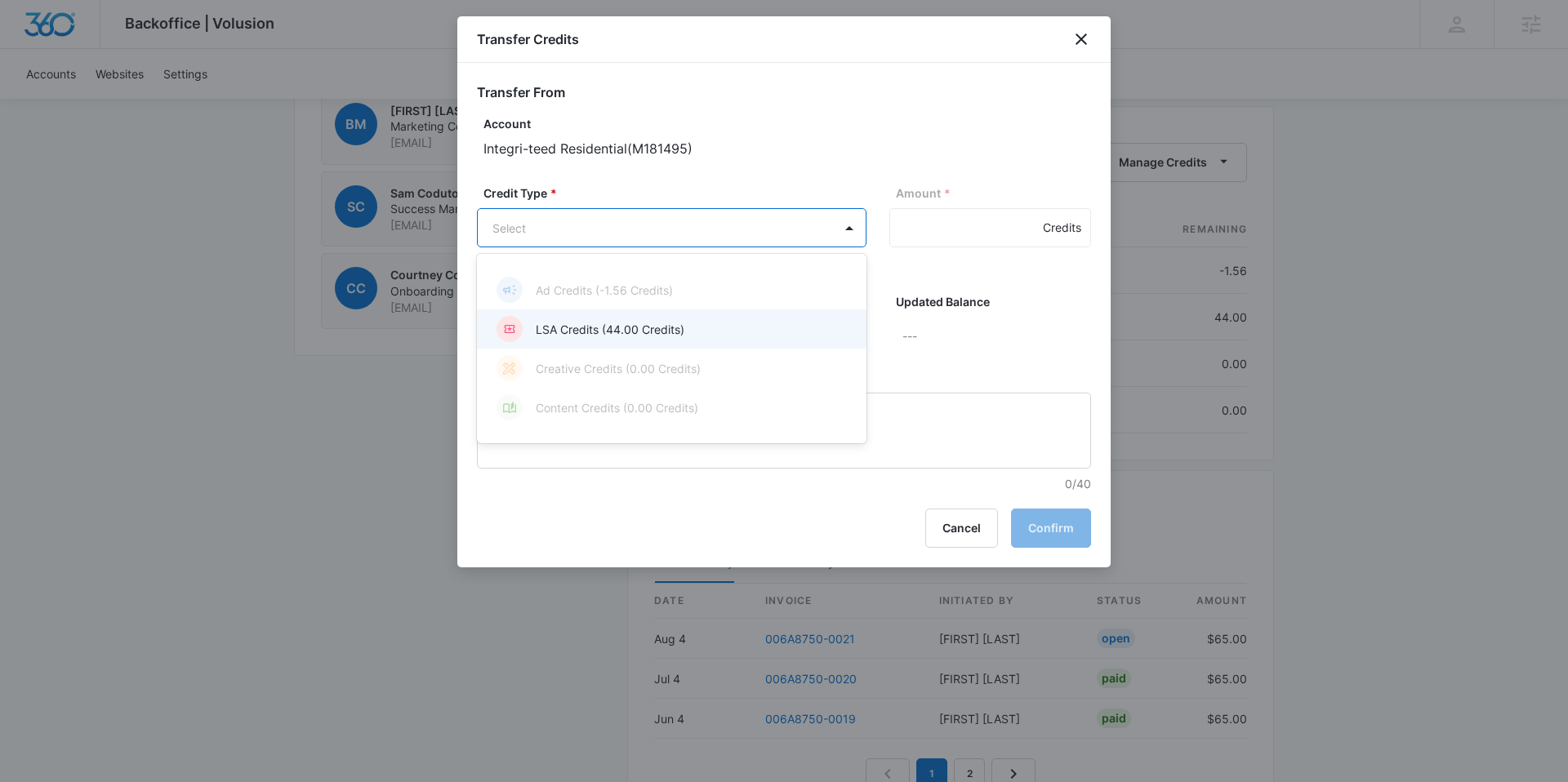 click on "LSA Credits (44.00 Credits)" at bounding box center (670, 329) 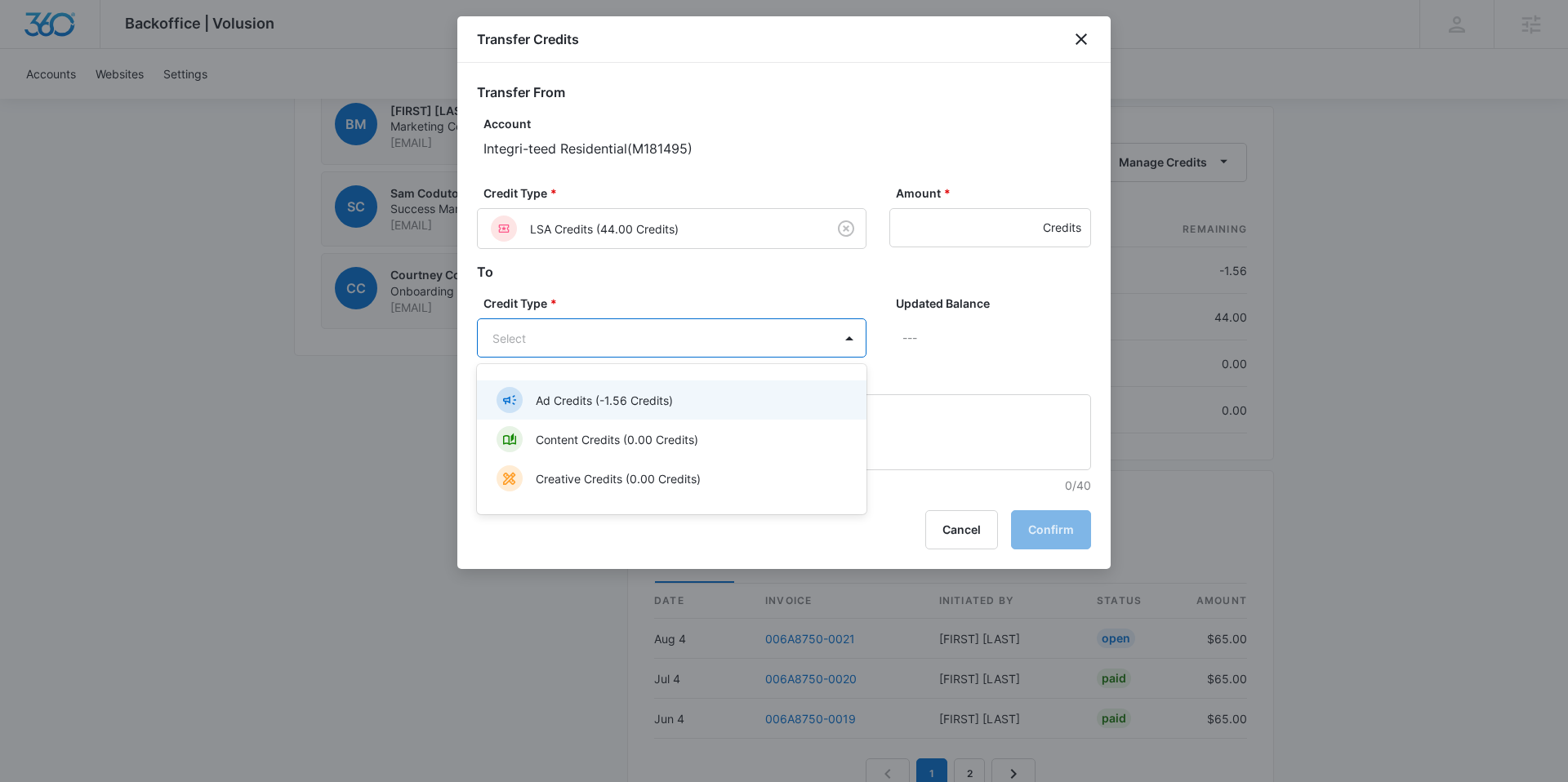 click on "Backoffice | Volusion Apps Settings SC Sam Coduto sam.coduto@madwire.com My Profile Notifications Support Logout Terms & Conditions   •   Privacy Policy Agencies Accounts Websites Settings Integri-teed Residential M181495 Paid Next payment of  $65.00  due  Sep 4 One Time Sale Go to Dashboard Integri-teed Residential M181495 Details Billing Type Stripe Billing Contact Michael  Christiano II mchristianoii@gmail.com (540) 642-9023 Billing Address 11107 MEADOWLARK LN SPOTSYLVANIA ,  VA   22553-7724 US Local Time 10:03am   ( America/New_York ) Industry Contractor Lifetime Jun 3, 2024  ( 1 year 2 months ) Last Active - Lead Source - Partner - Stripe ID cus_QE6Ah1uGPhTjMq Collection Method Send Invoice Team Members TO Thor Other Ad Specialist thor.team@madwire.com BM Ben Miller Marketing Consultant ben.miller@marketing360.com SC Sam Coduto Success Manager sam.coduto@madwire.com CC Courtney Coy Onboarding Consultant Courtney.Coy@madwire.com Billing Task Manager Payment Method Monthly Invoice To:  Manage Manage" at bounding box center [784, -64] 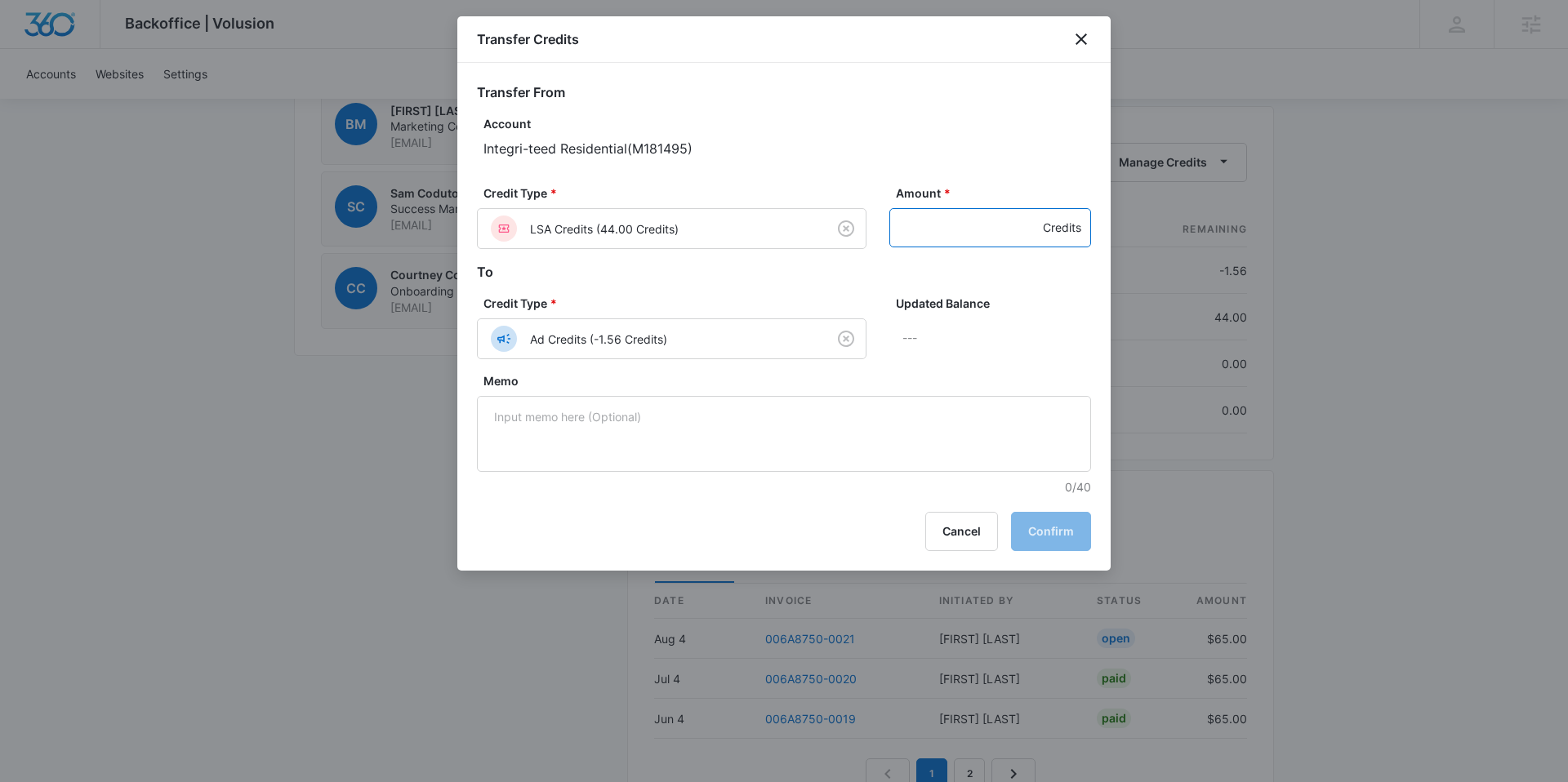 click on "Amount *" at bounding box center (990, 228) 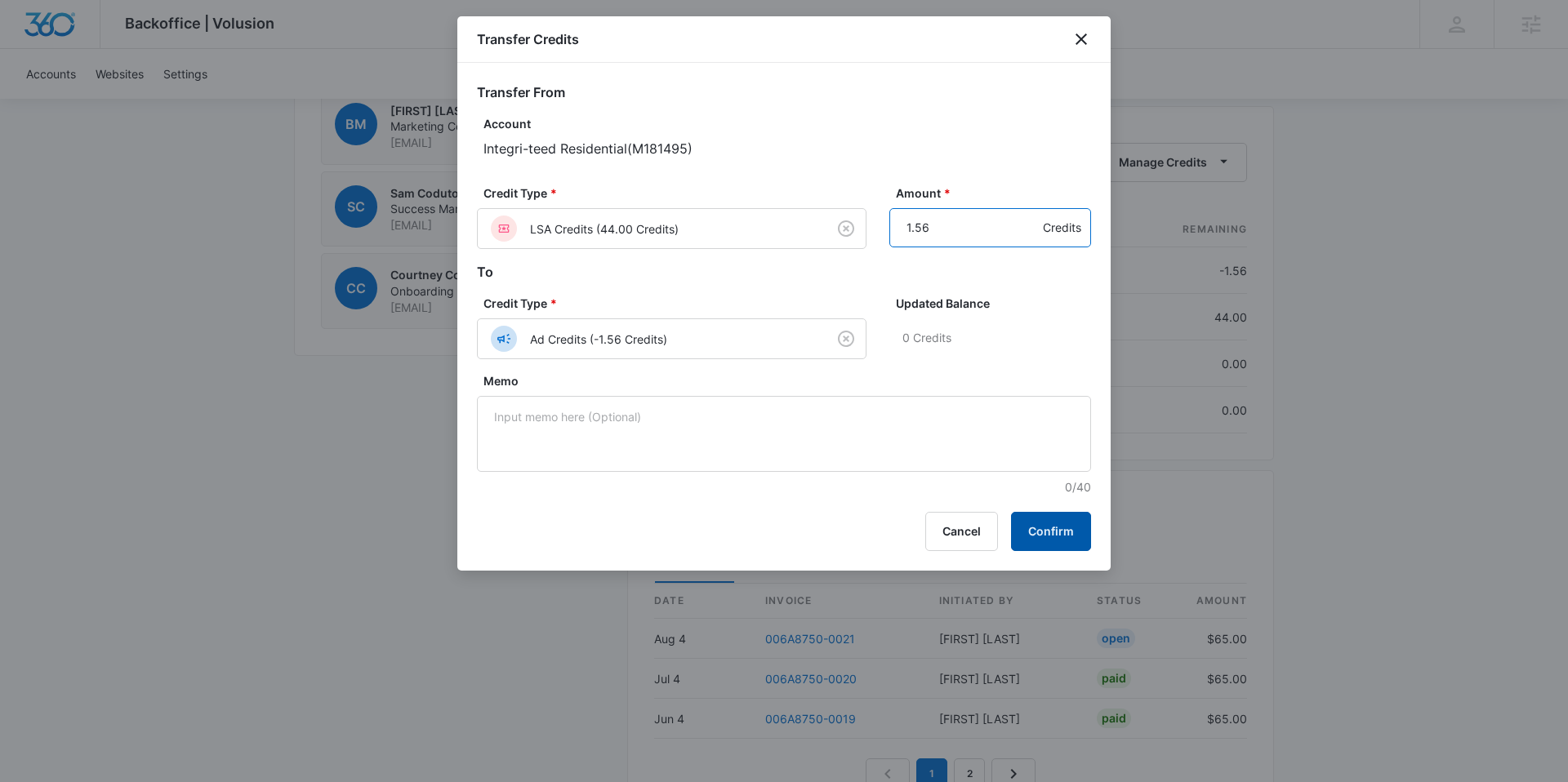 type on "1.56" 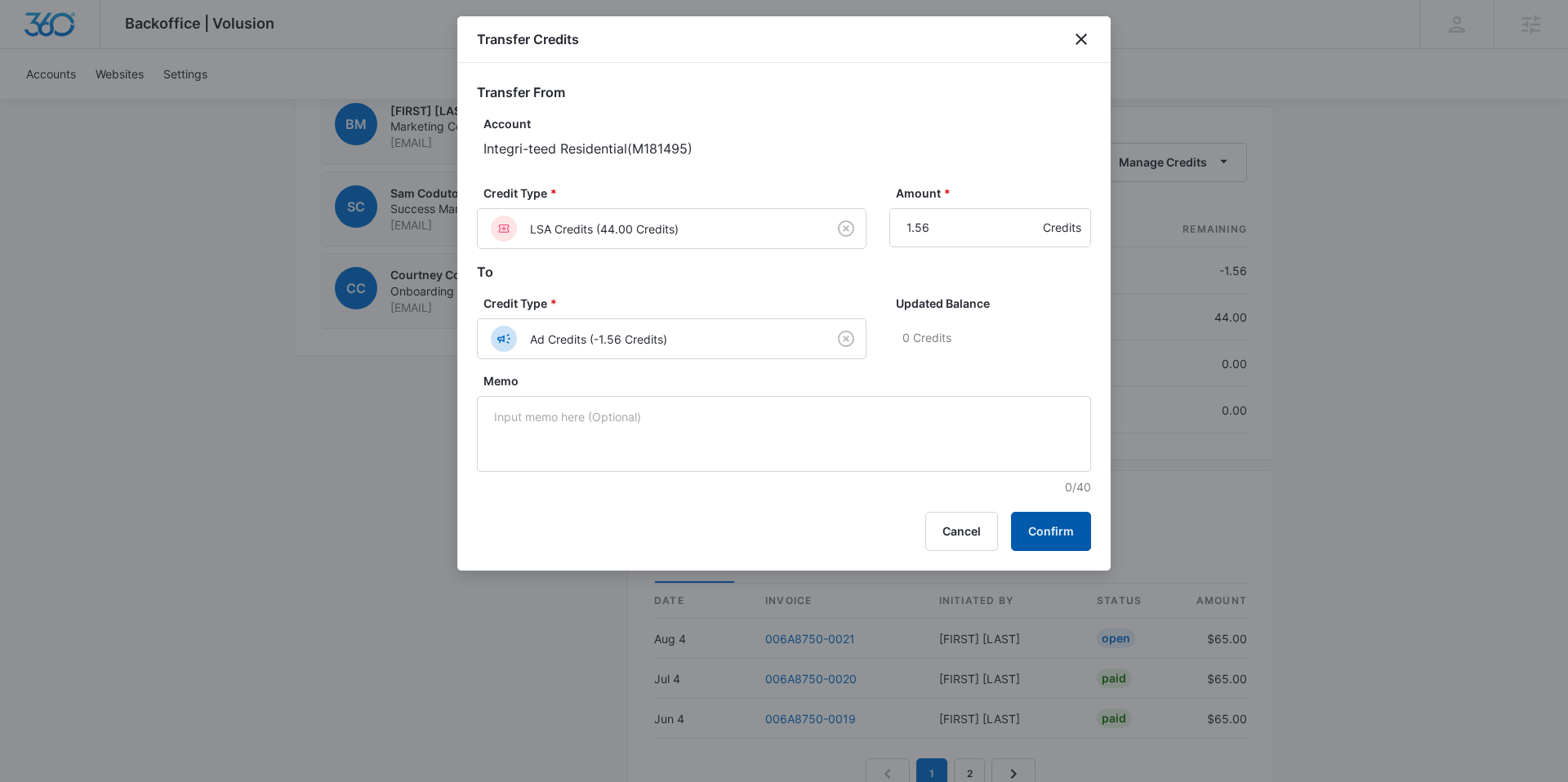 click on "Confirm" at bounding box center [1051, 531] 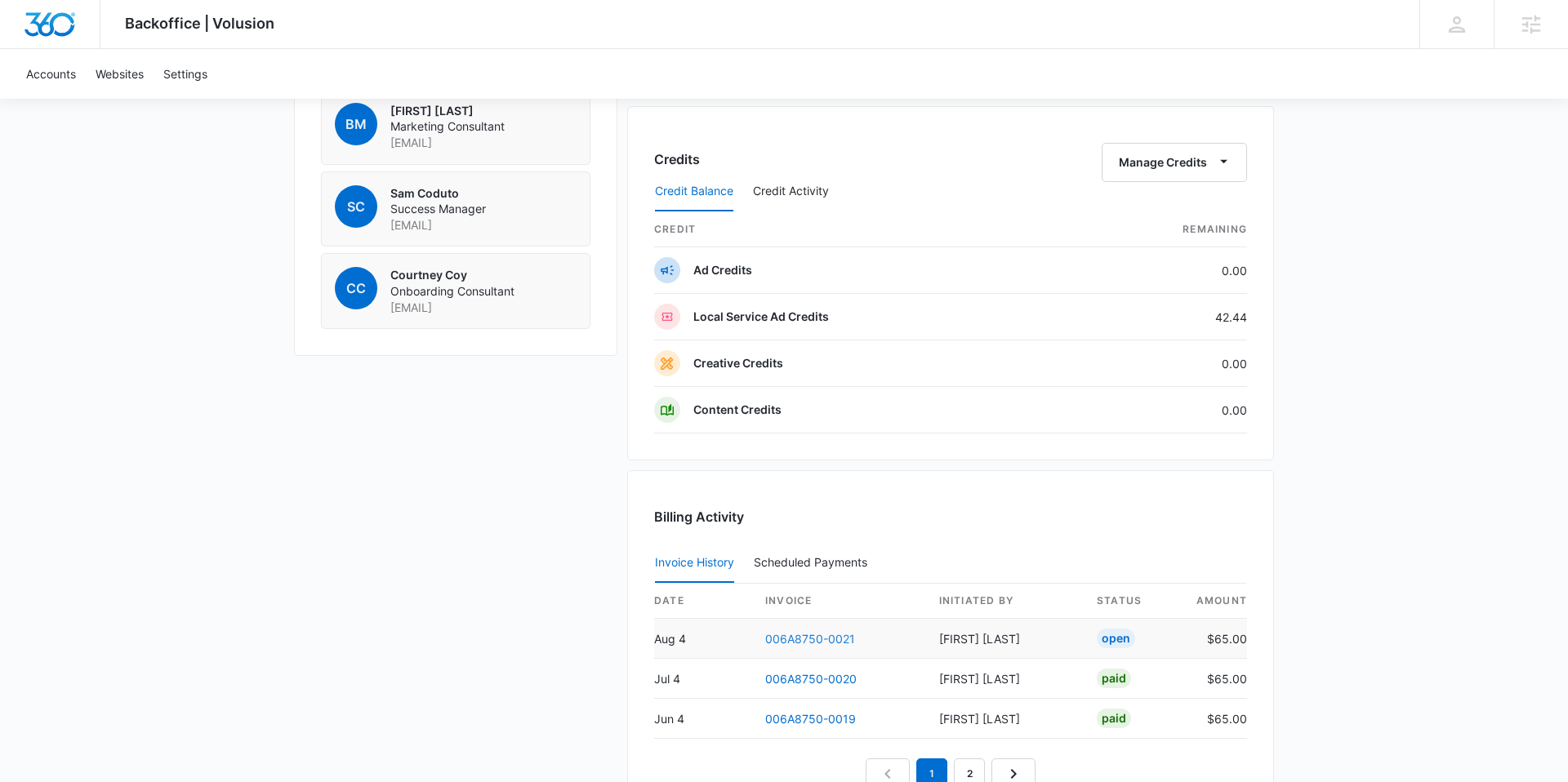click on "006A8750-0021" at bounding box center (810, 638) 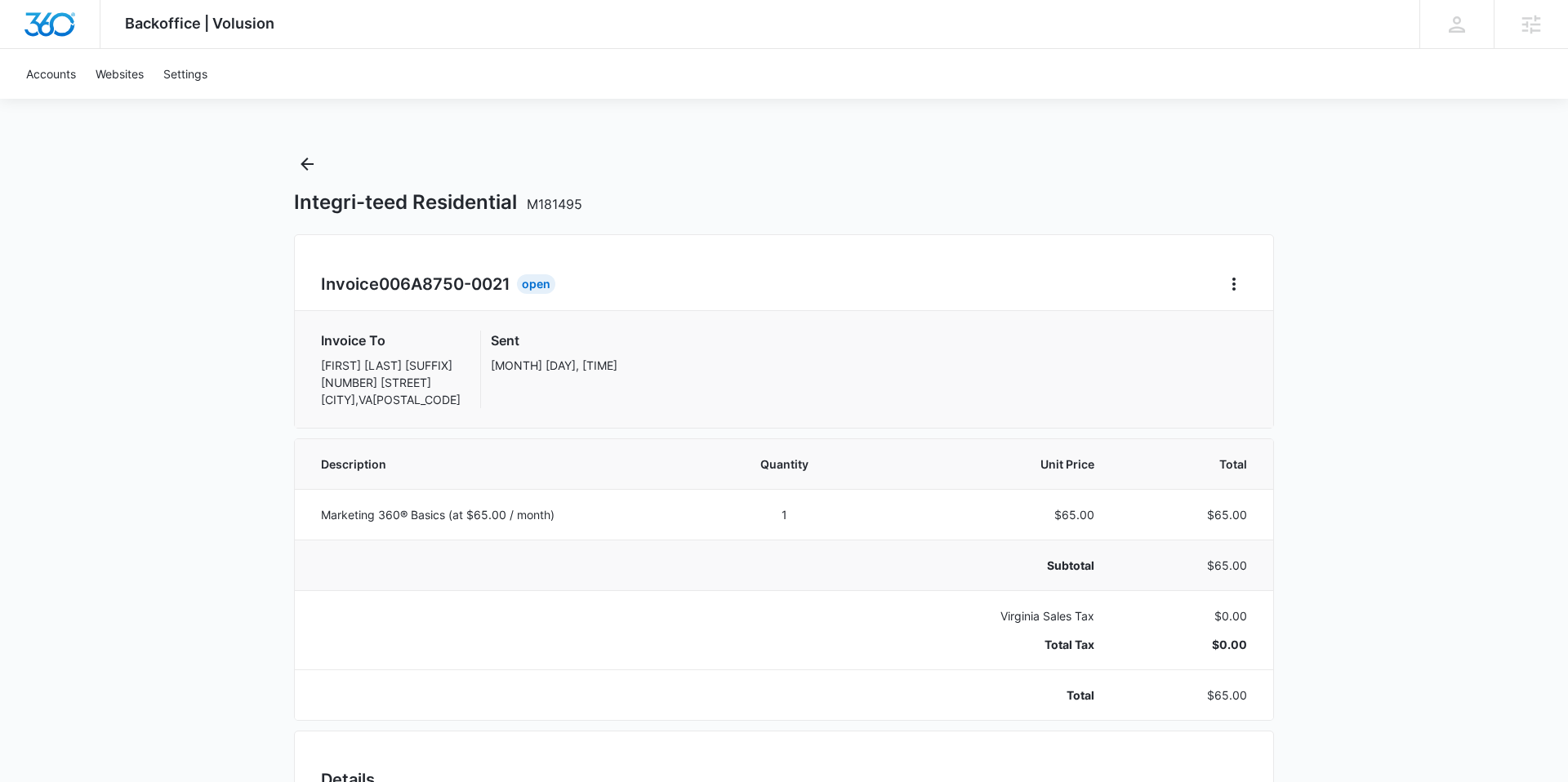 scroll, scrollTop: 79, scrollLeft: 0, axis: vertical 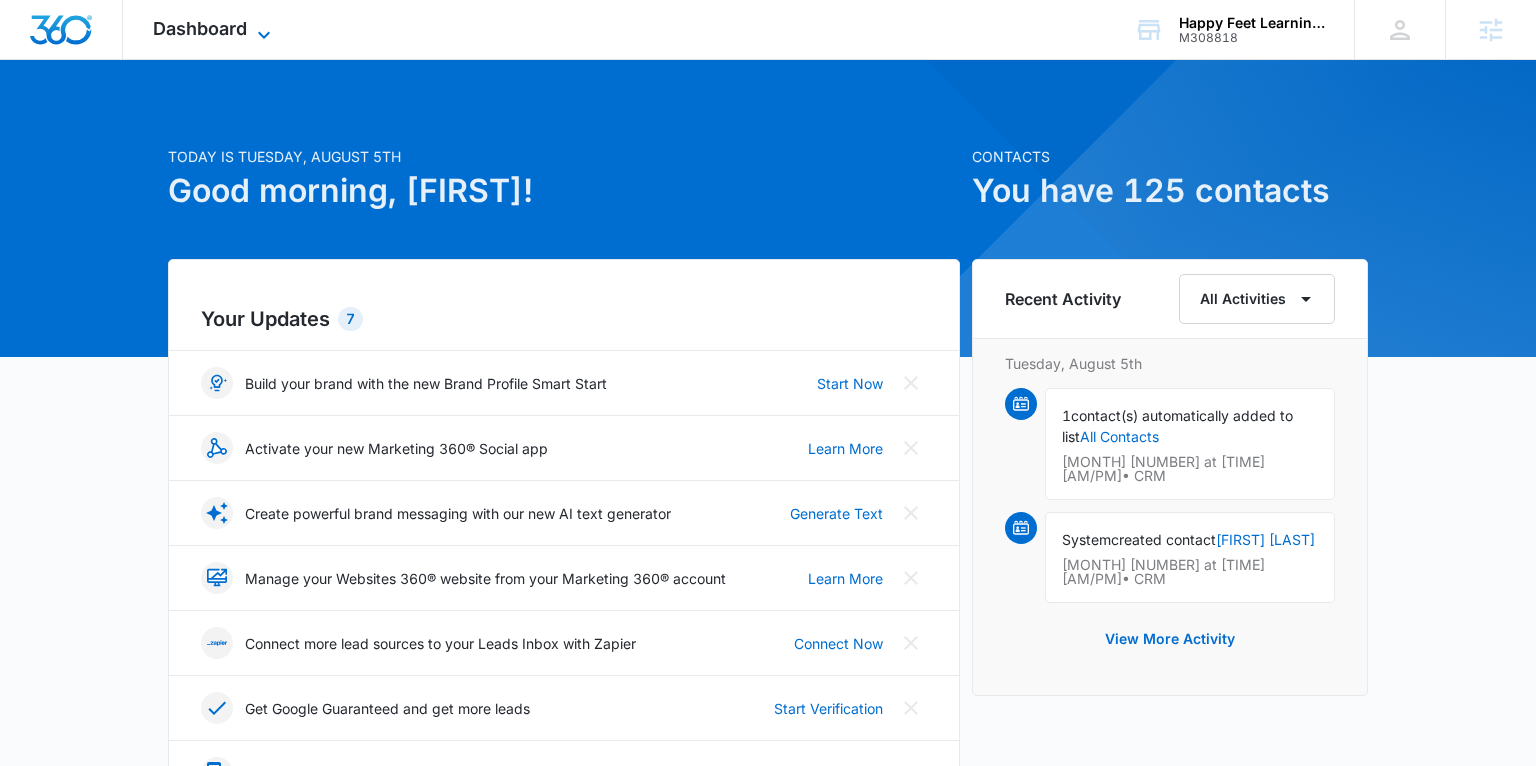 click on "Dashboard" at bounding box center [200, 28] 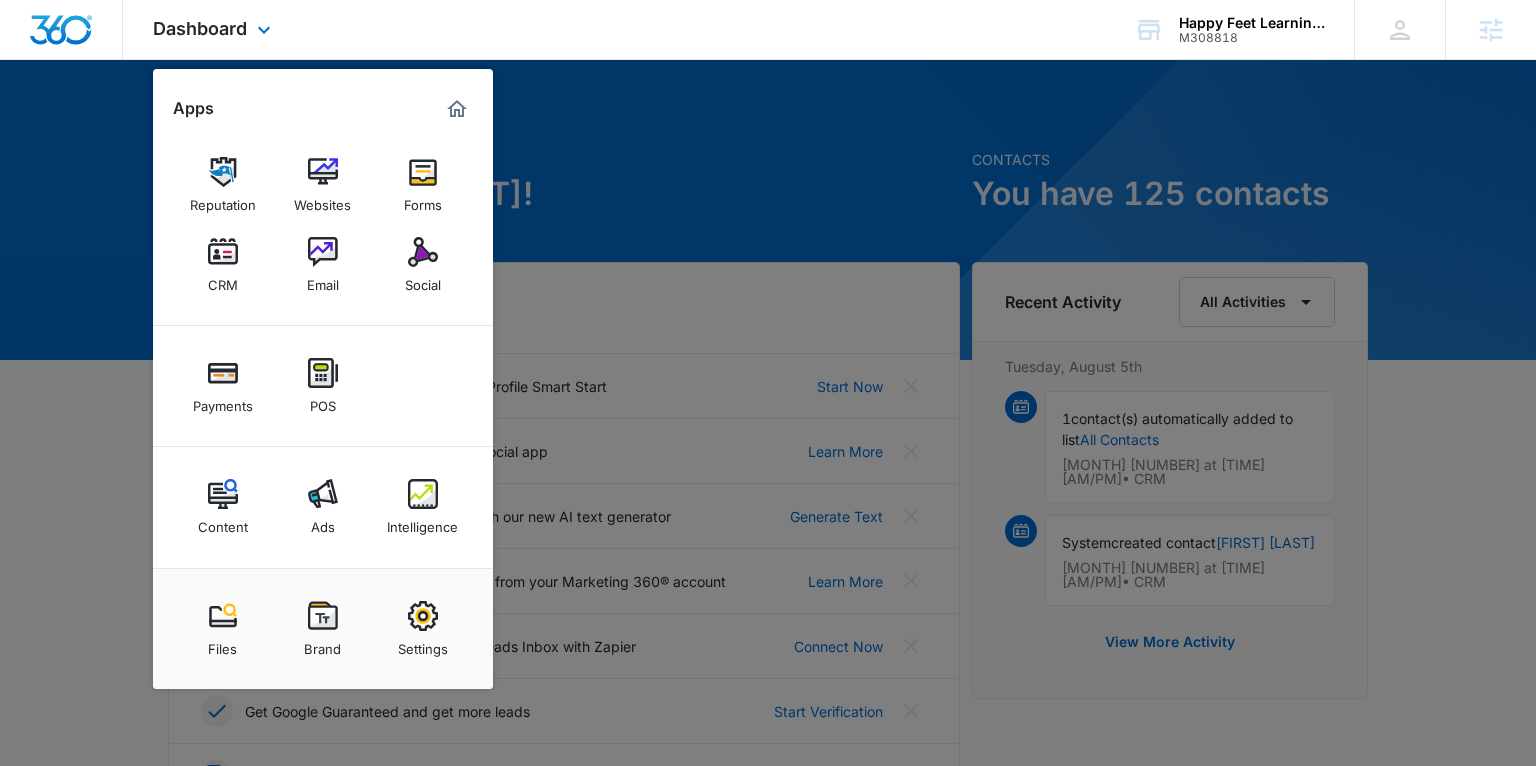 scroll, scrollTop: 3, scrollLeft: 0, axis: vertical 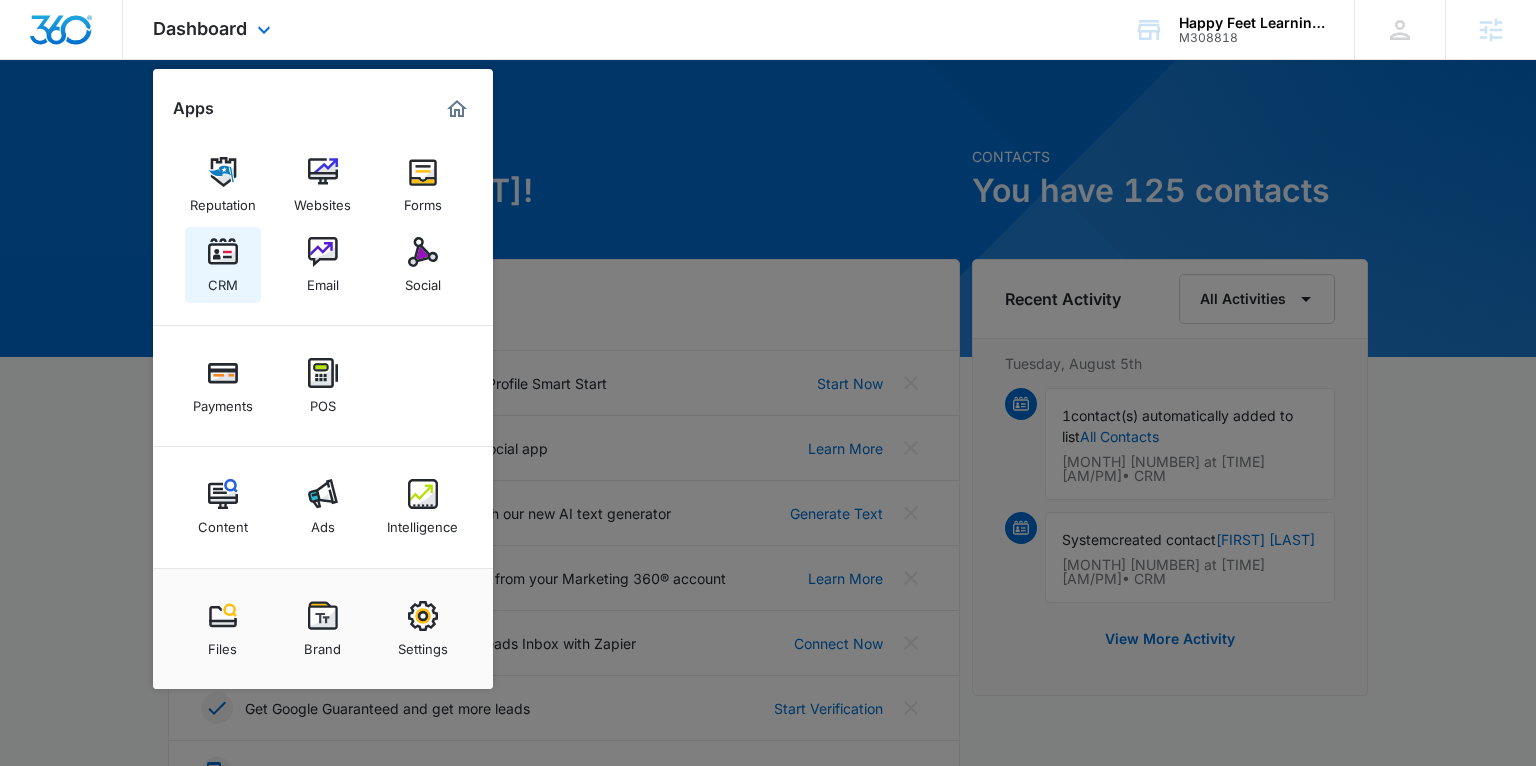 click at bounding box center (223, 252) 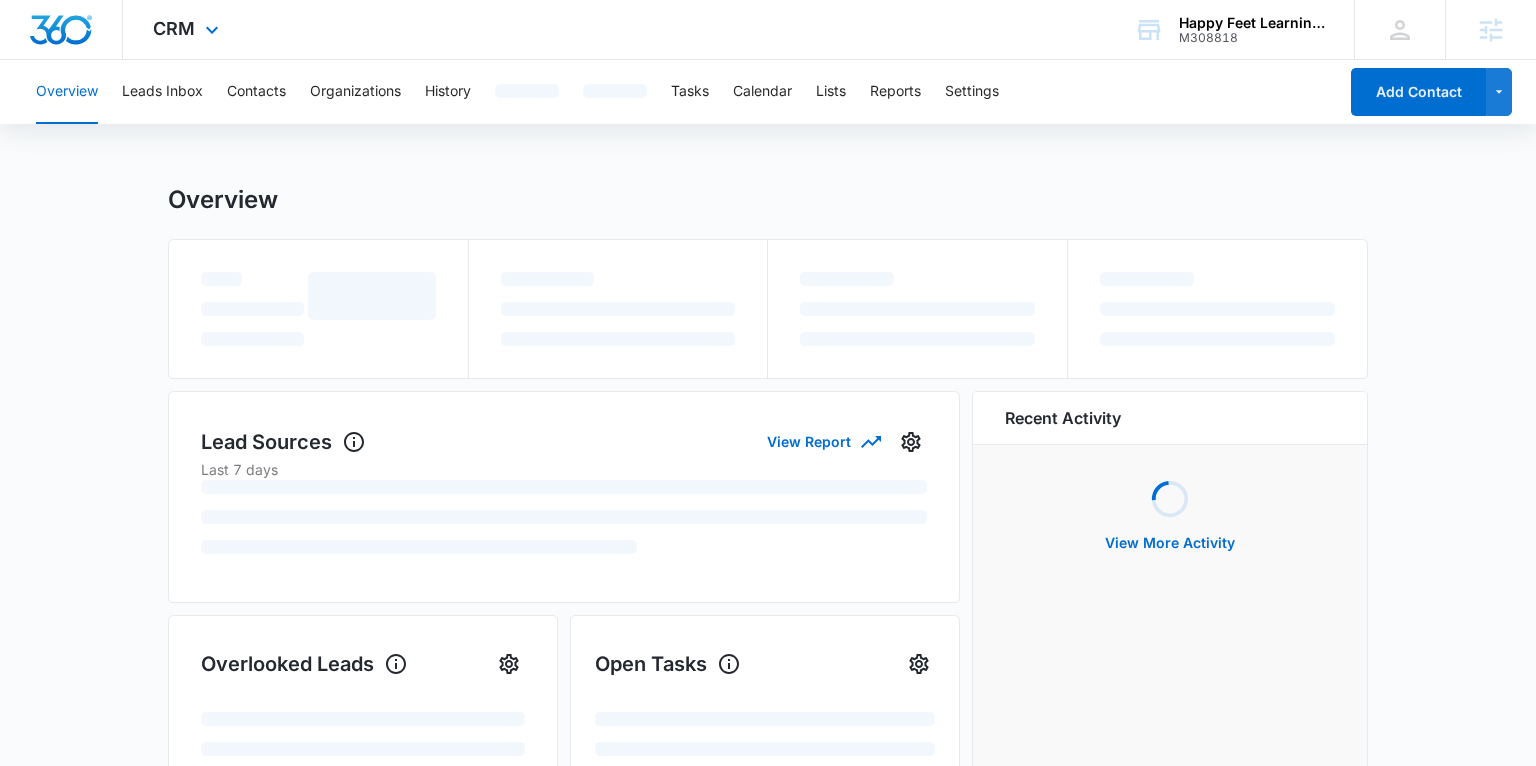 scroll, scrollTop: 0, scrollLeft: 0, axis: both 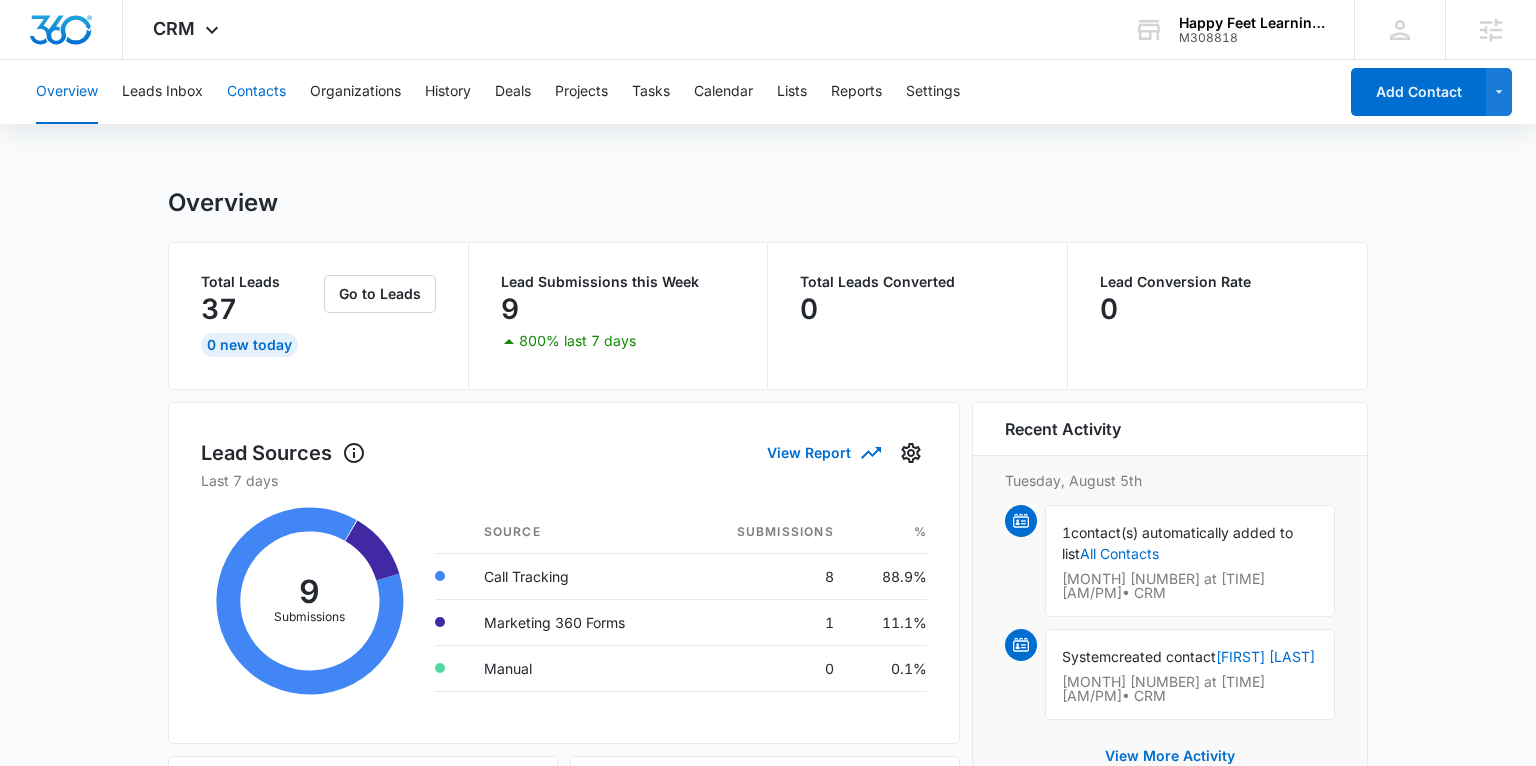 click on "Contacts" at bounding box center (256, 92) 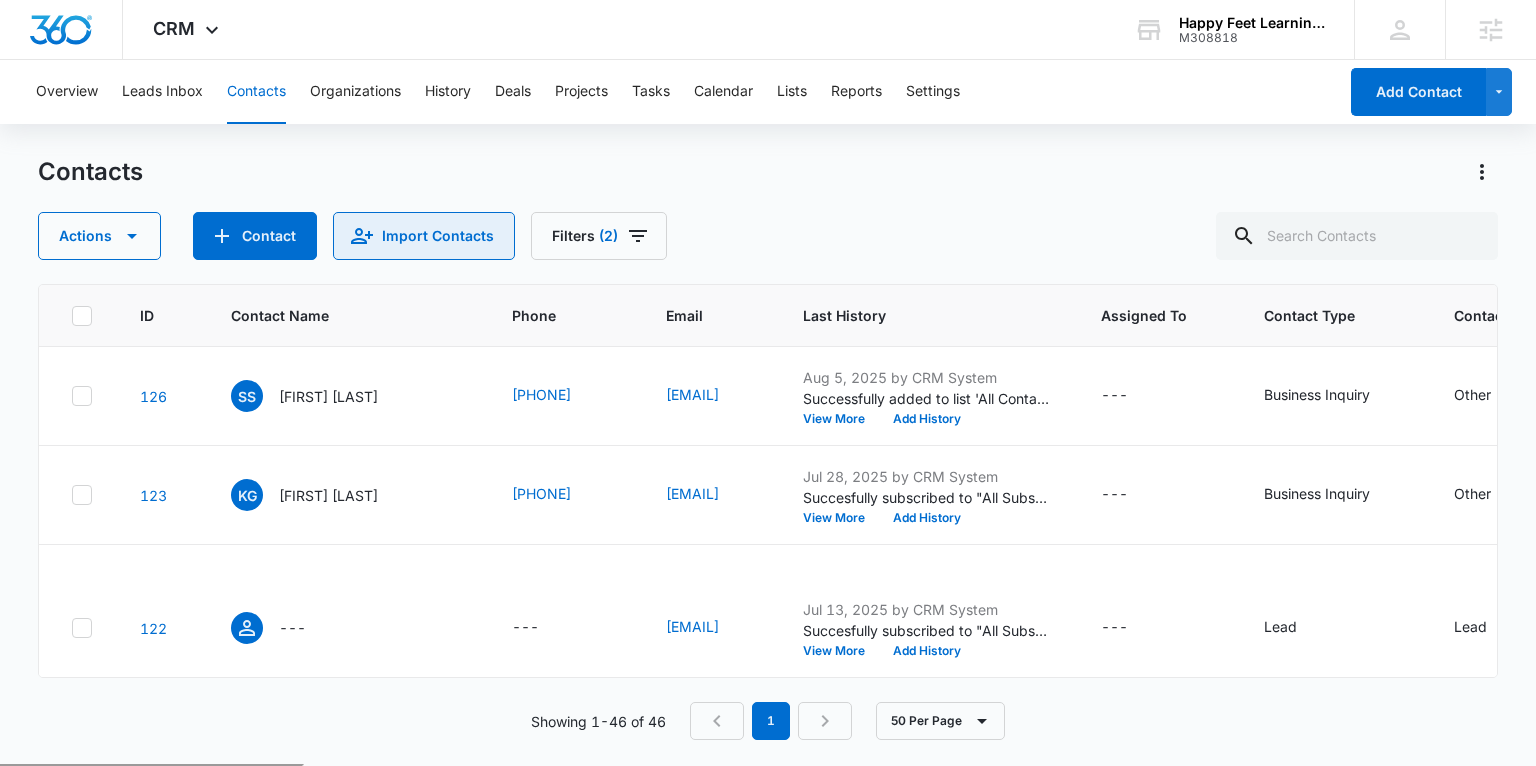click 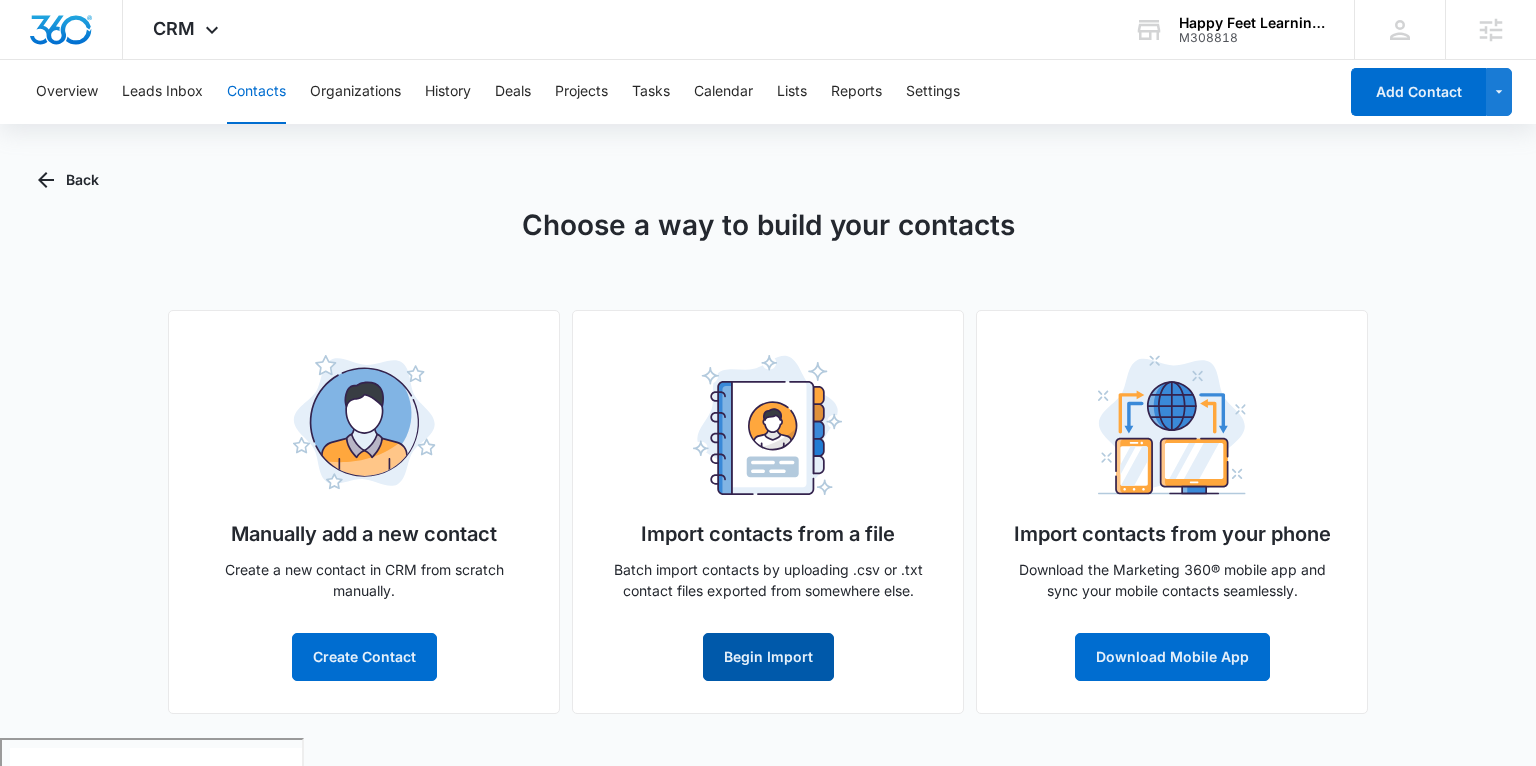 click on "Begin Import" at bounding box center (768, 657) 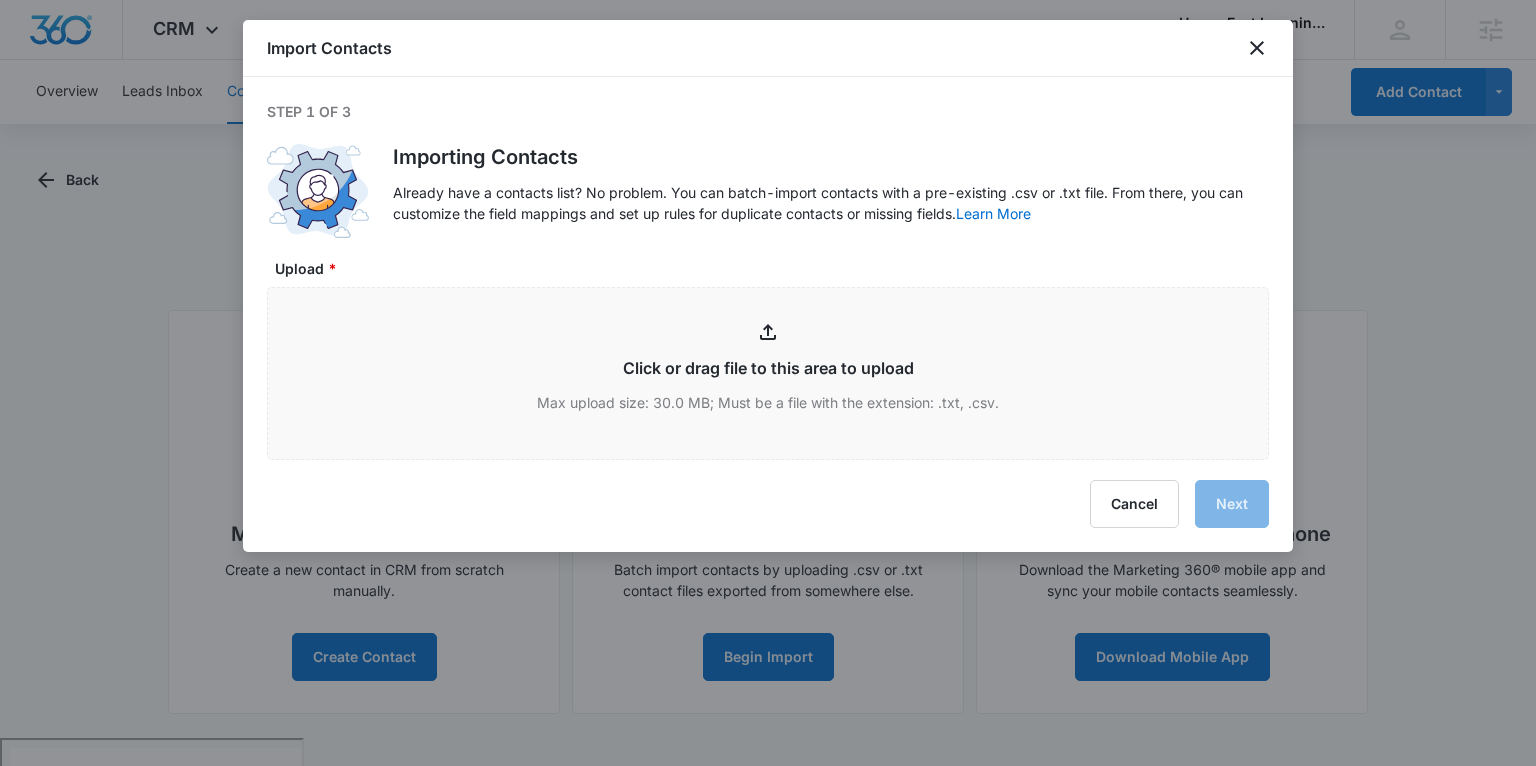type on "C:\fakepath\Parents List August 2025 - Sheet1.csv" 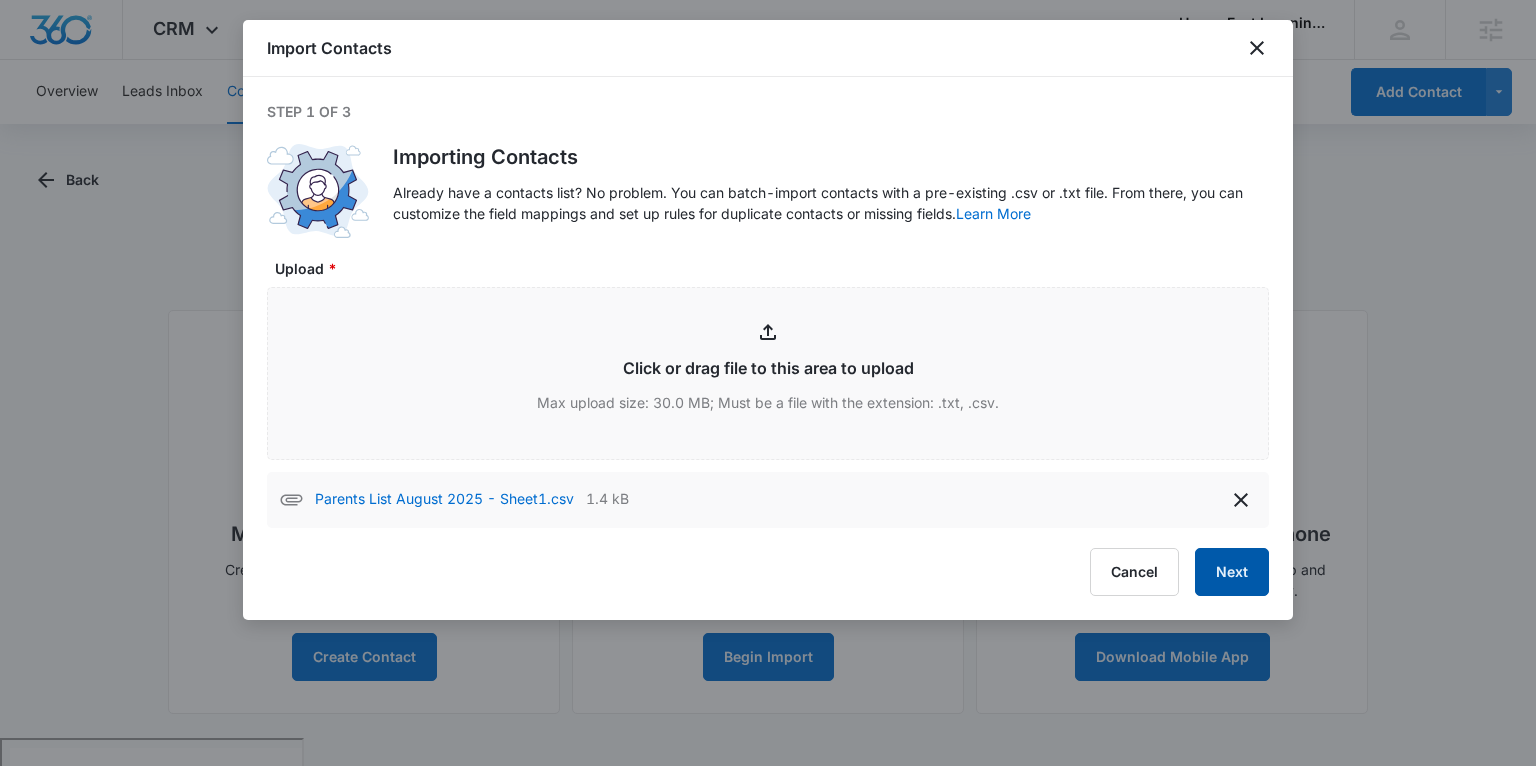 click on "Next" at bounding box center [1232, 572] 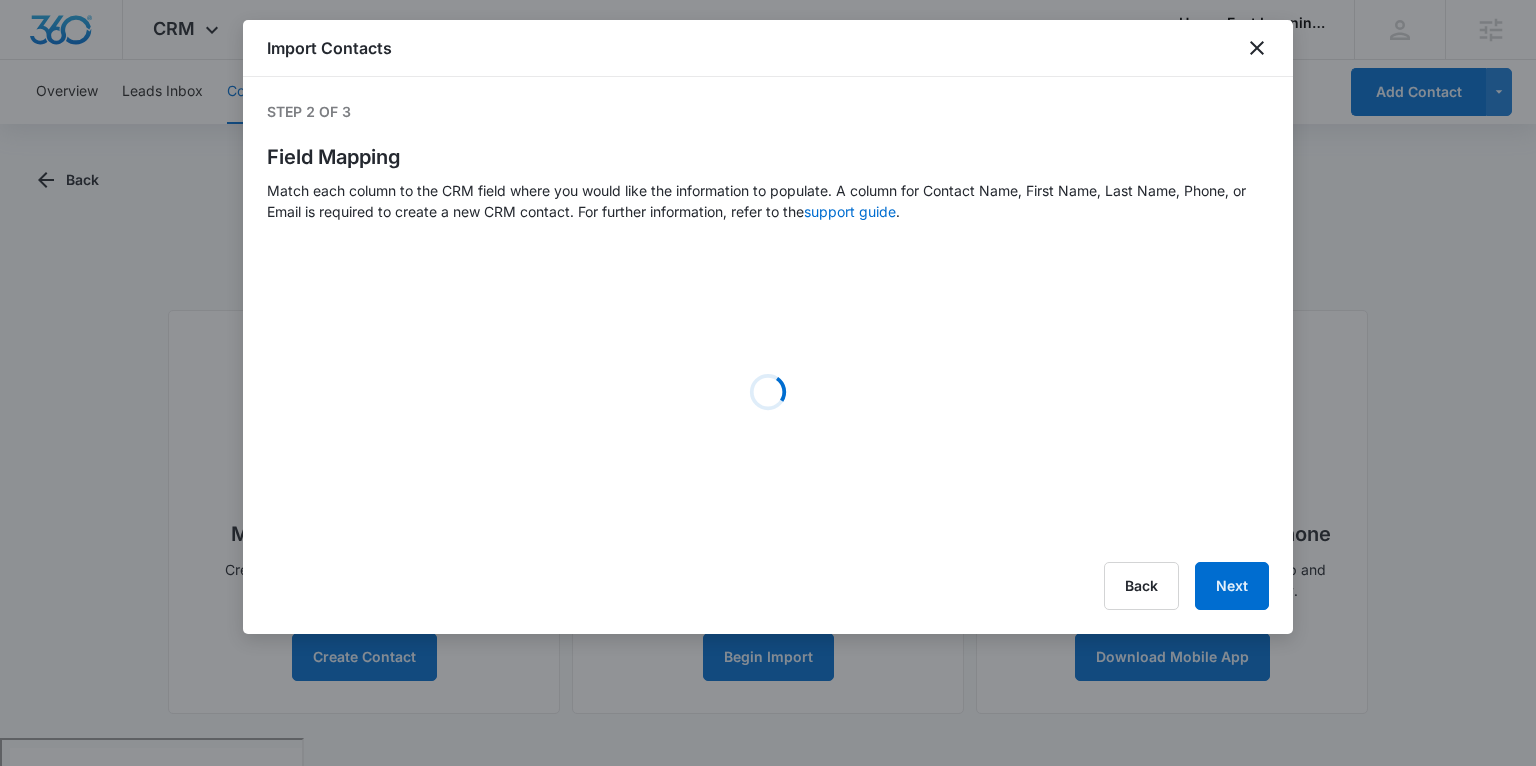 select on "357" 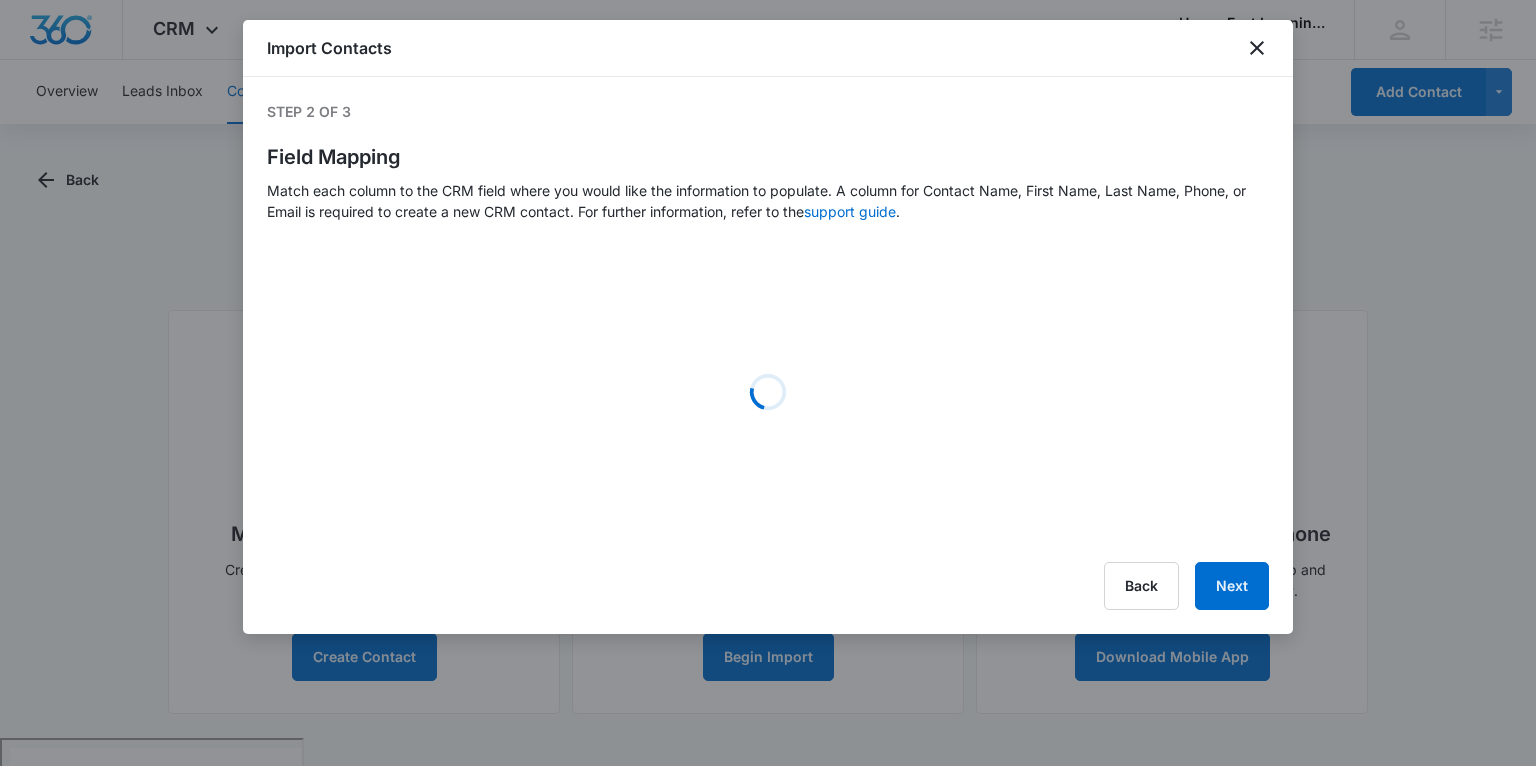select on "78" 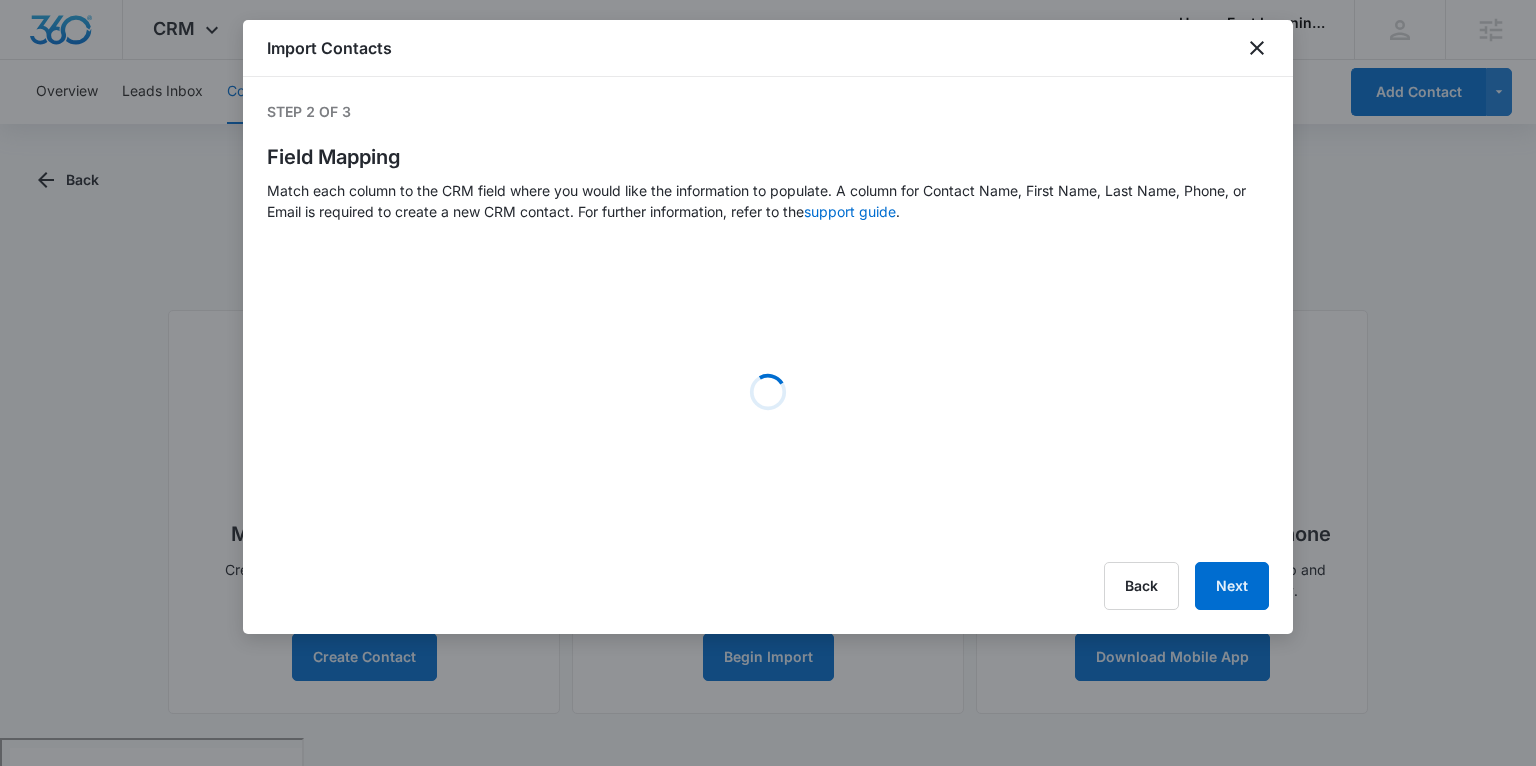 select on "79" 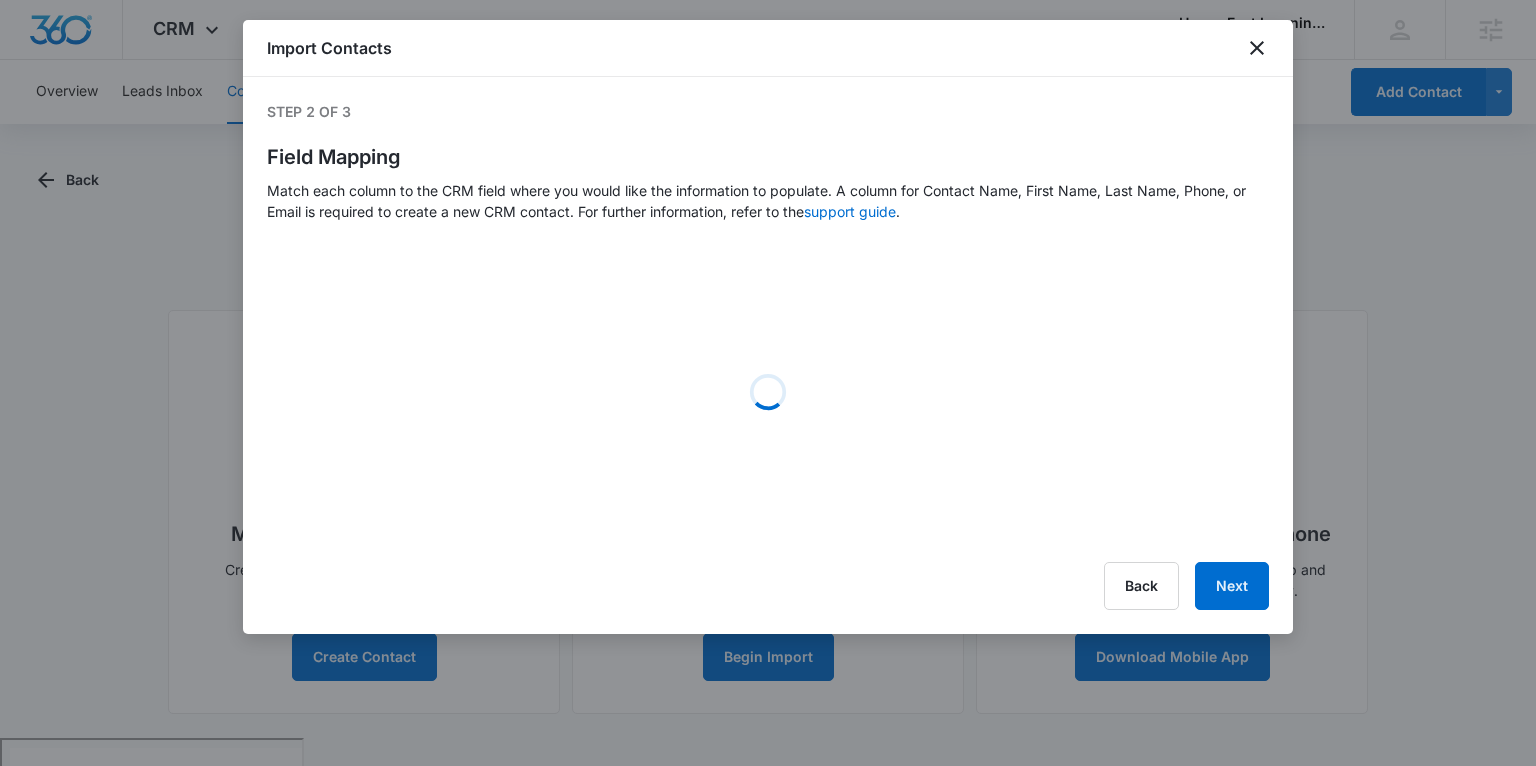 select on "185" 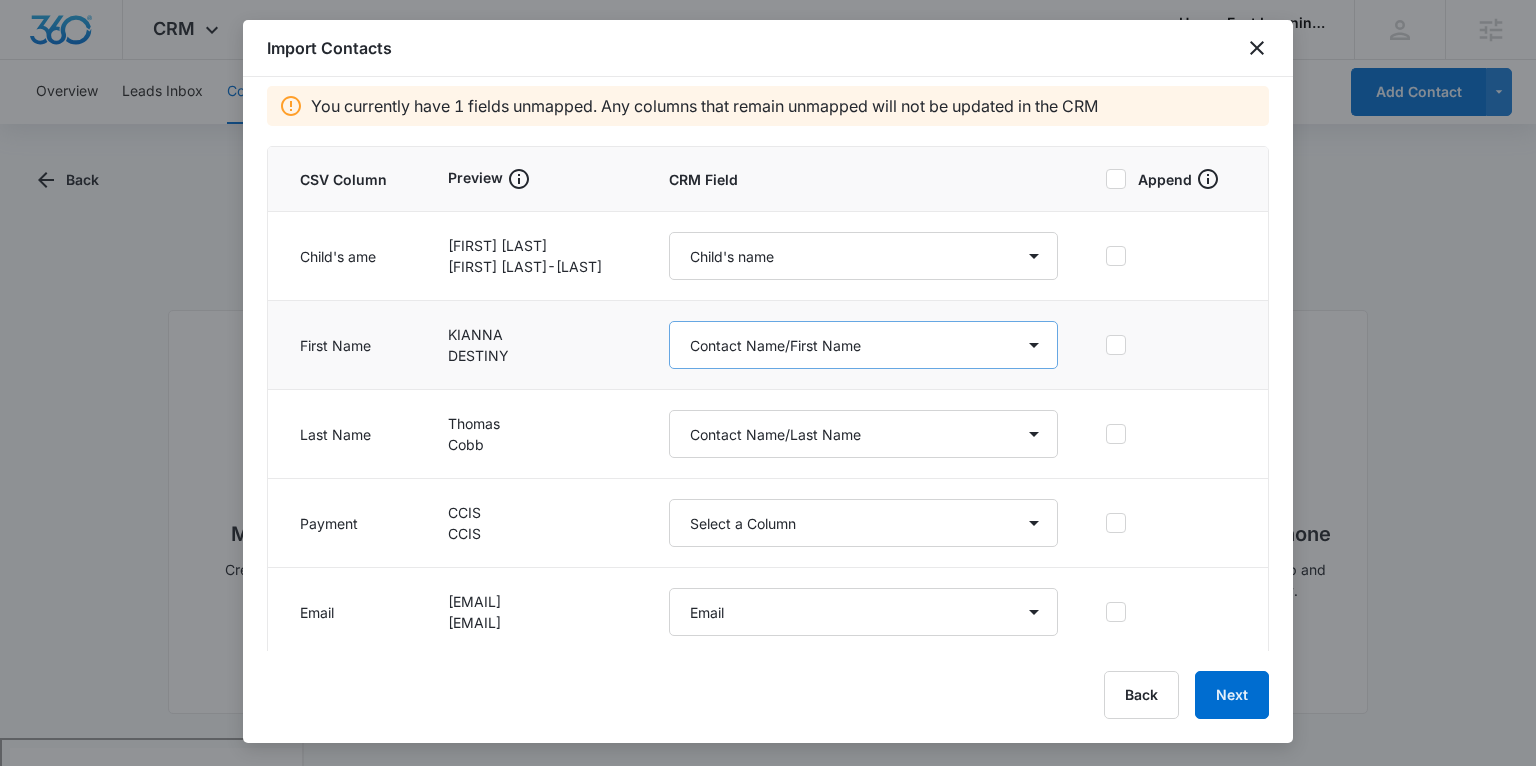 scroll, scrollTop: 160, scrollLeft: 0, axis: vertical 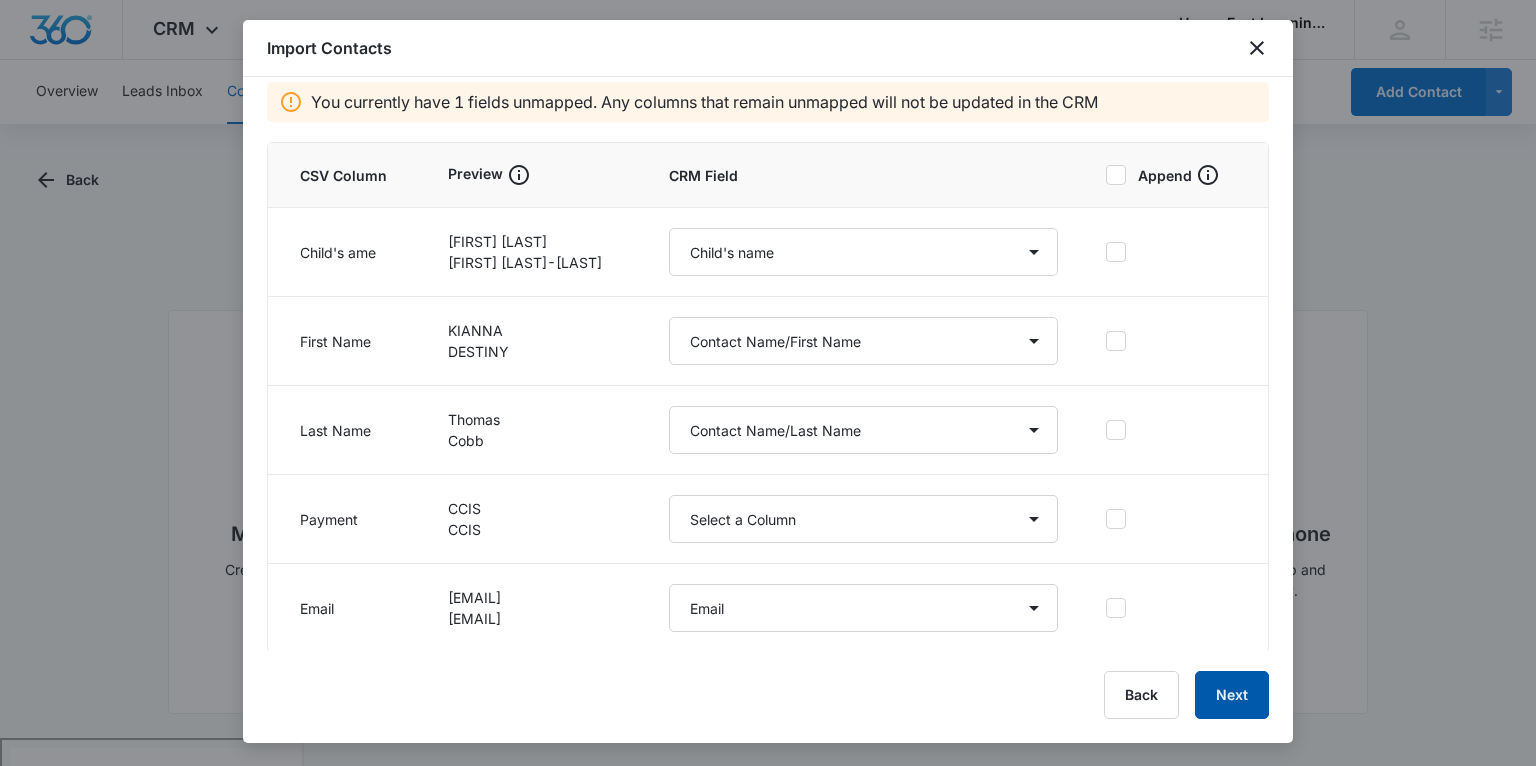 click on "Next" at bounding box center [1232, 695] 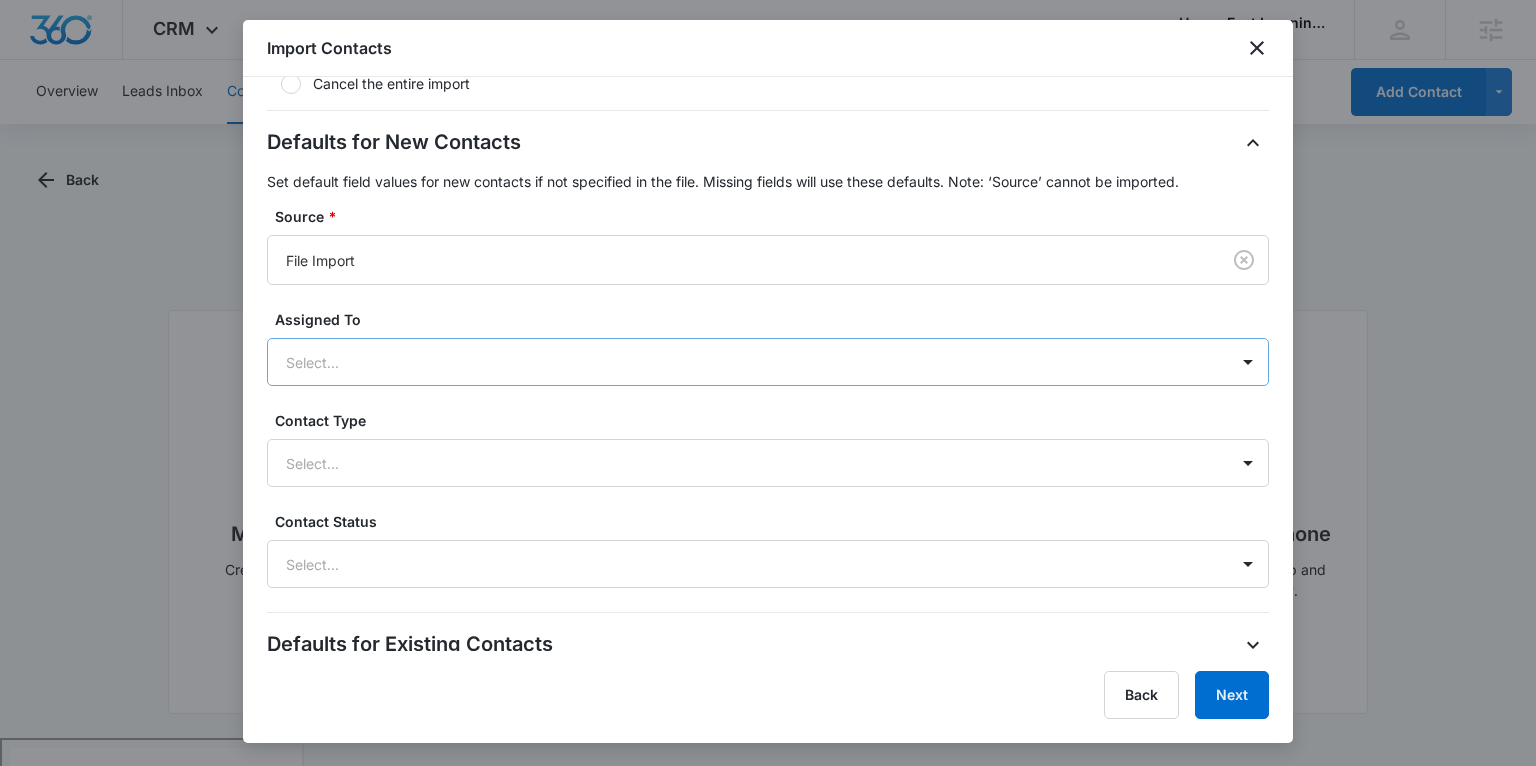 scroll, scrollTop: 552, scrollLeft: 0, axis: vertical 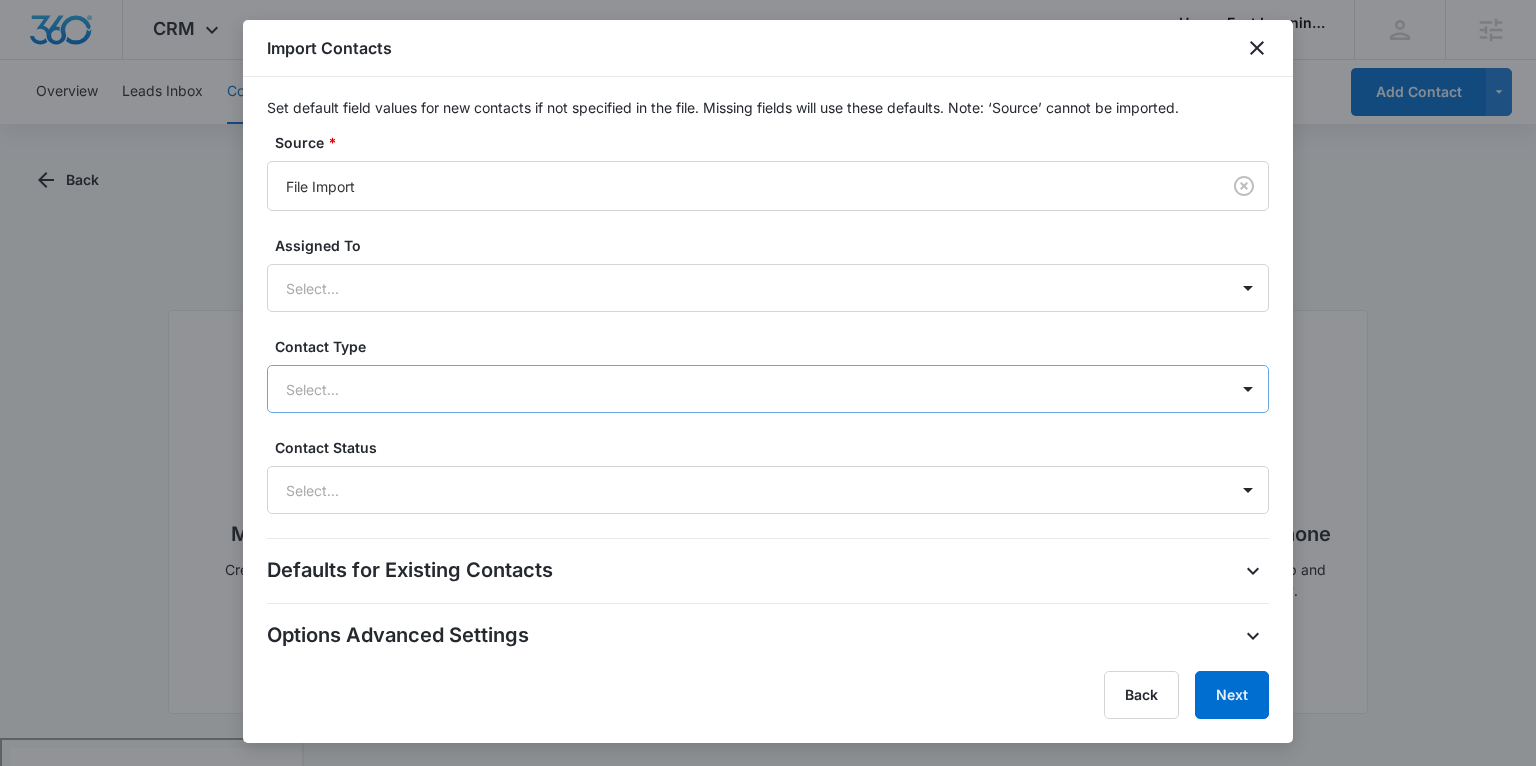 click at bounding box center [744, 389] 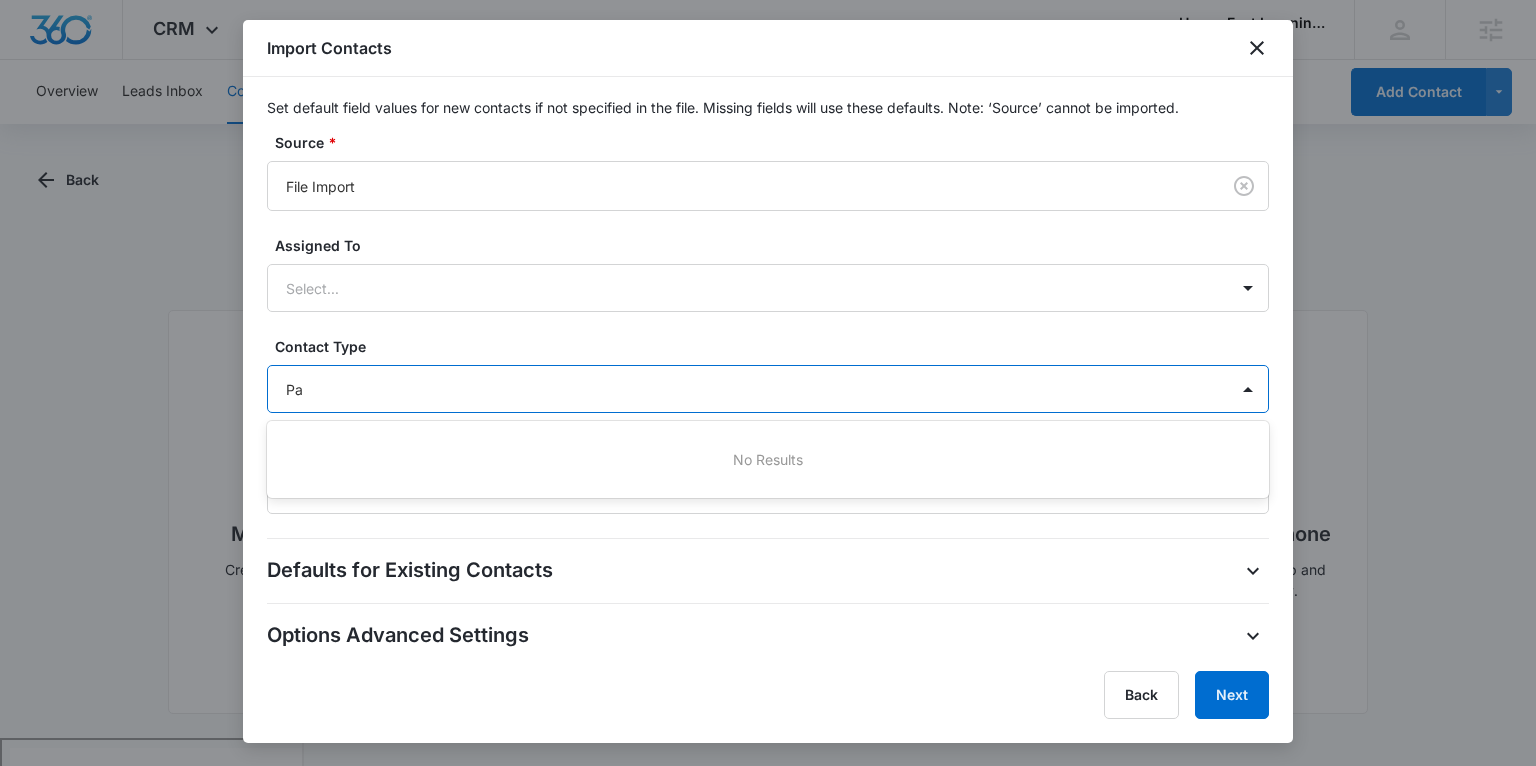 type on "P" 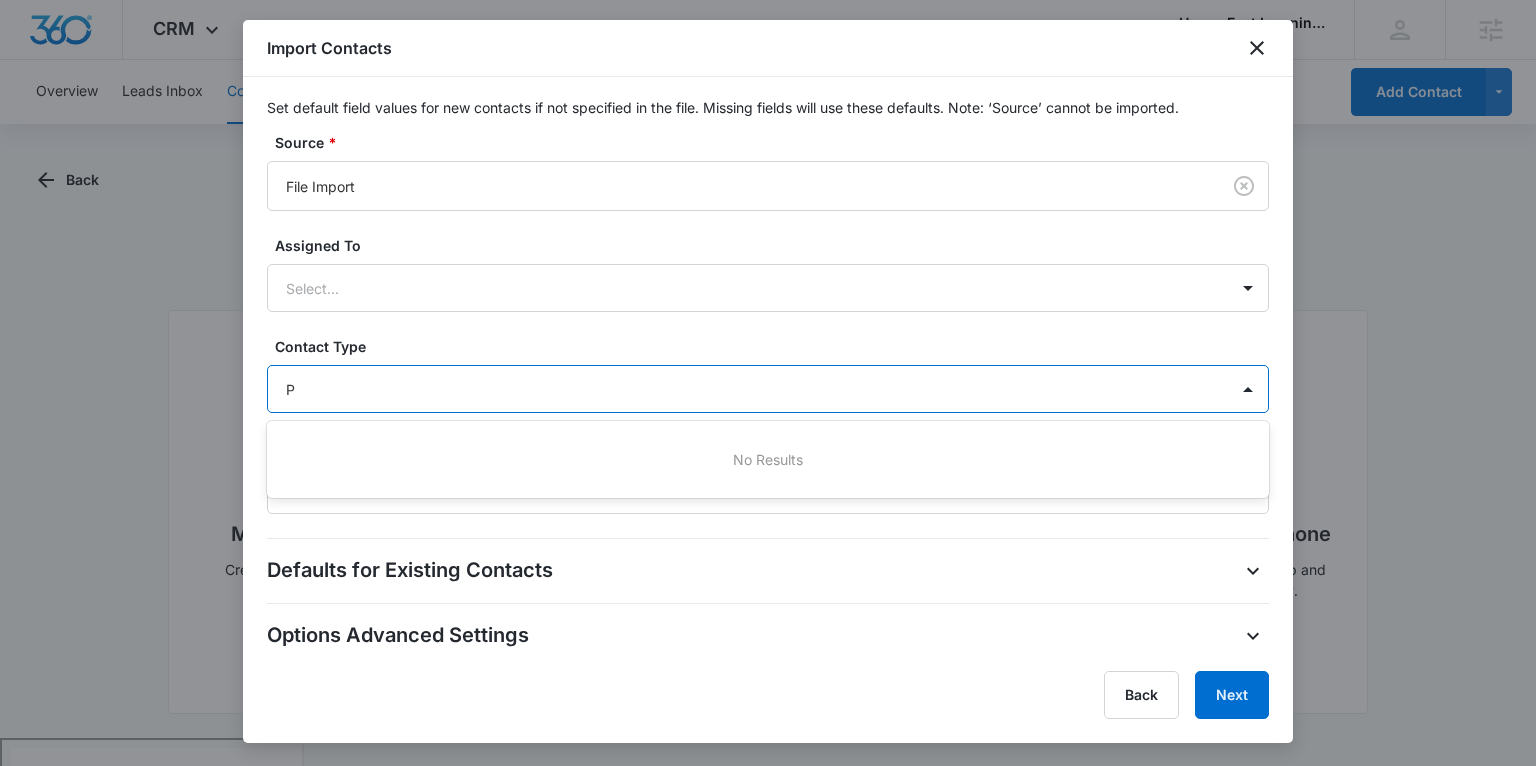 type 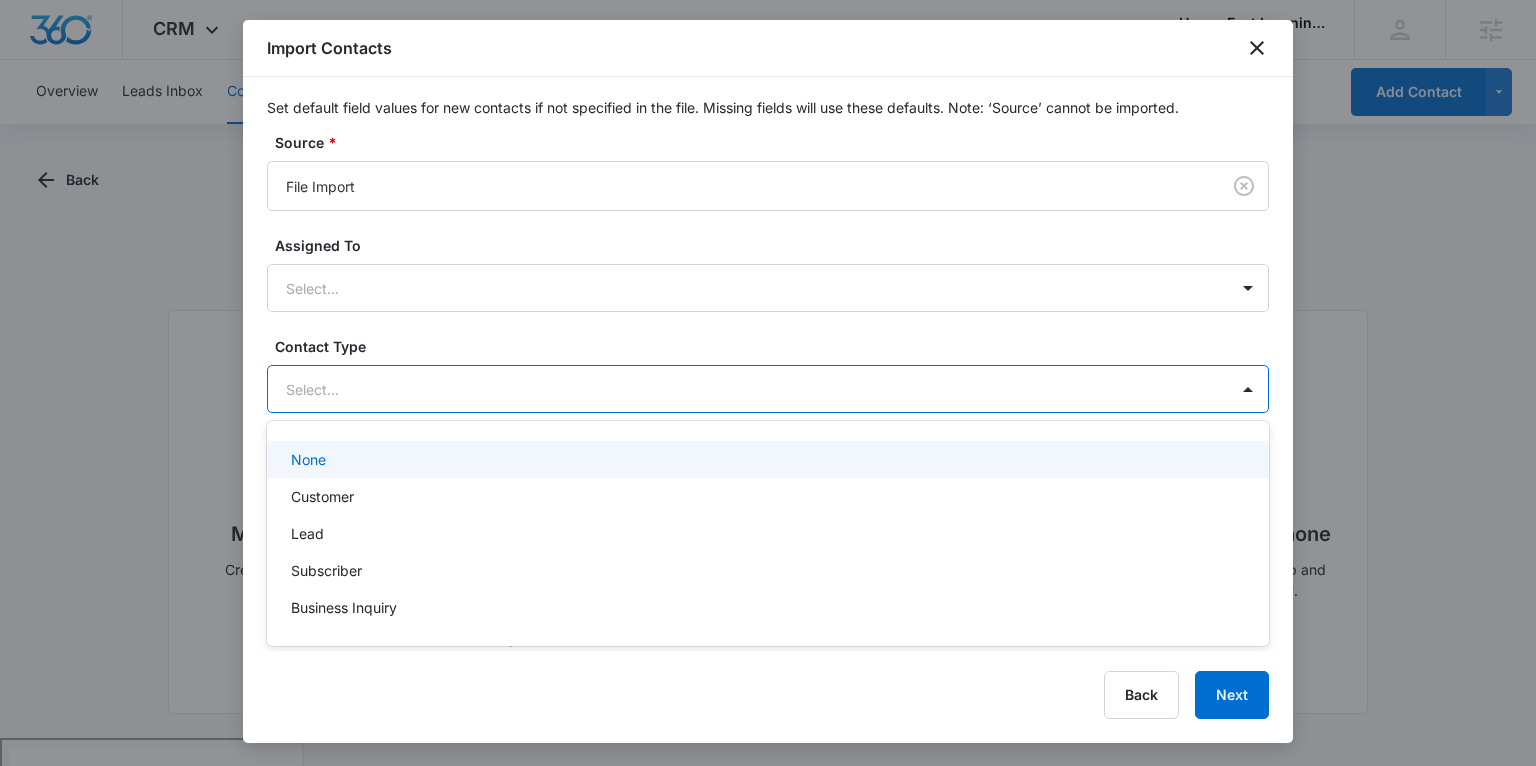 scroll, scrollTop: 548, scrollLeft: 0, axis: vertical 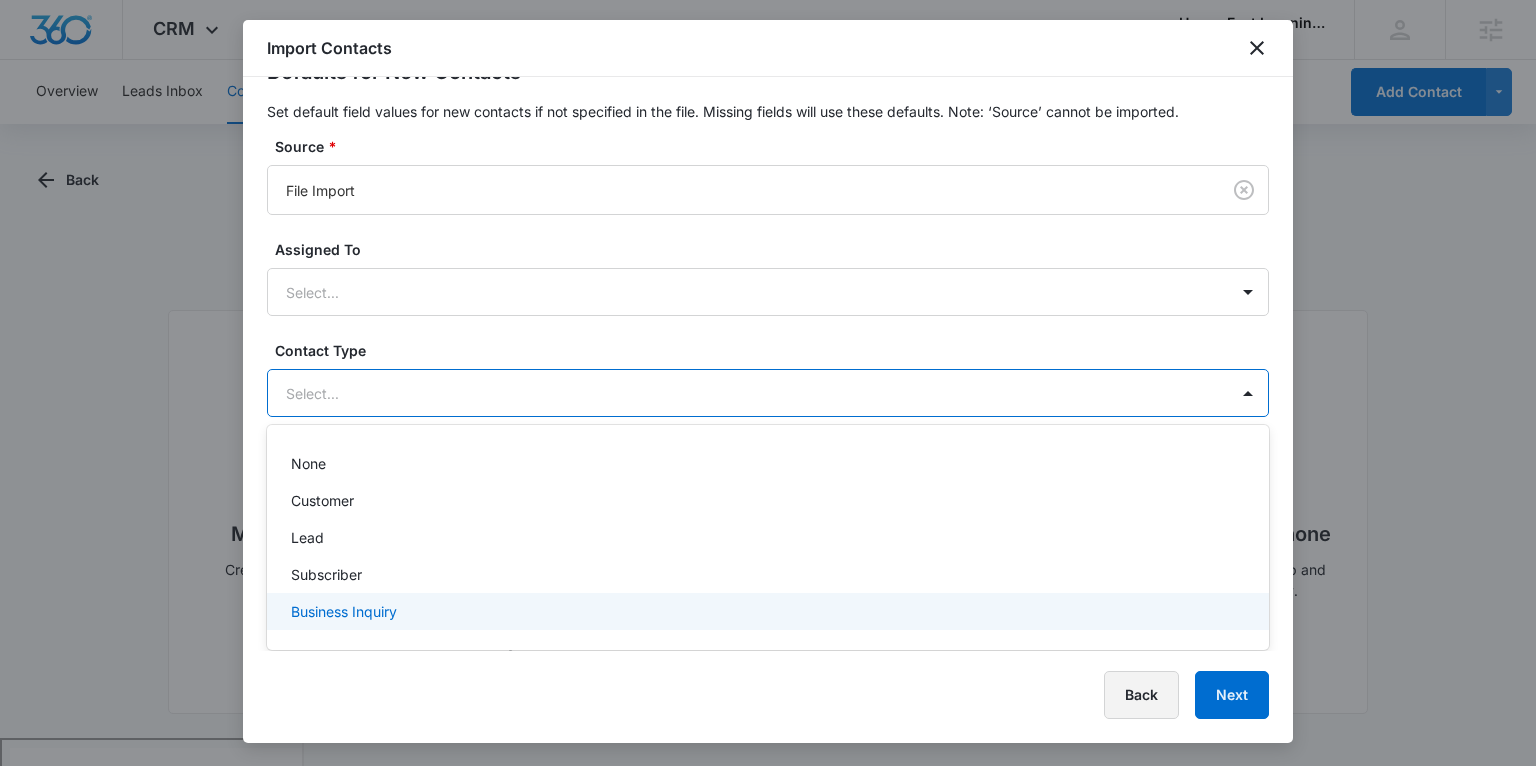 click on "Back" at bounding box center [1141, 695] 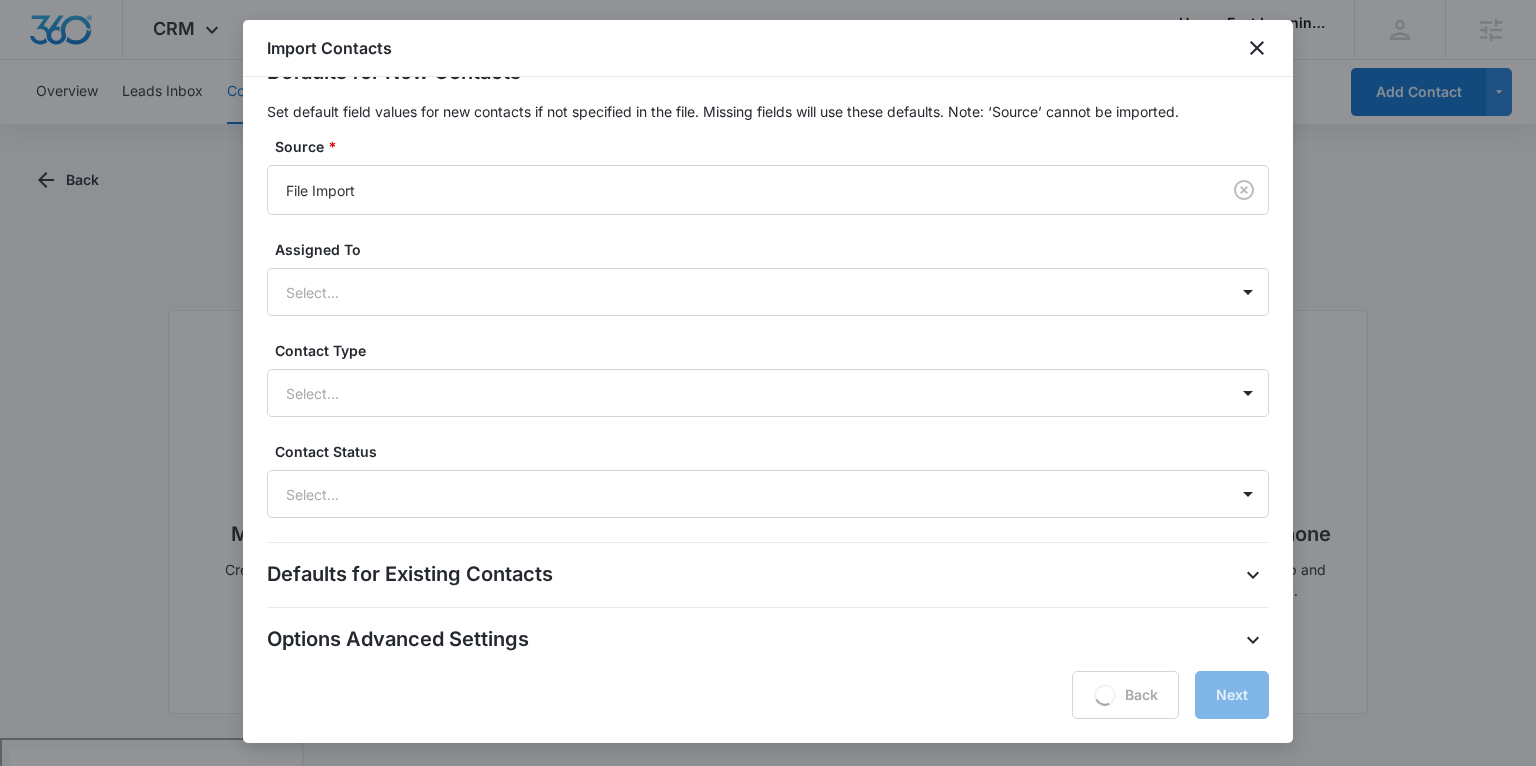 scroll, scrollTop: 0, scrollLeft: 0, axis: both 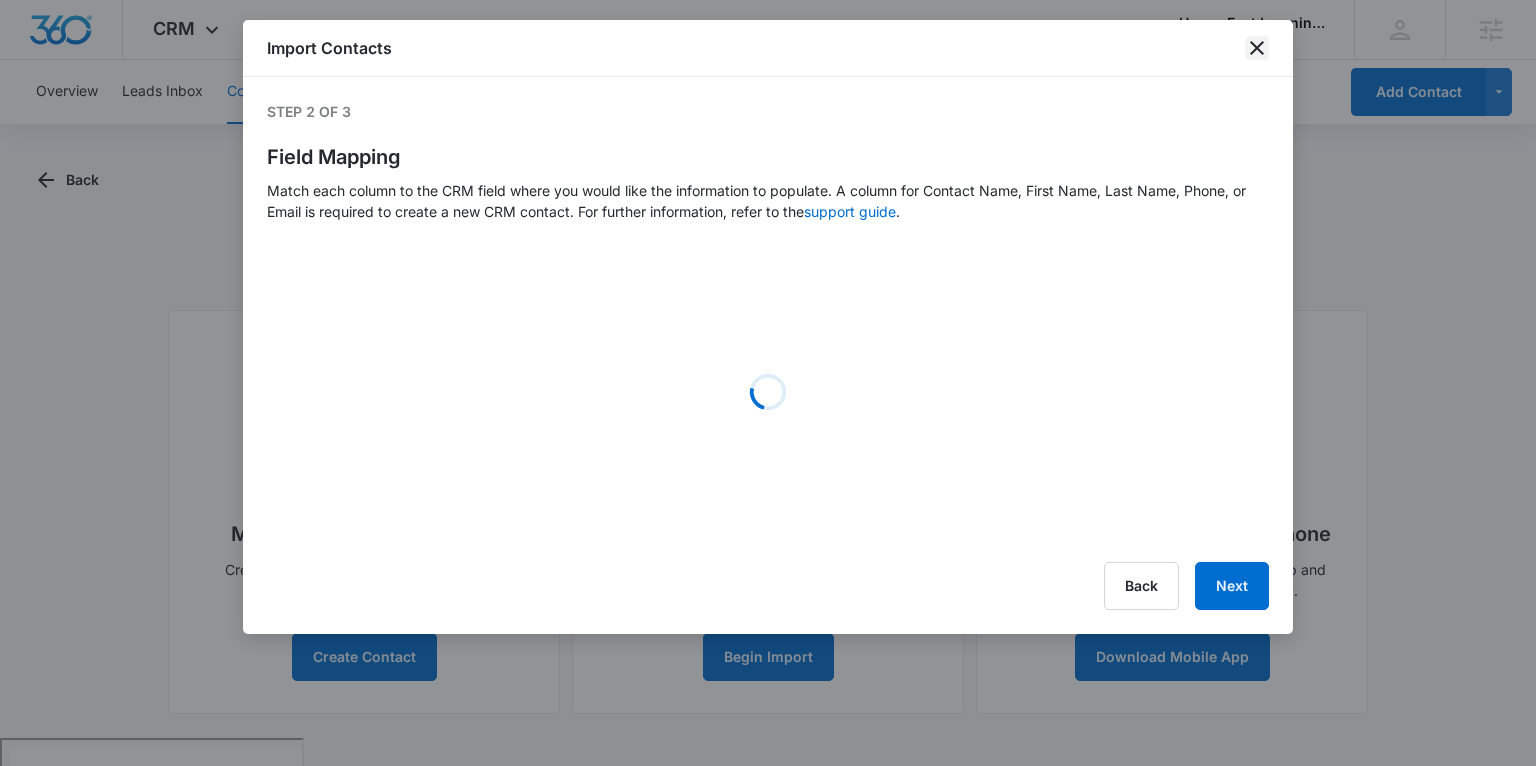 click 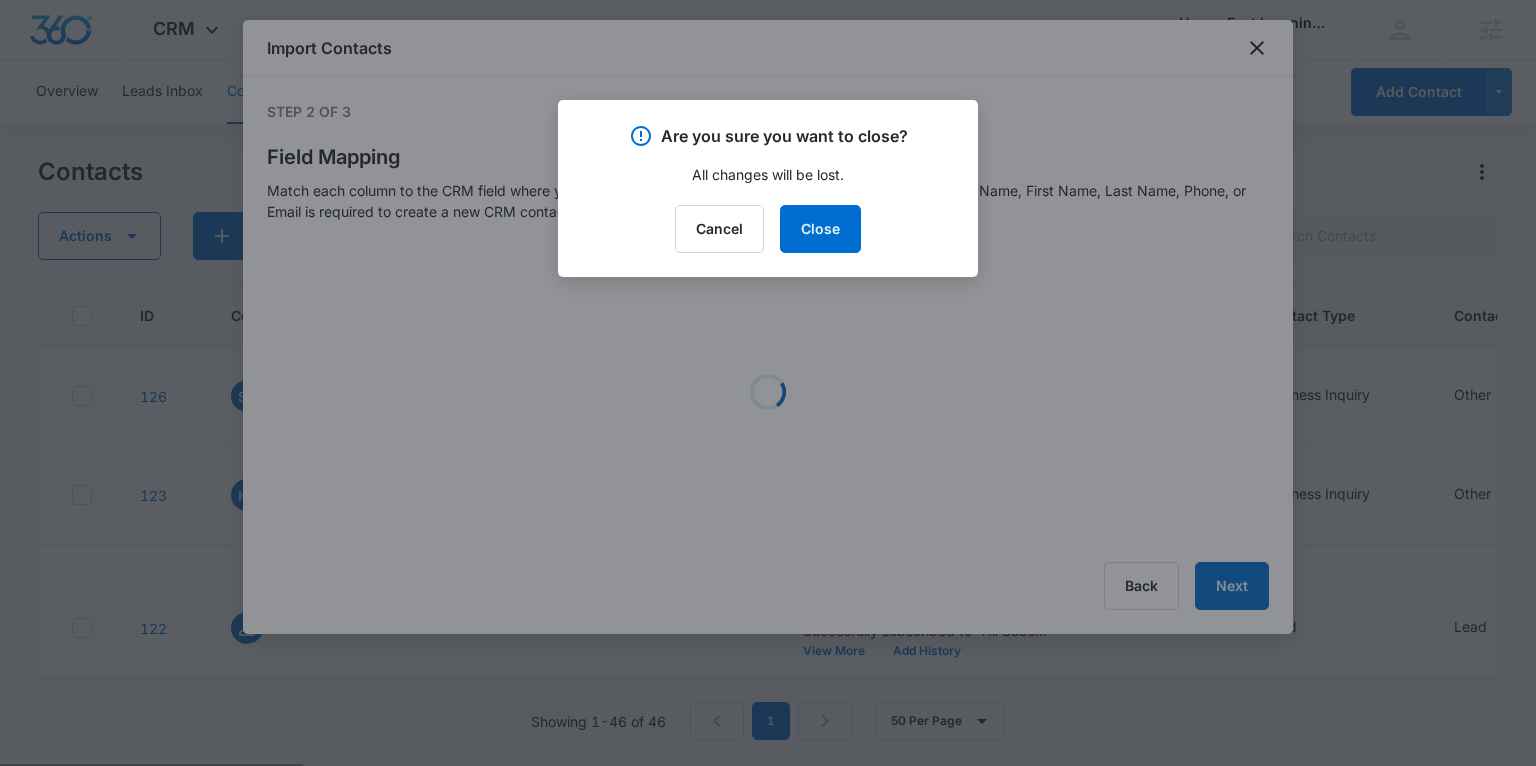 select on "357" 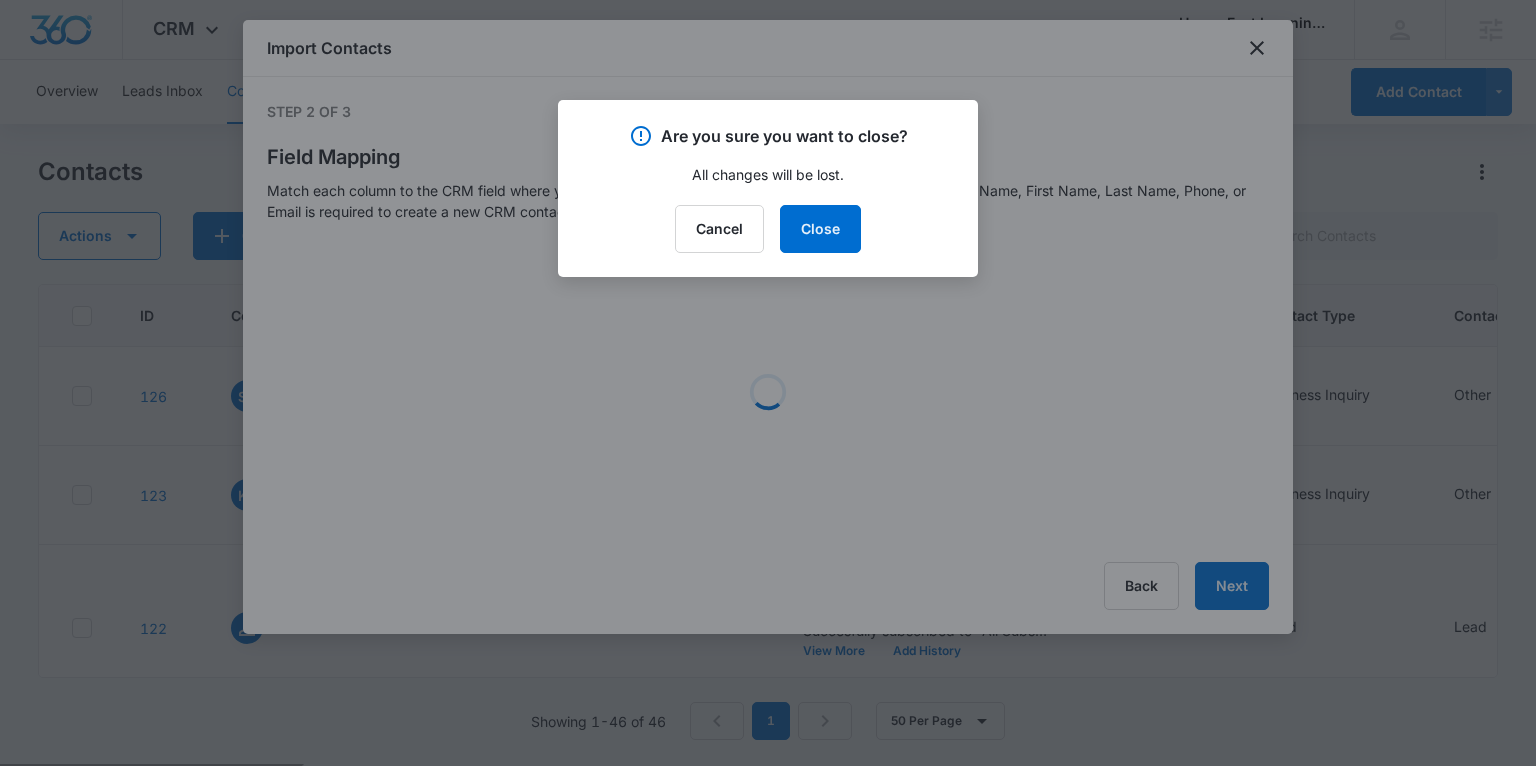 select on "78" 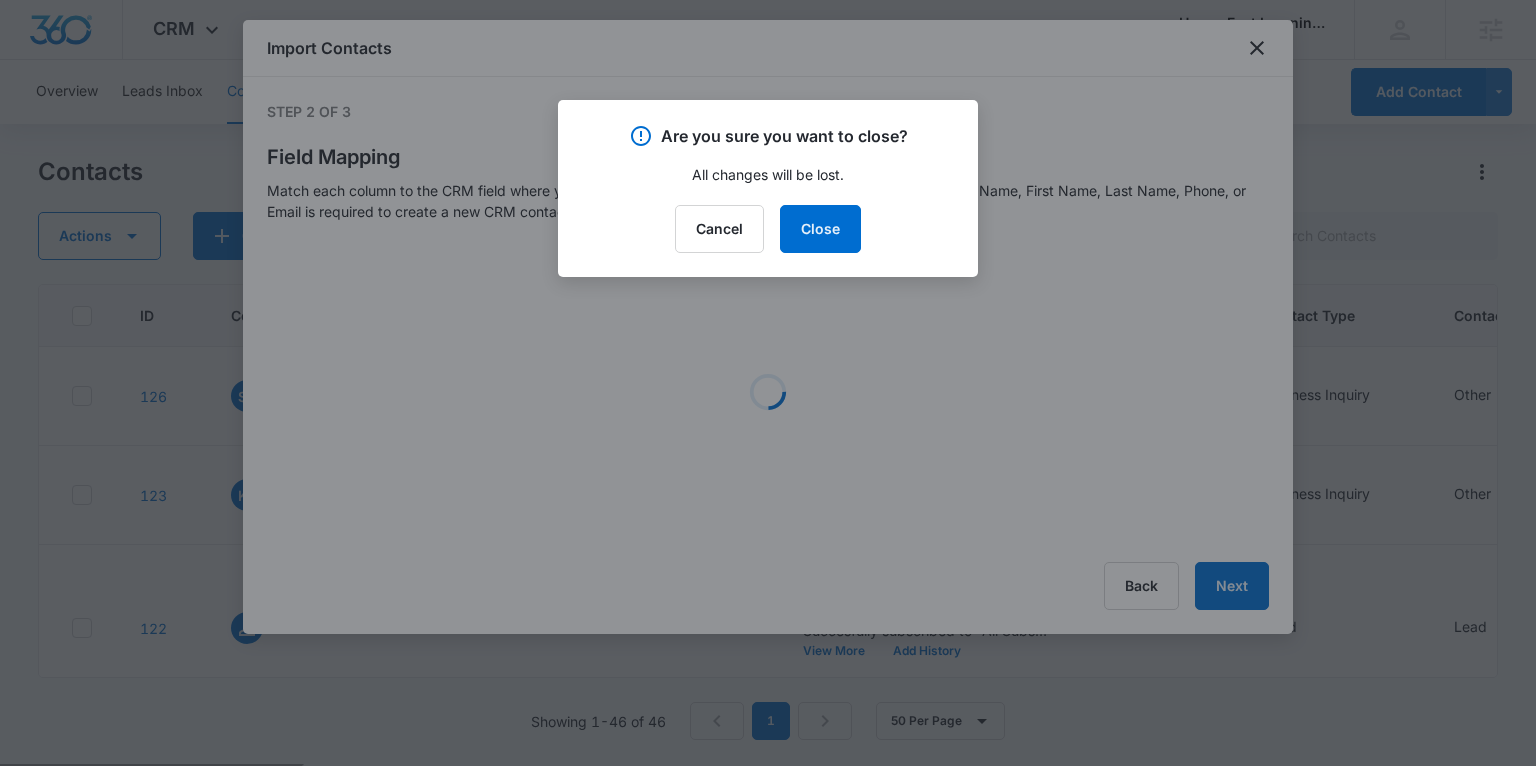 select on "79" 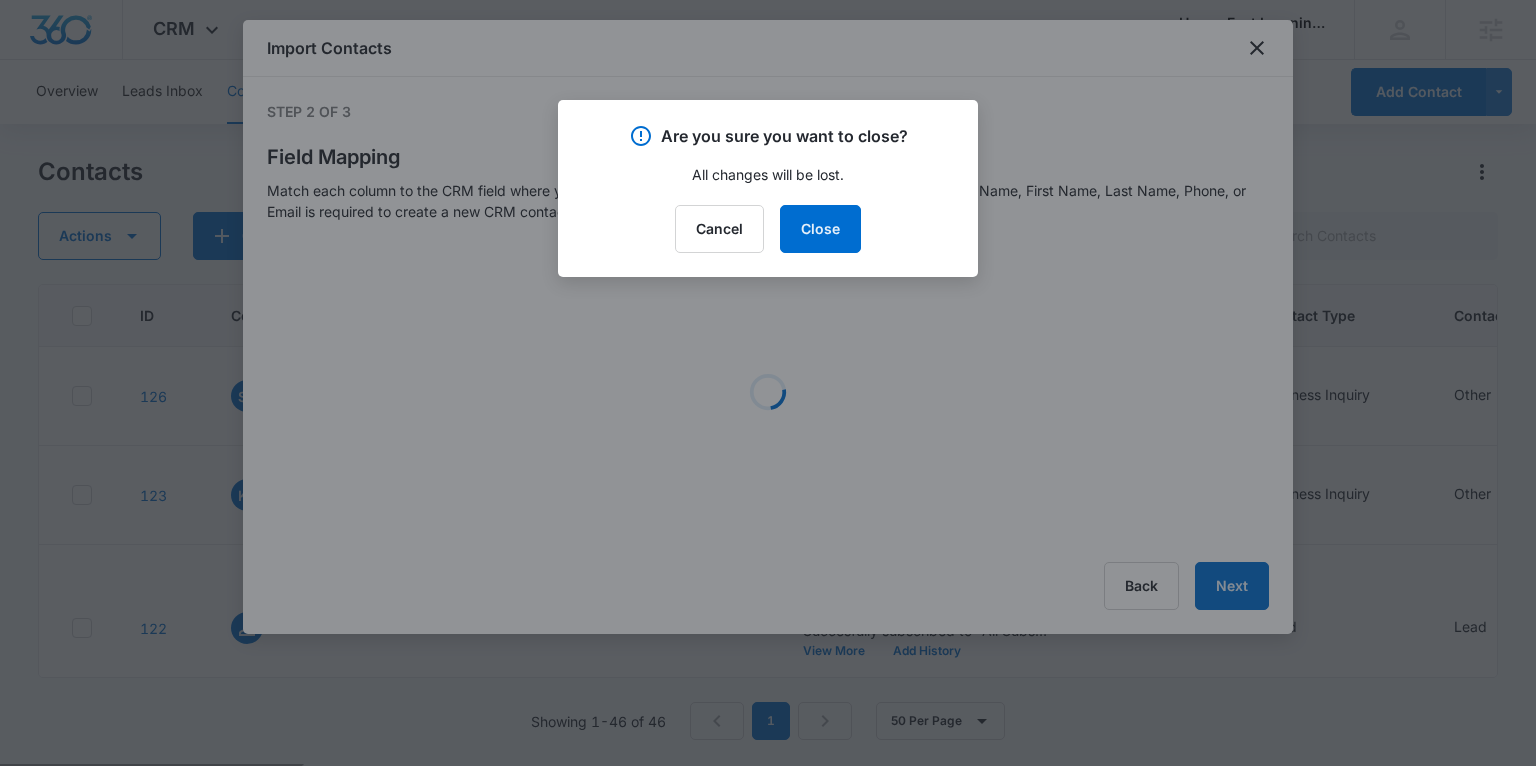 select on "185" 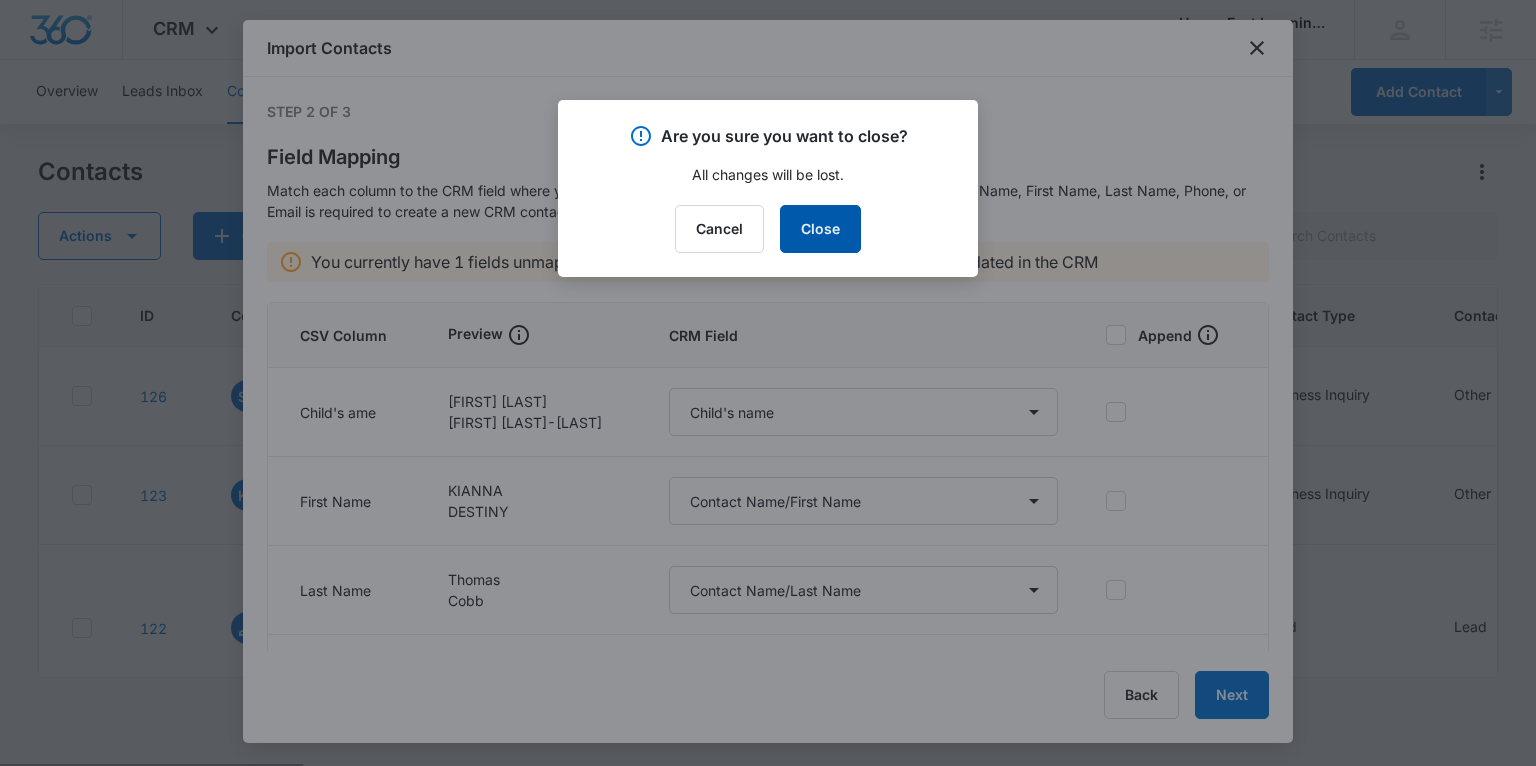 click on "Close" at bounding box center (820, 229) 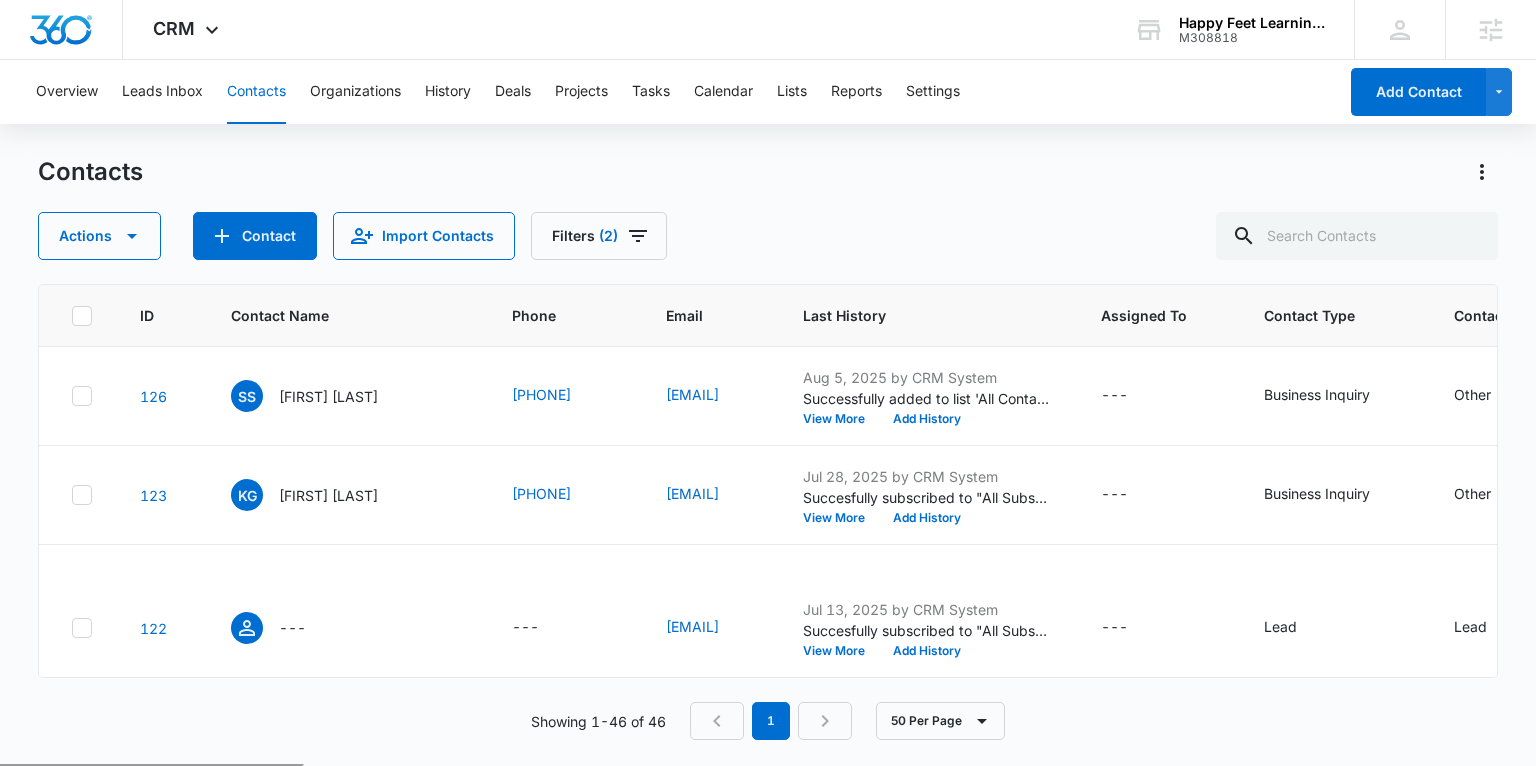 click on "Overview Leads Inbox Contacts Organizations History Deals Projects Tasks Calendar Lists Reports Settings" at bounding box center [680, 92] 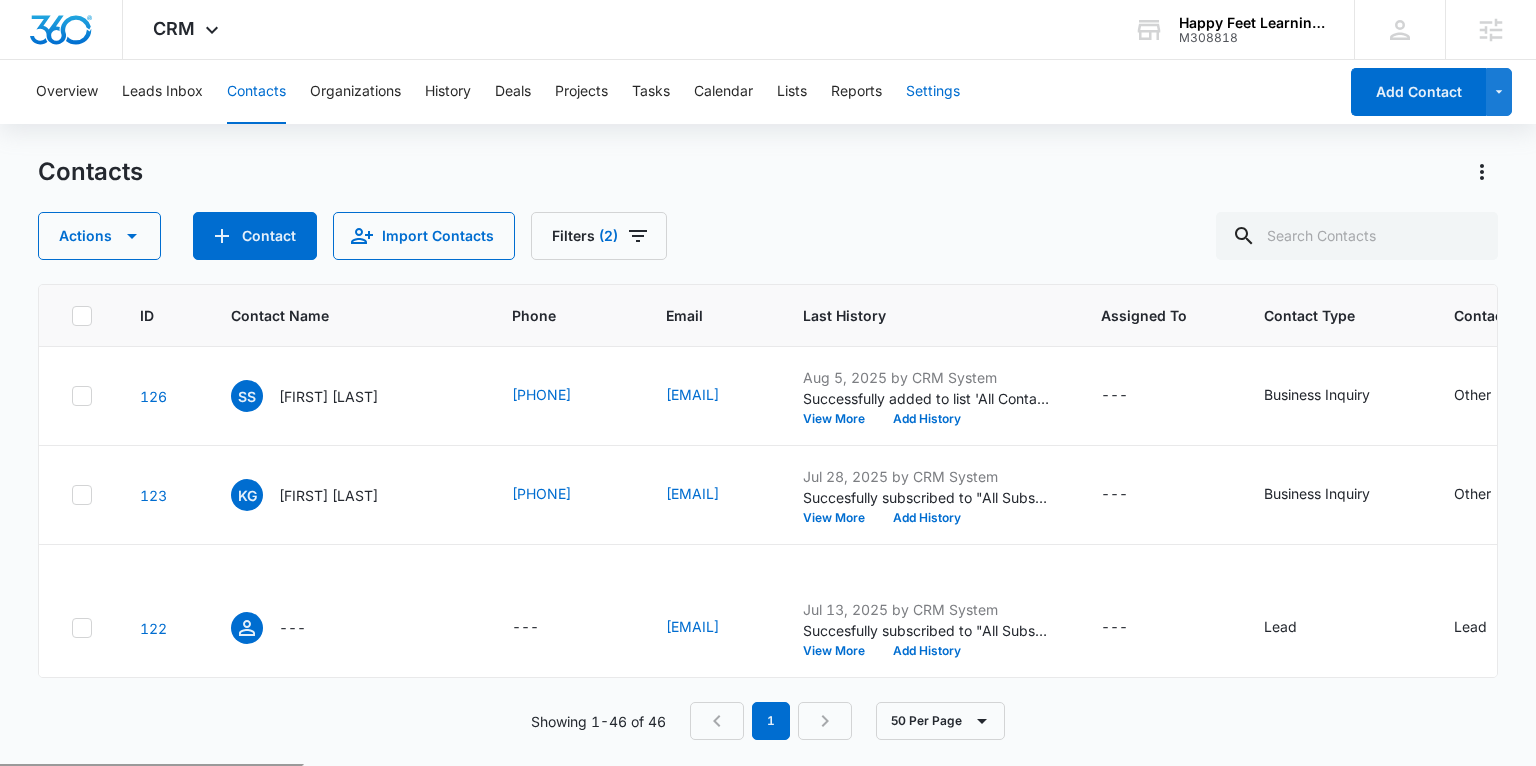 click on "Settings" at bounding box center [933, 92] 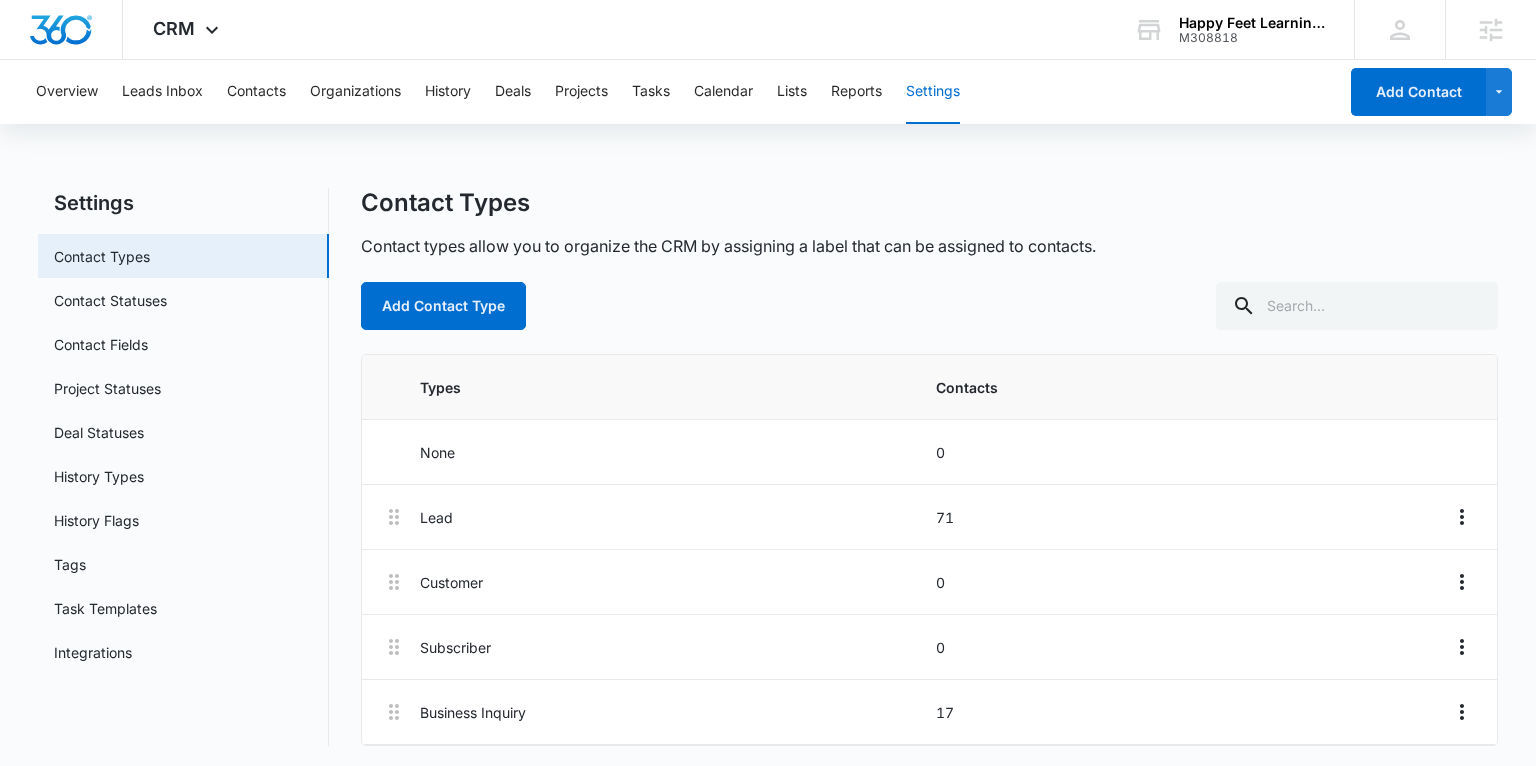 scroll, scrollTop: 3, scrollLeft: 0, axis: vertical 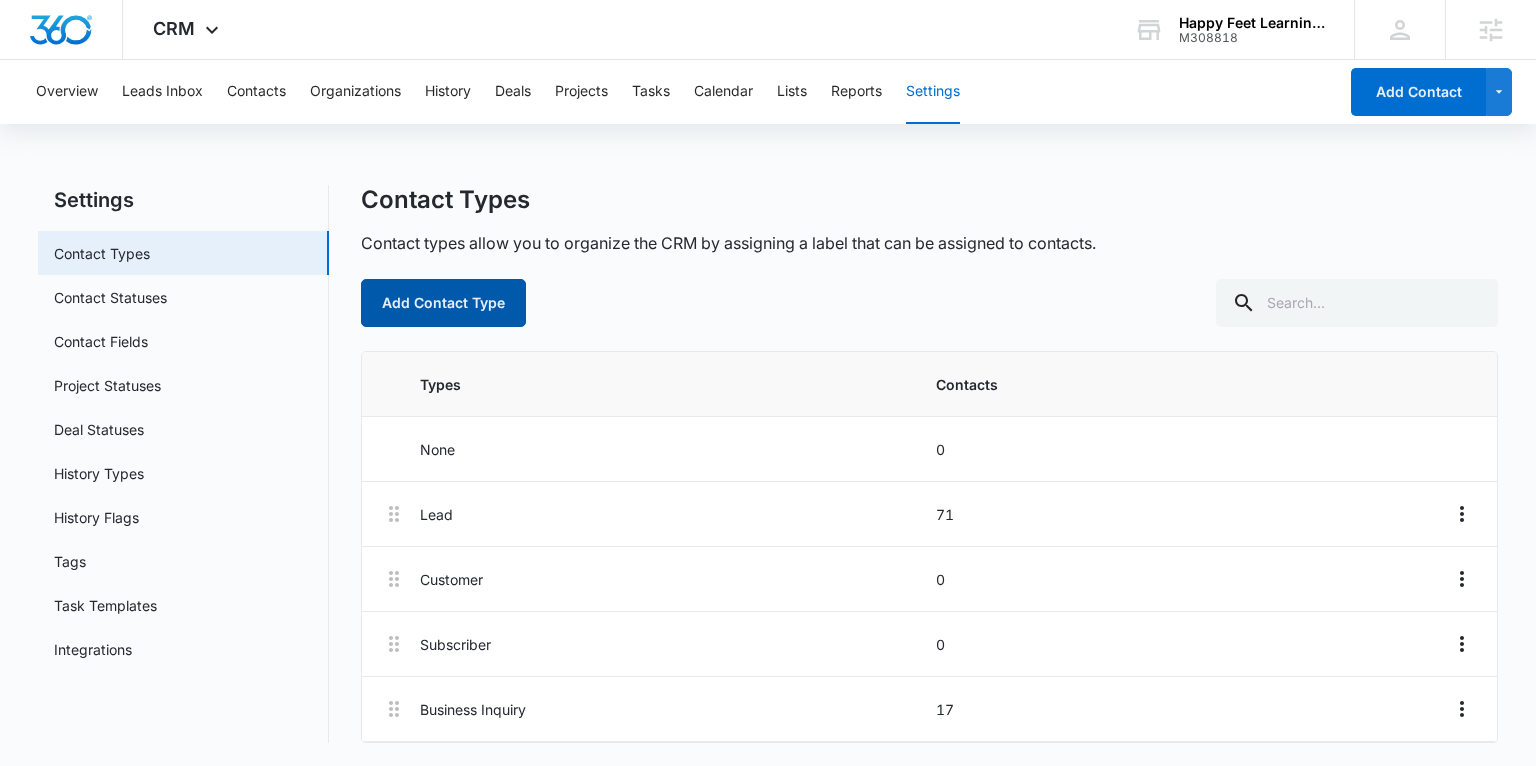 click on "Add Contact Type" at bounding box center [443, 303] 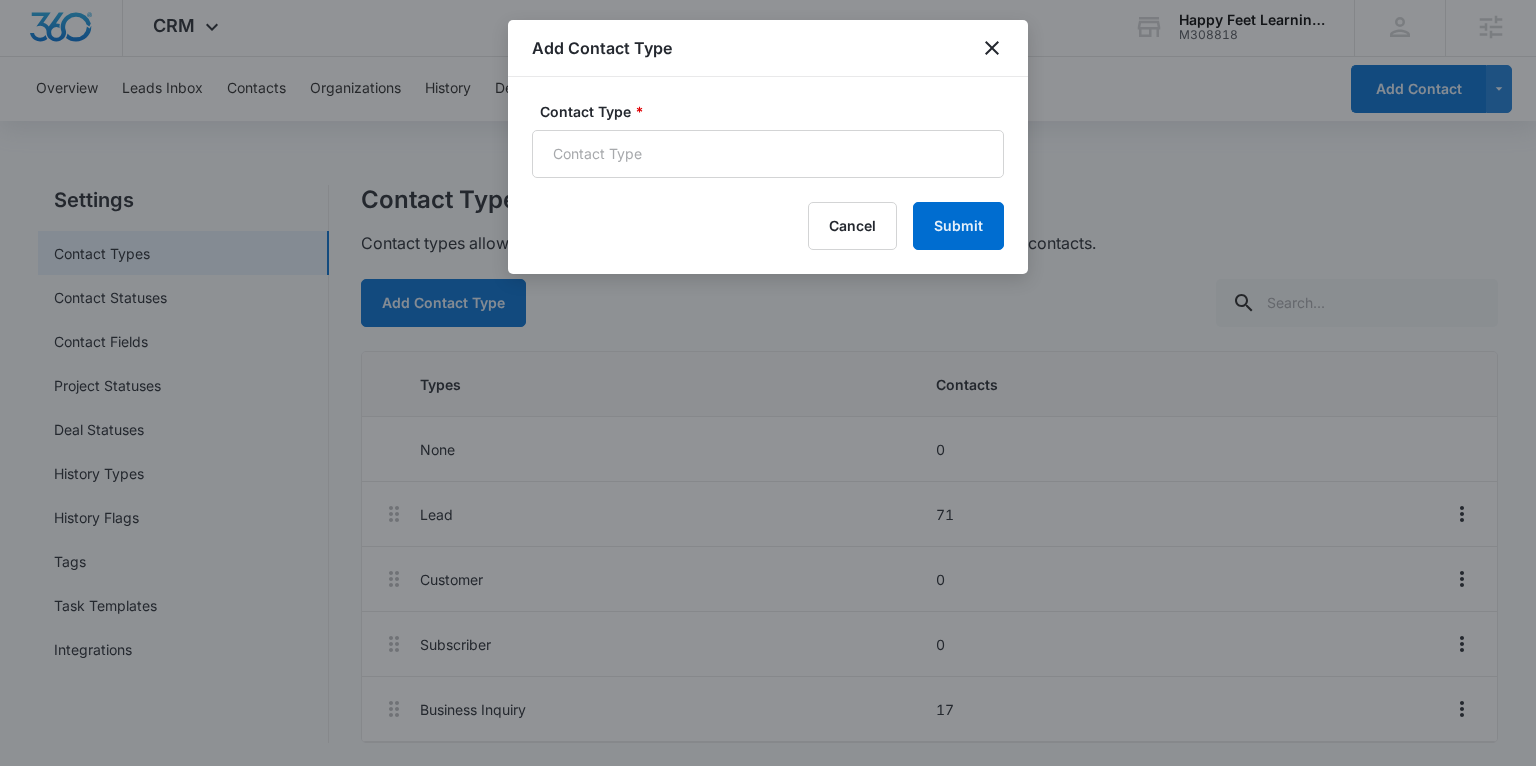 scroll, scrollTop: 0, scrollLeft: 0, axis: both 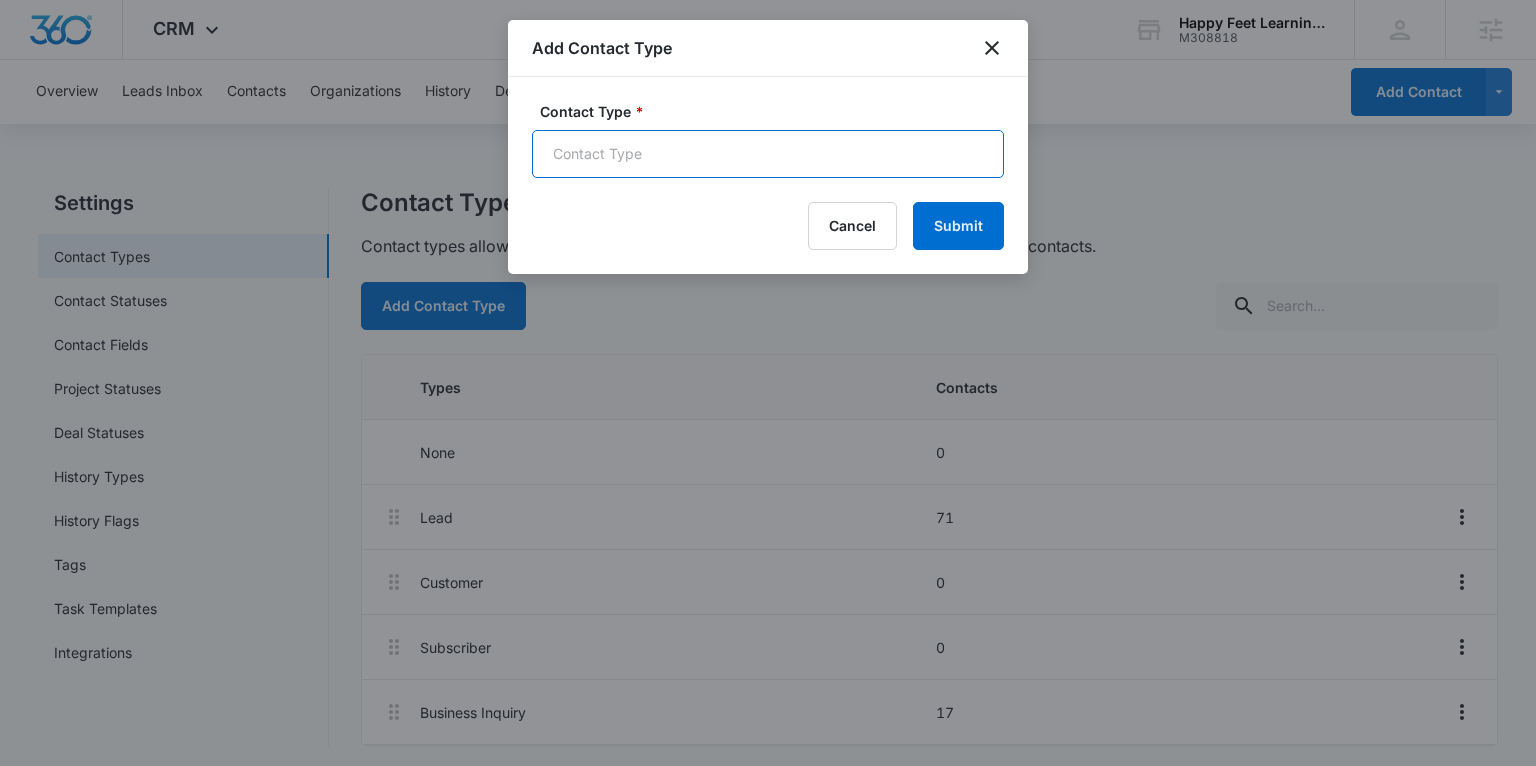 click on "Contact Type *" at bounding box center (768, 154) 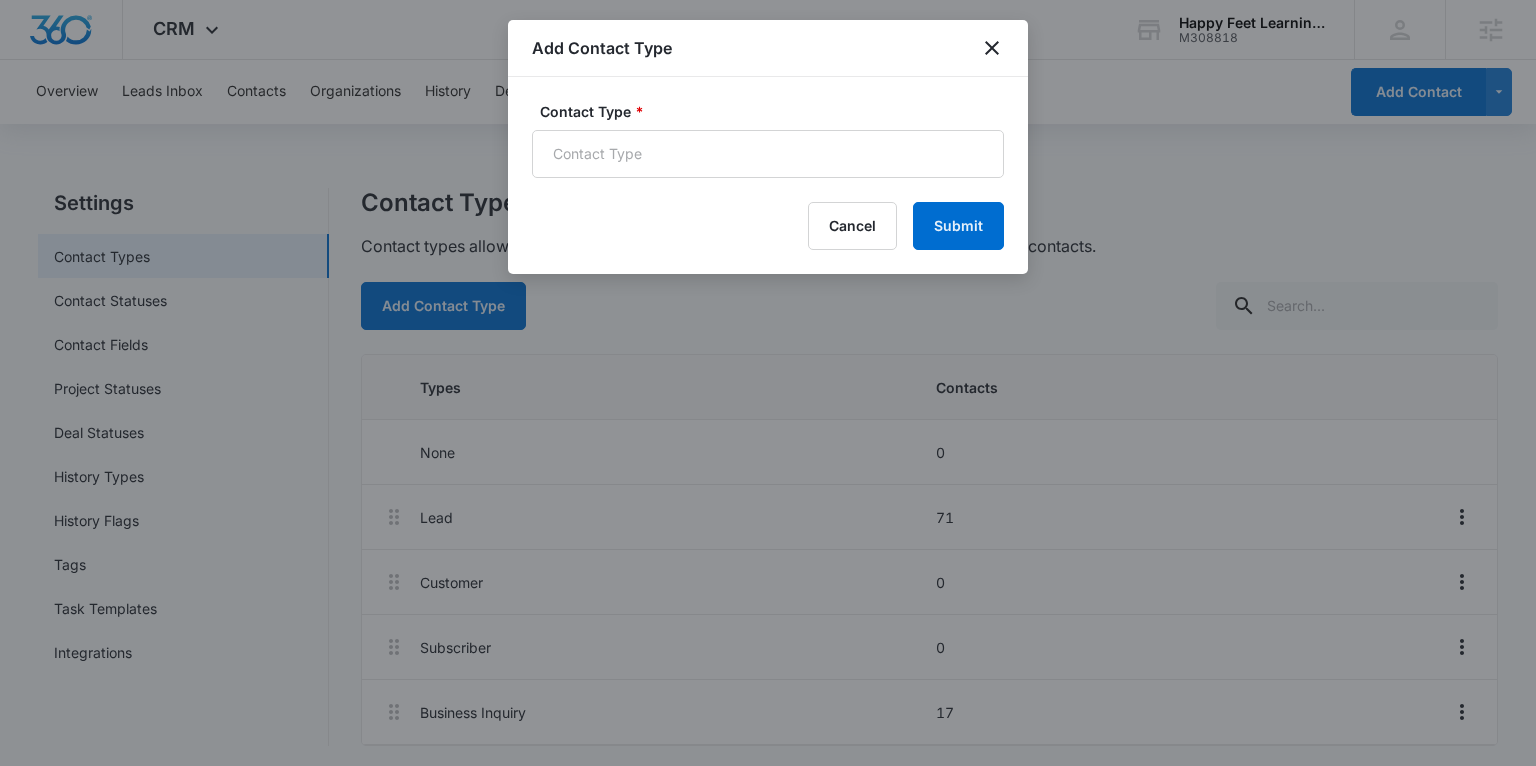 click on "Cancel Submit" at bounding box center [768, 226] 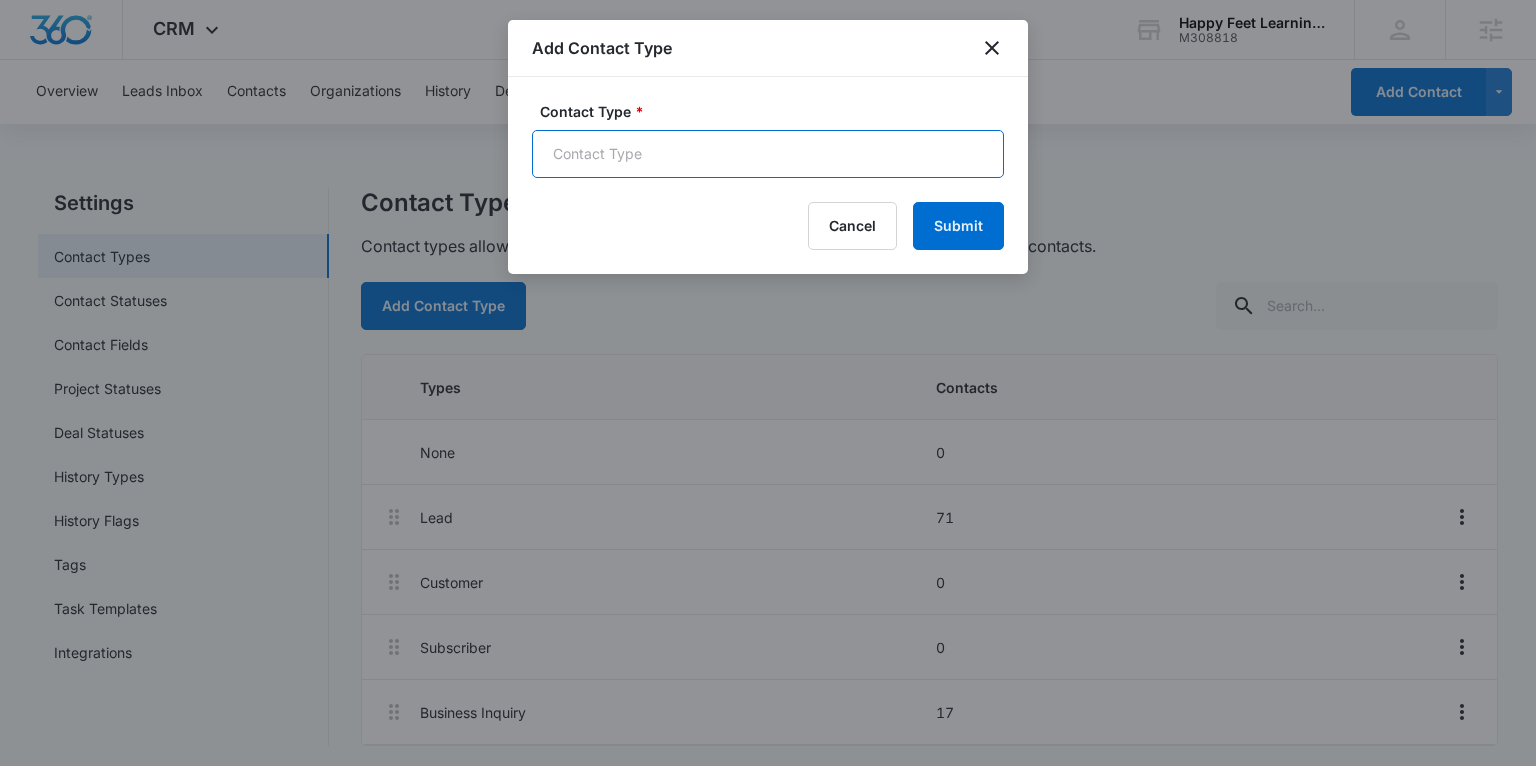 click on "Contact Type *" at bounding box center [768, 154] 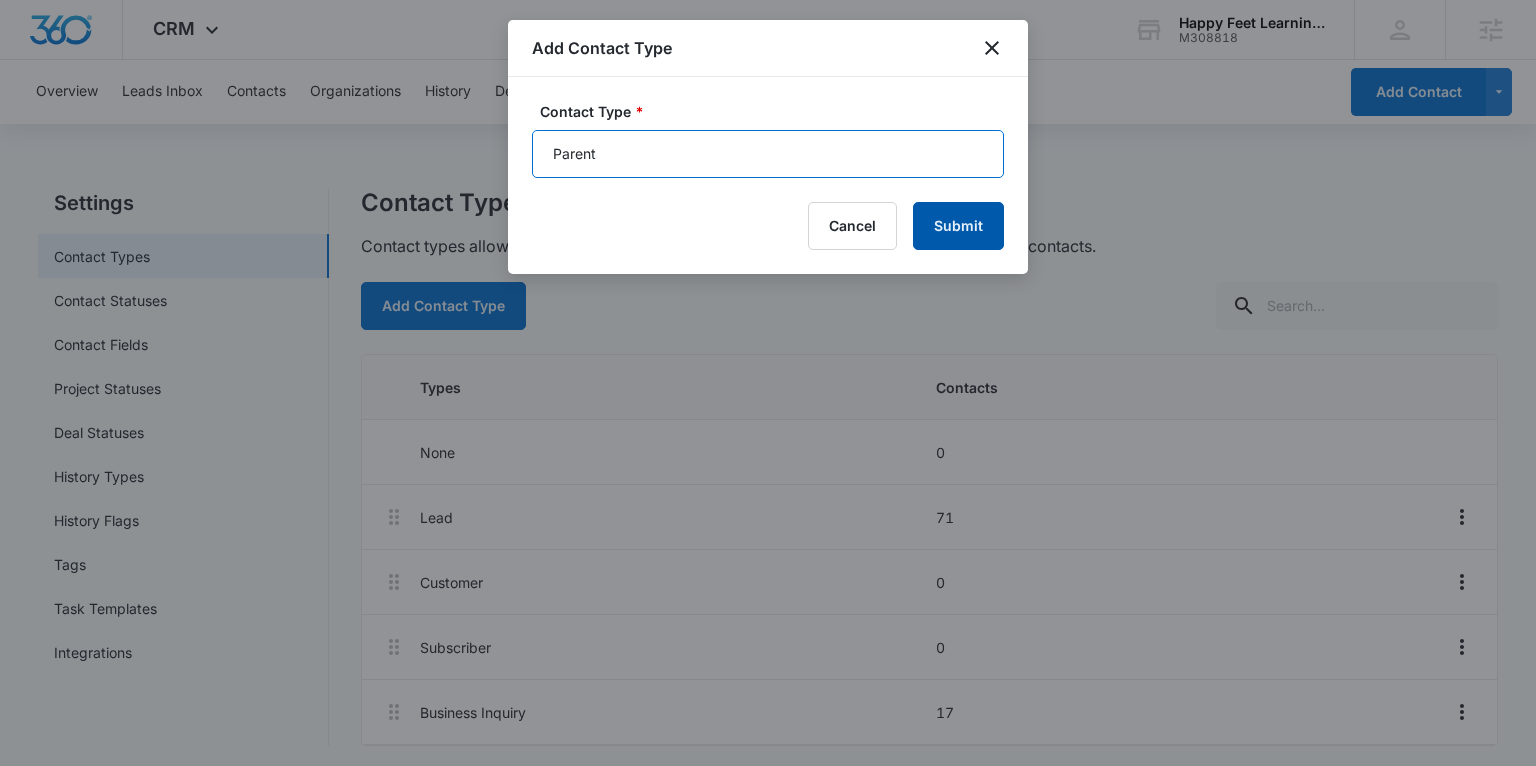 type on "Parent" 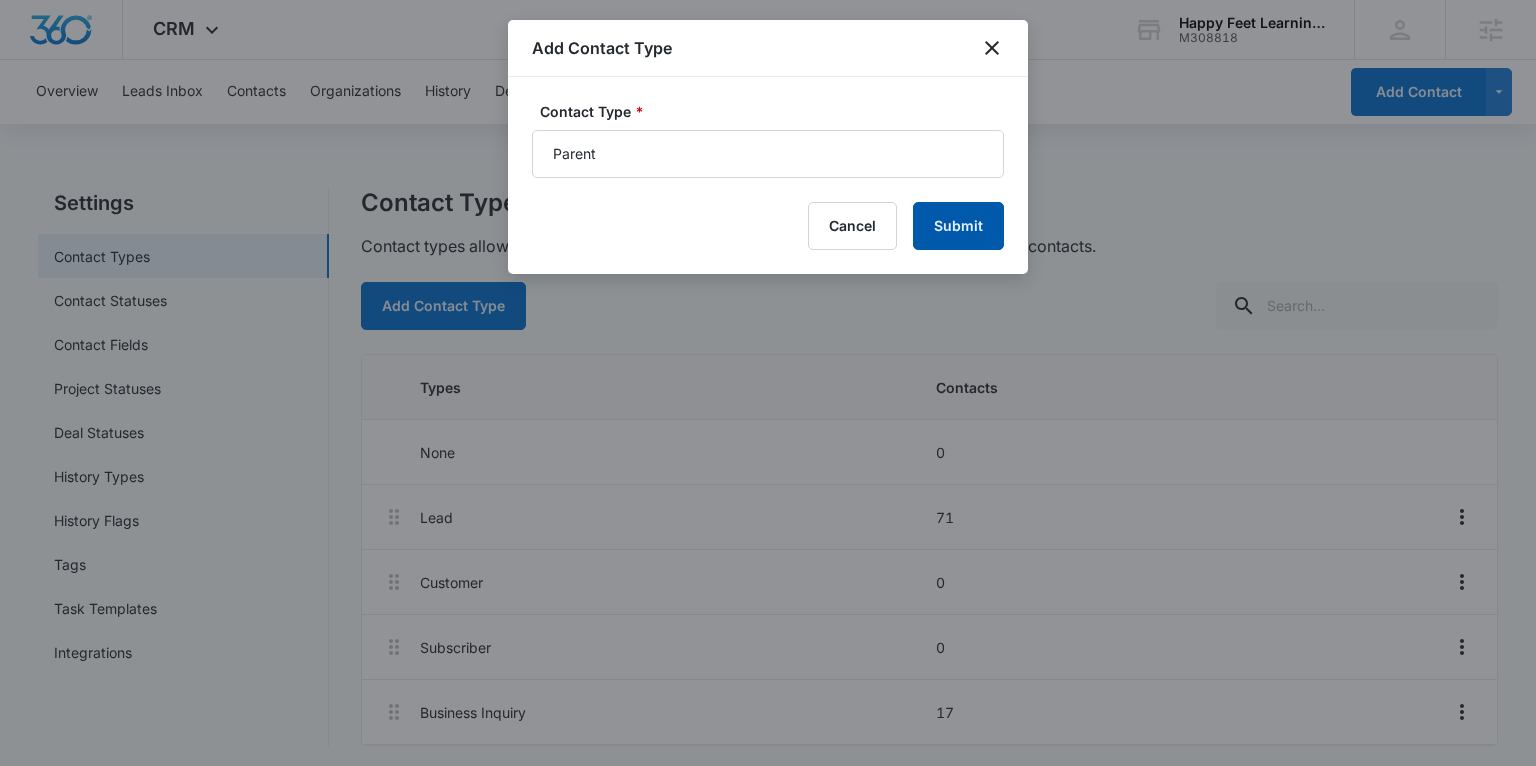 click on "Submit" at bounding box center [958, 226] 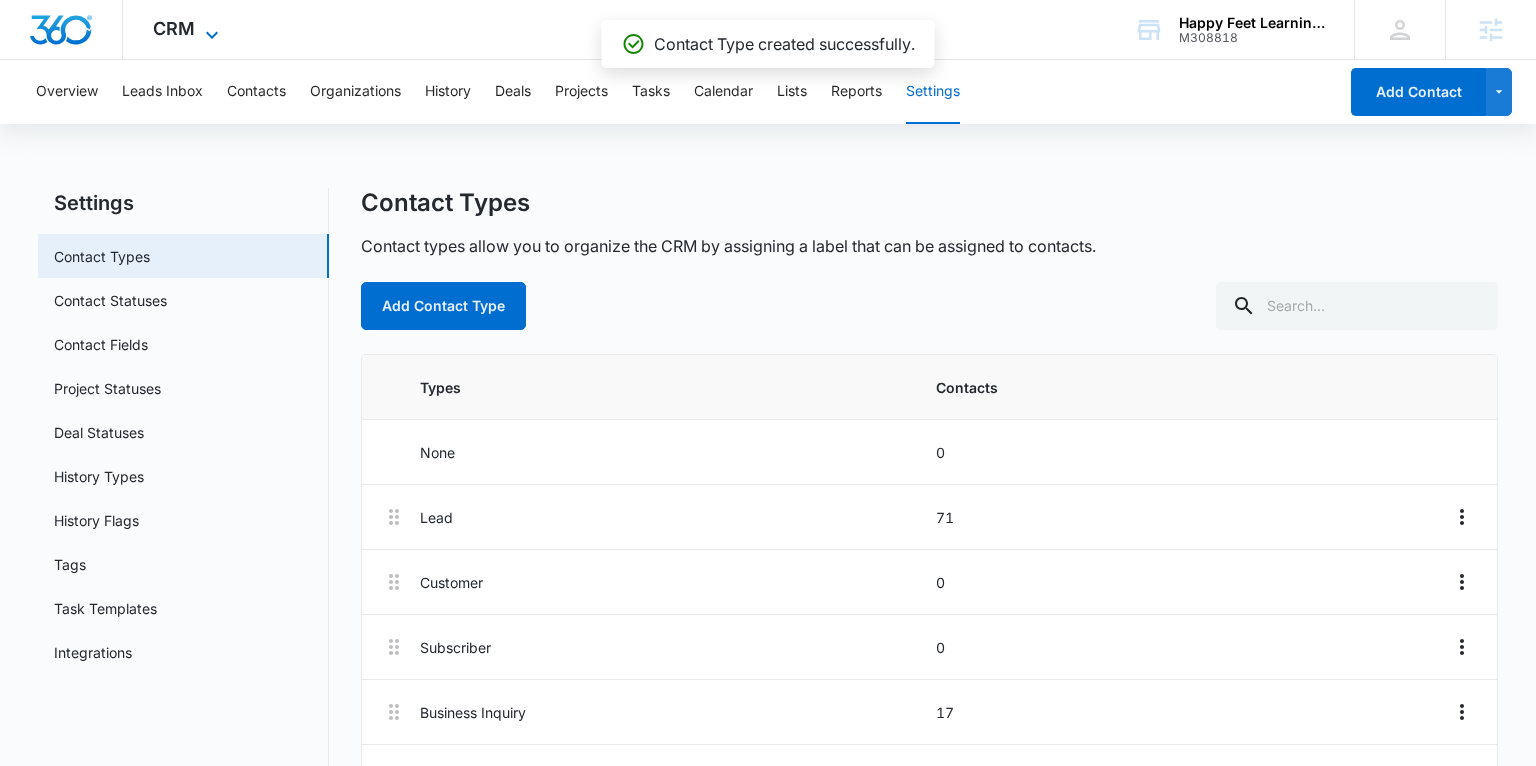 click on "CRM" at bounding box center (174, 28) 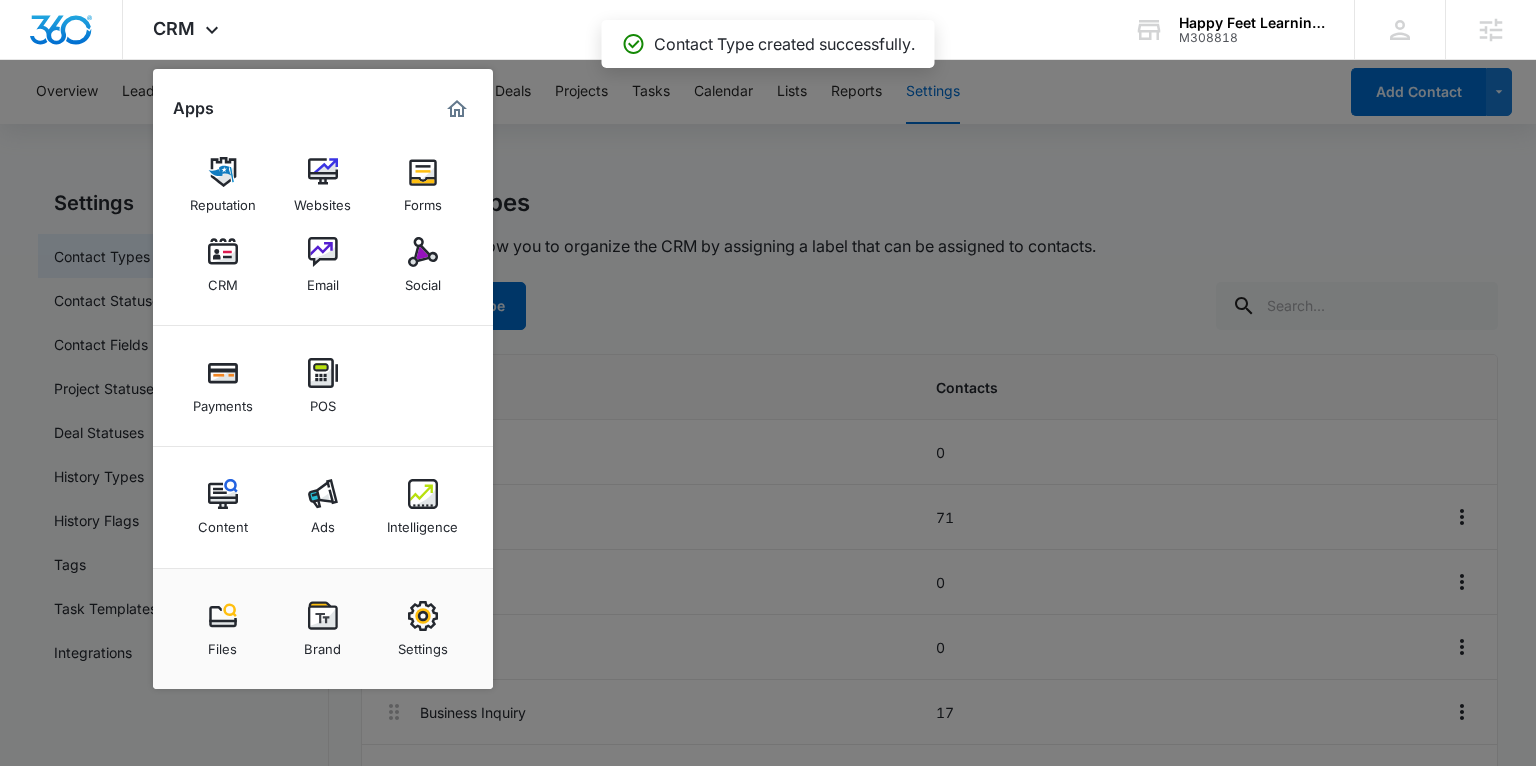 click at bounding box center [768, 383] 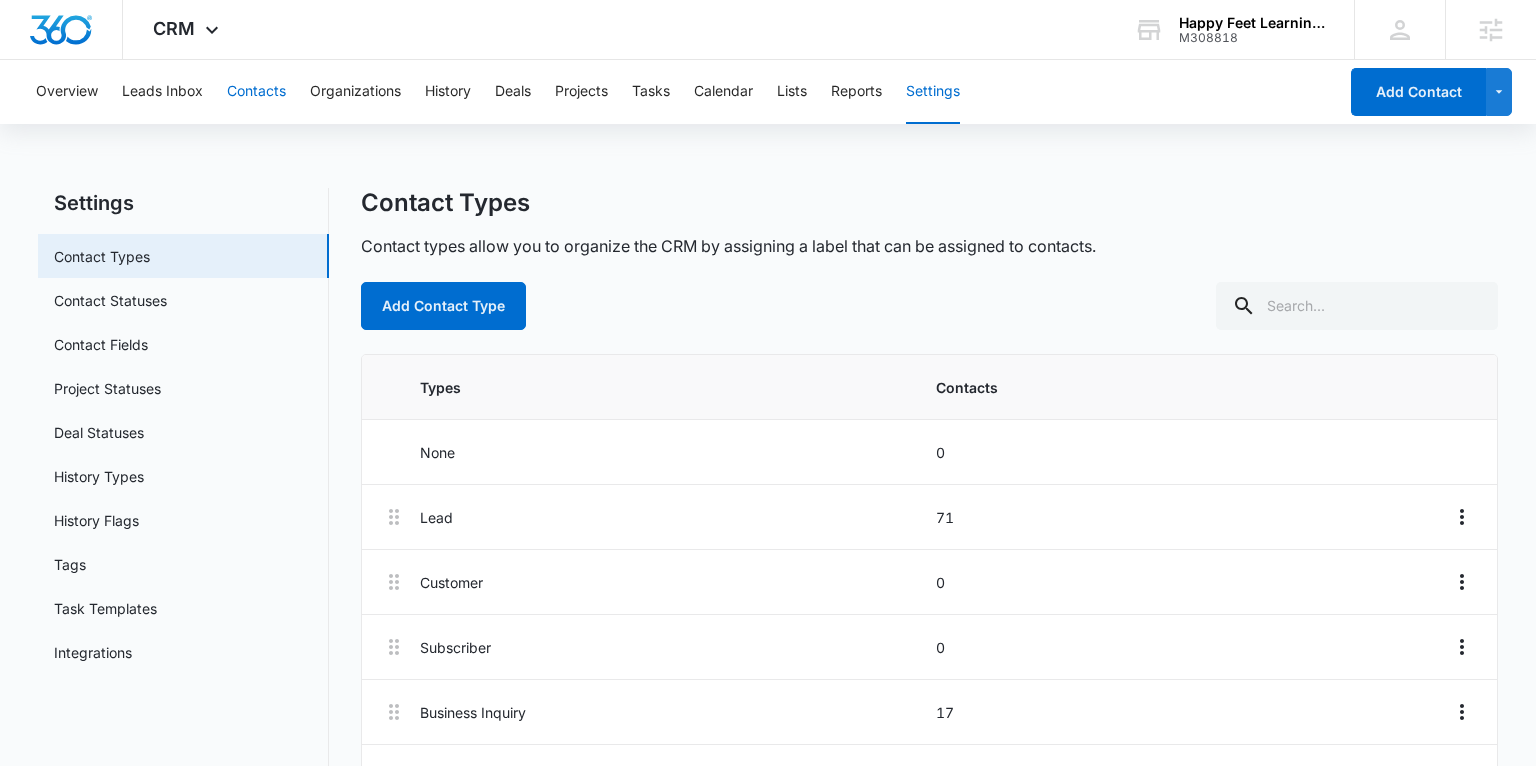 click on "Contacts" at bounding box center (256, 92) 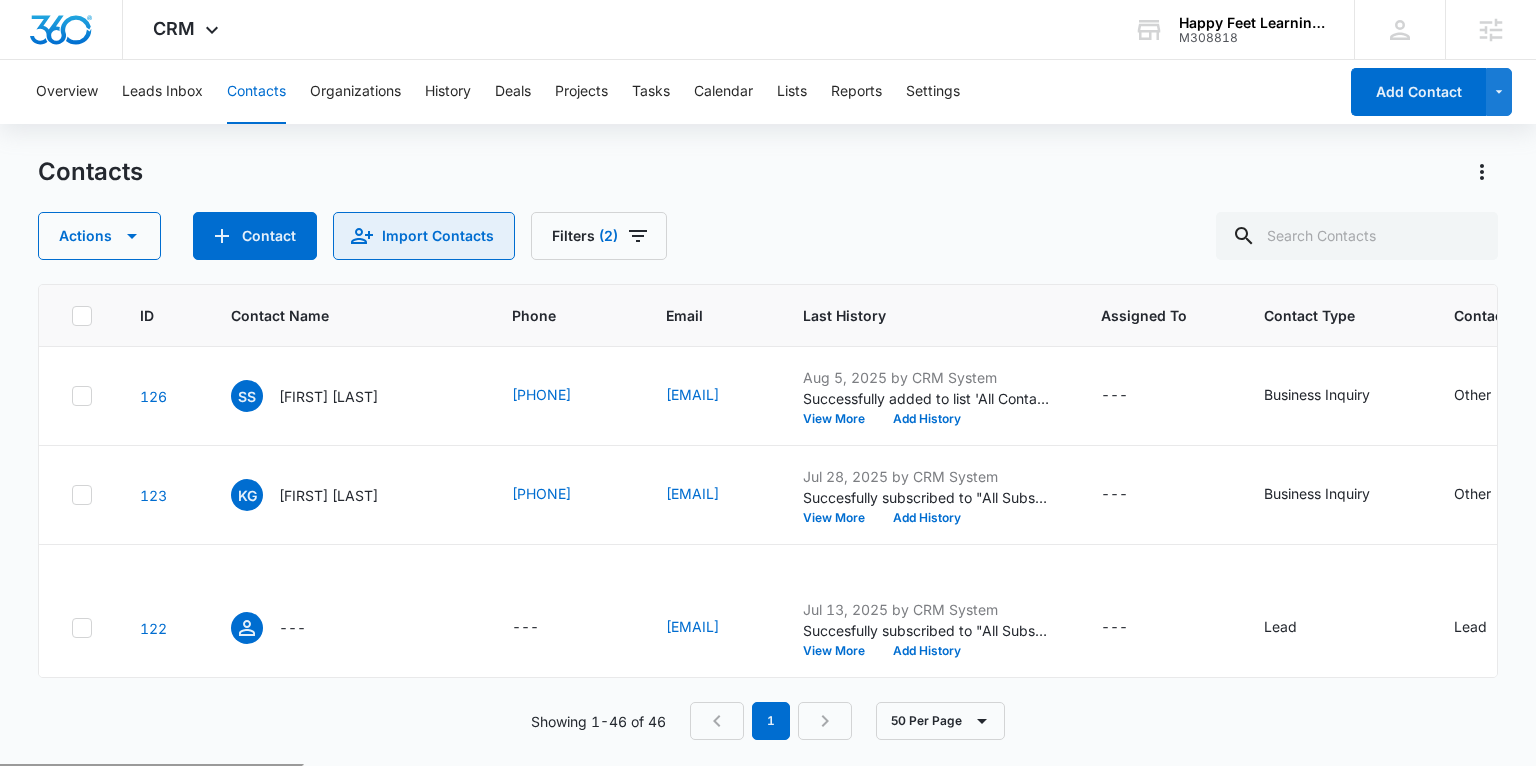 click on "Import Contacts" at bounding box center (424, 236) 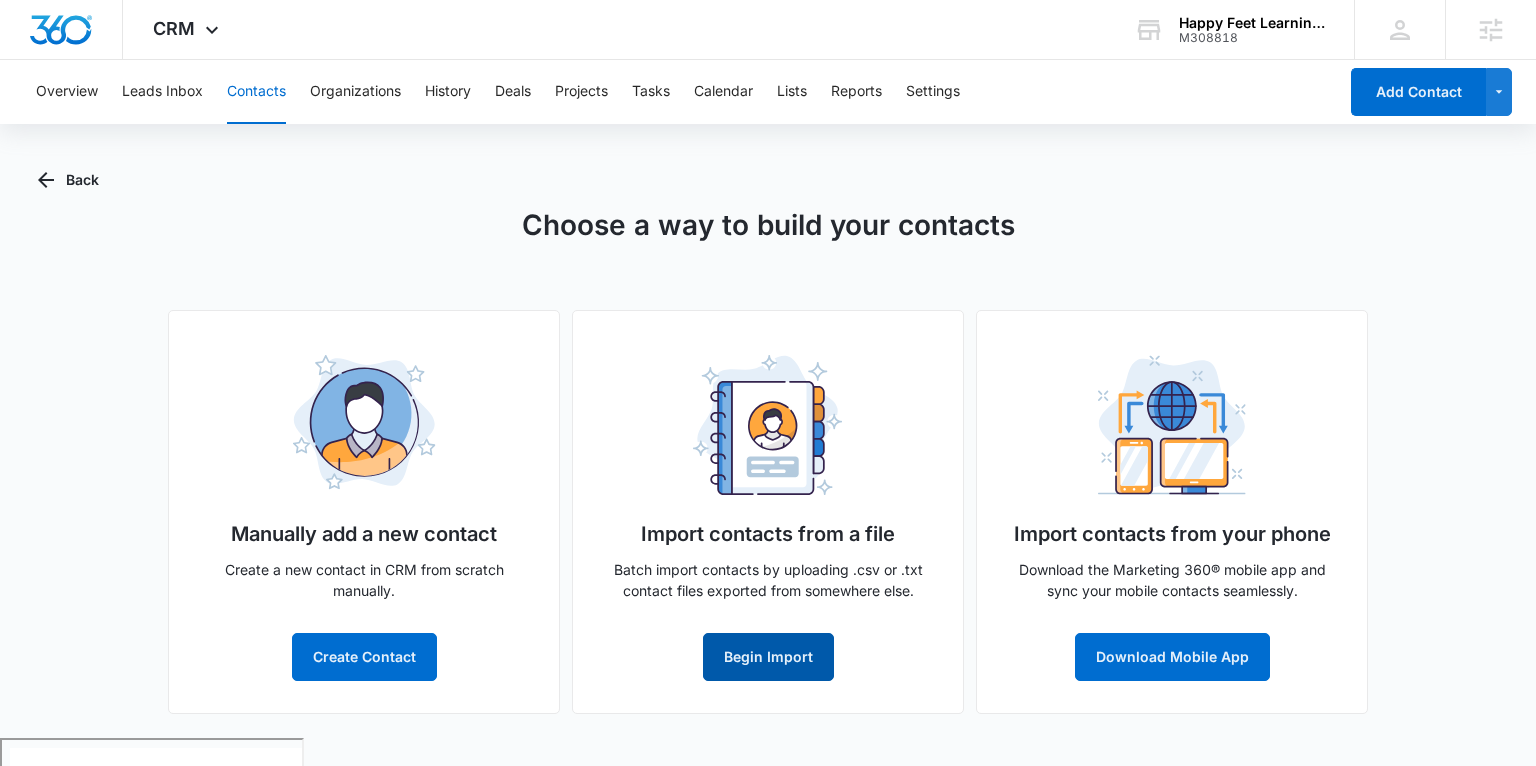 click on "Begin Import" at bounding box center [768, 657] 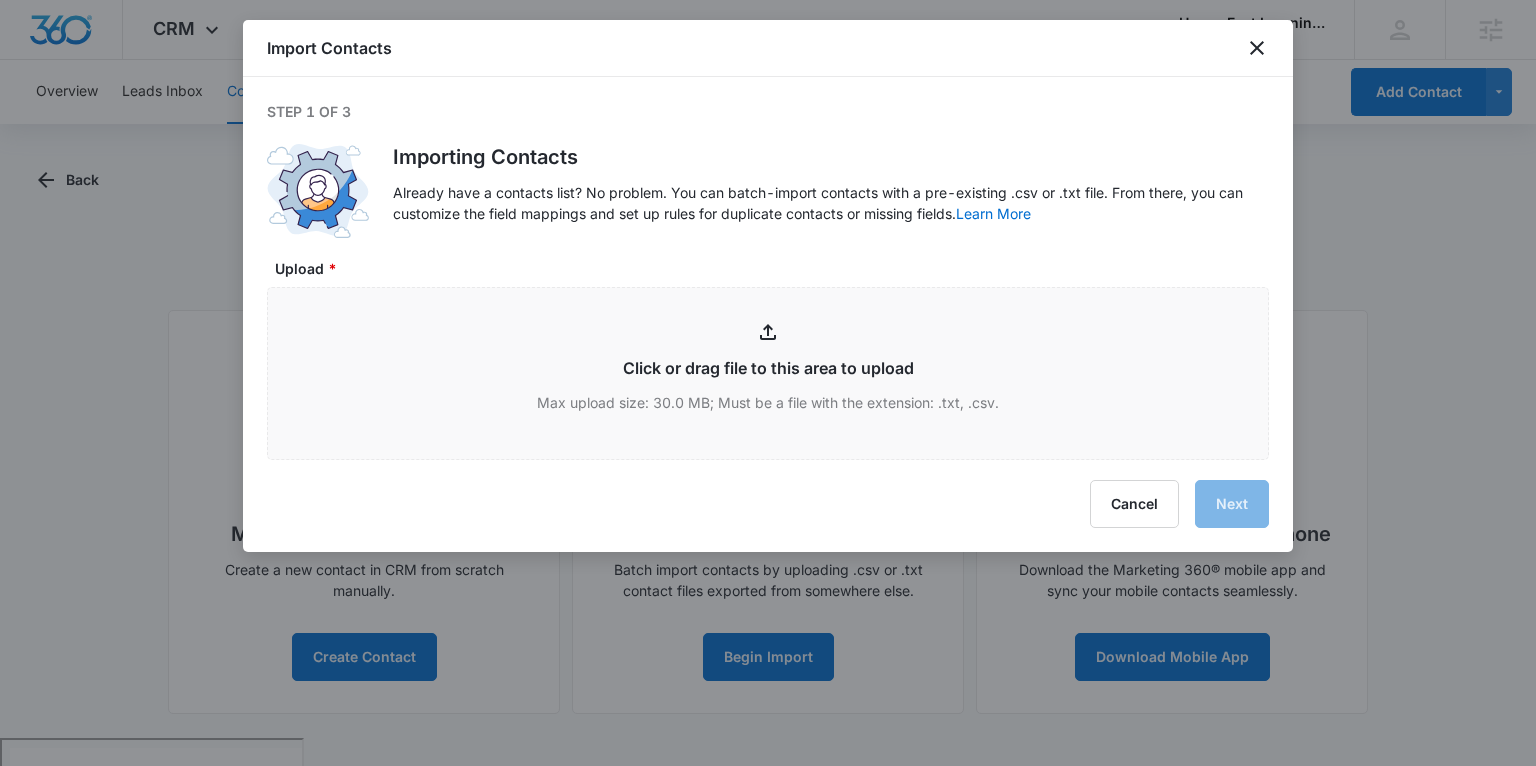 type on "C:\fakepath\Parents List August 2025 - Sheet1.csv" 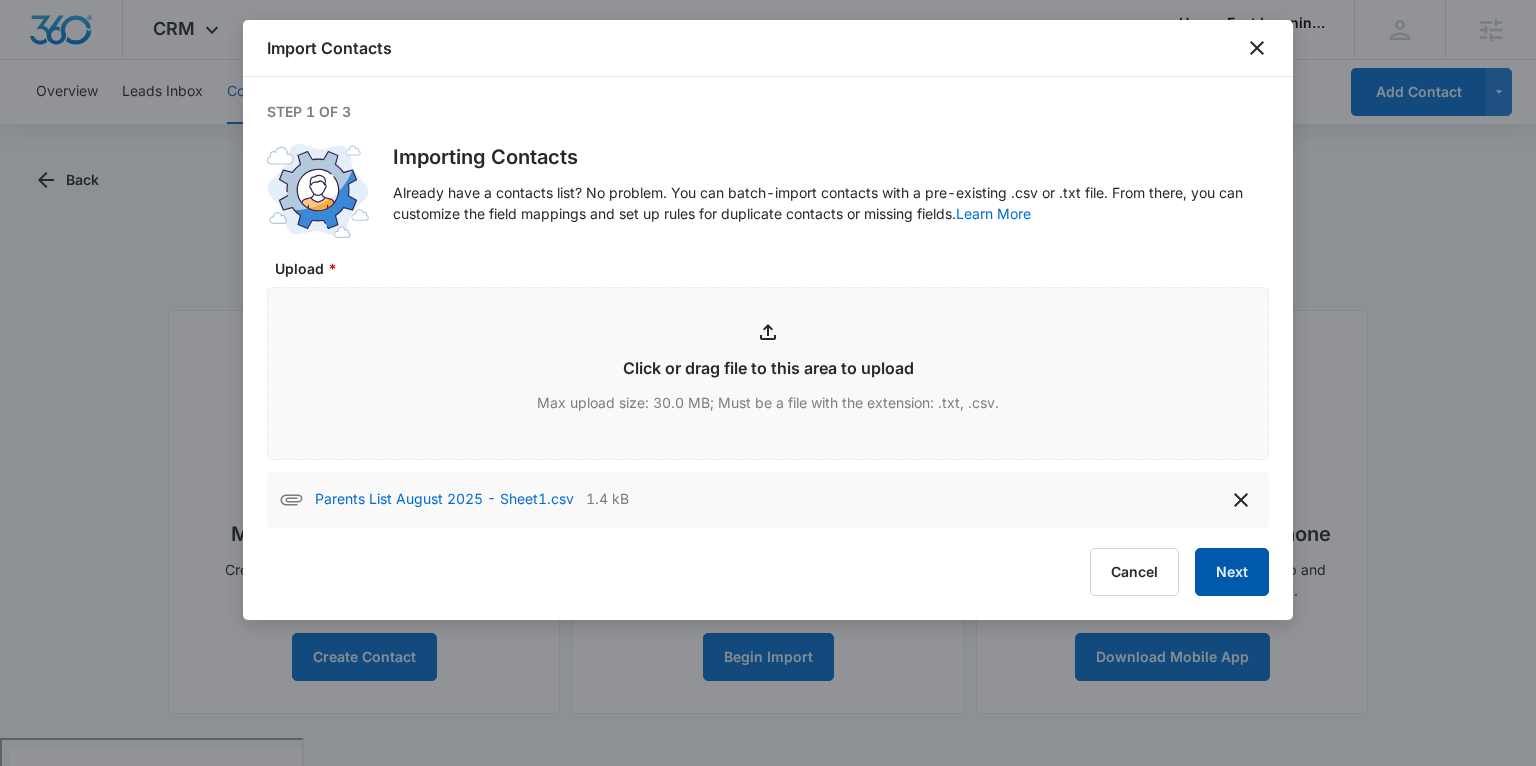 click on "Next" at bounding box center [1232, 572] 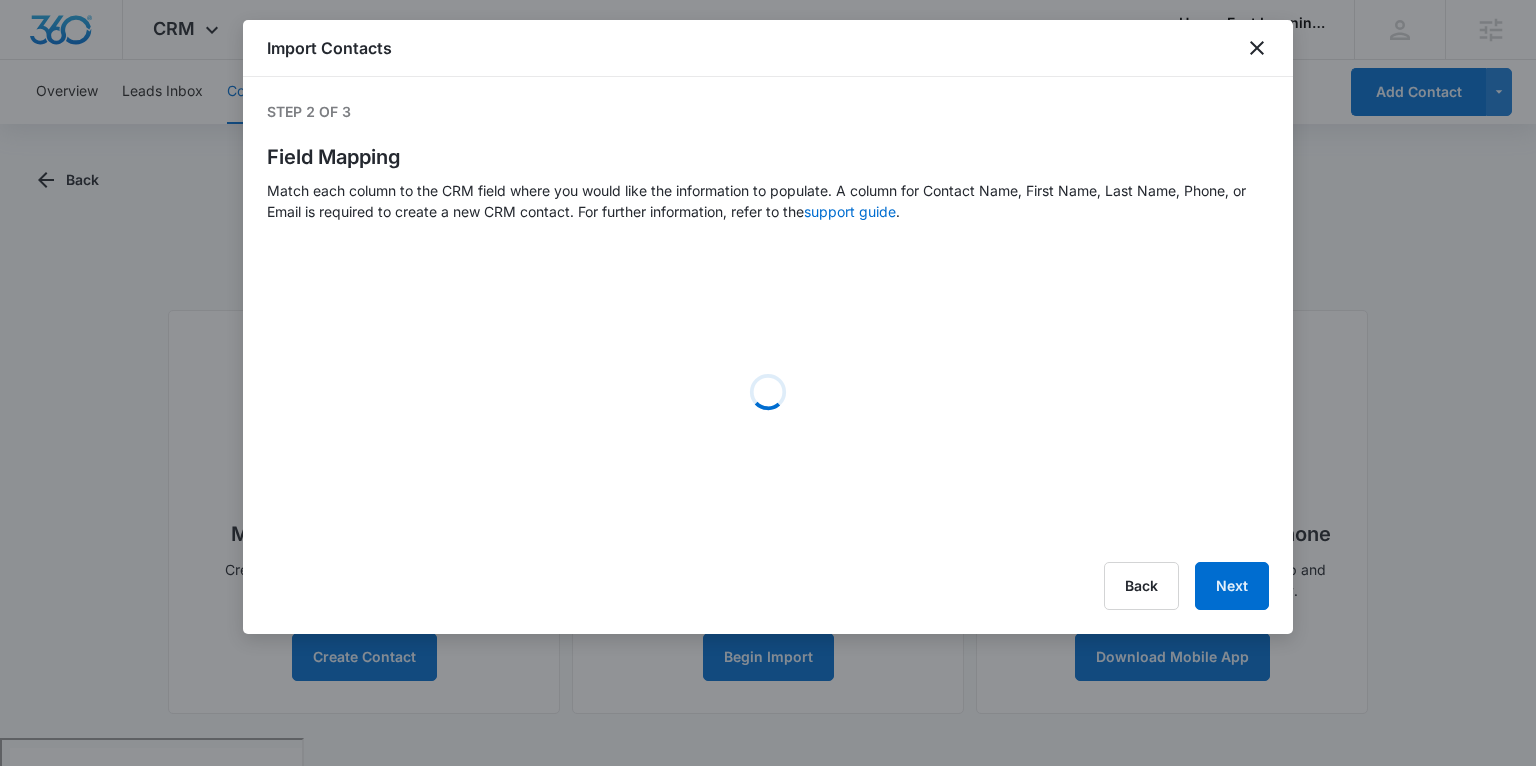 select on "357" 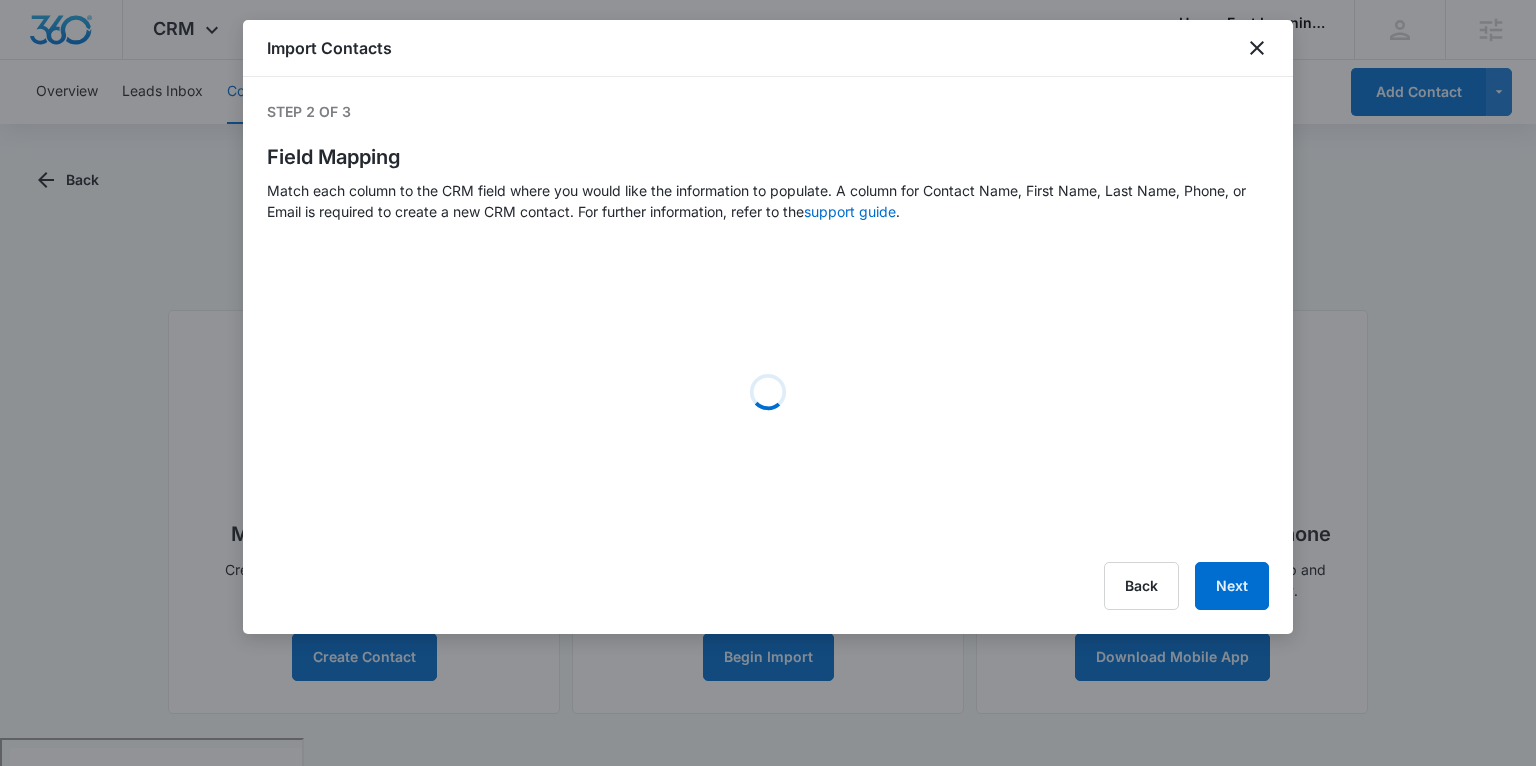 select on "78" 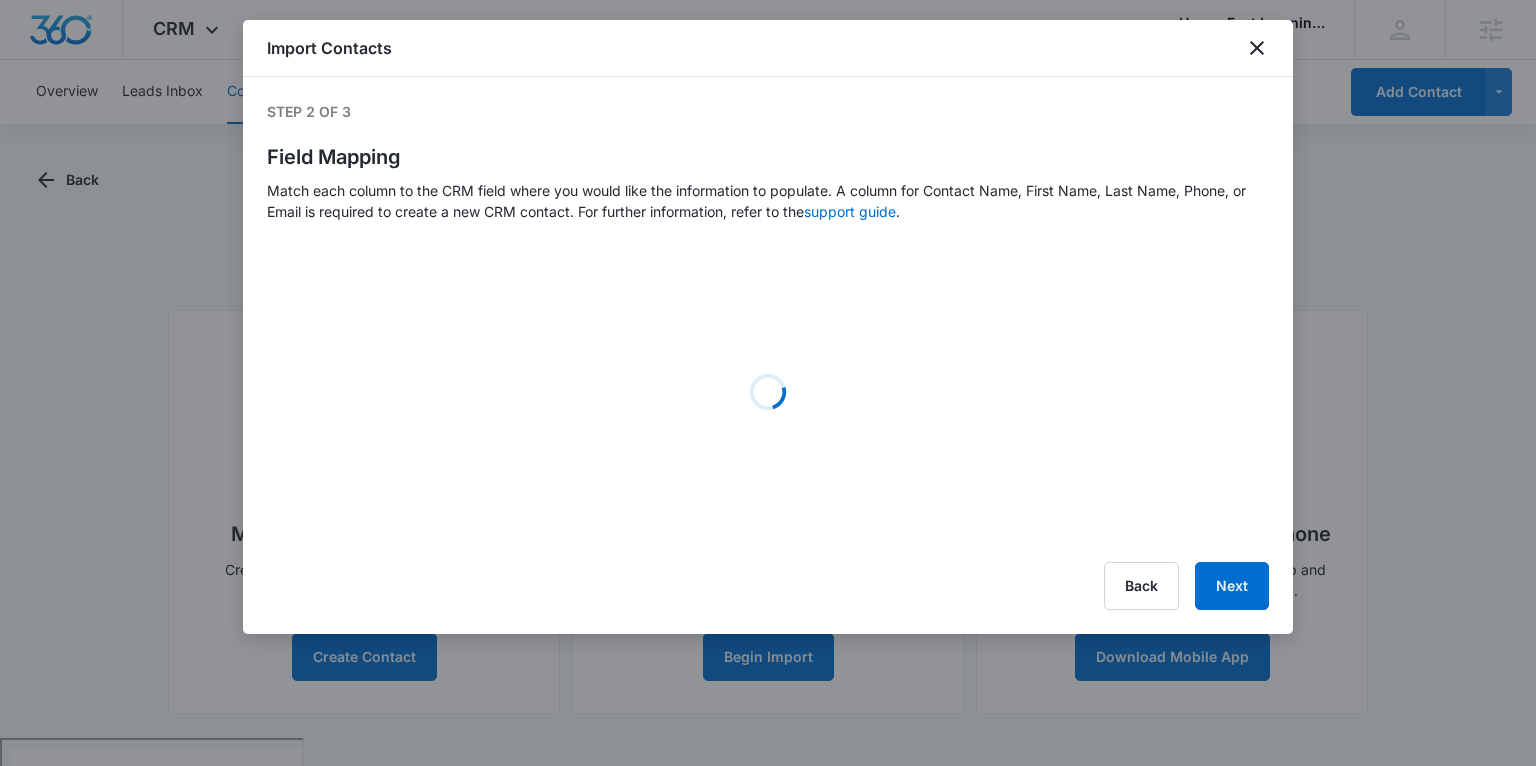 select on "79" 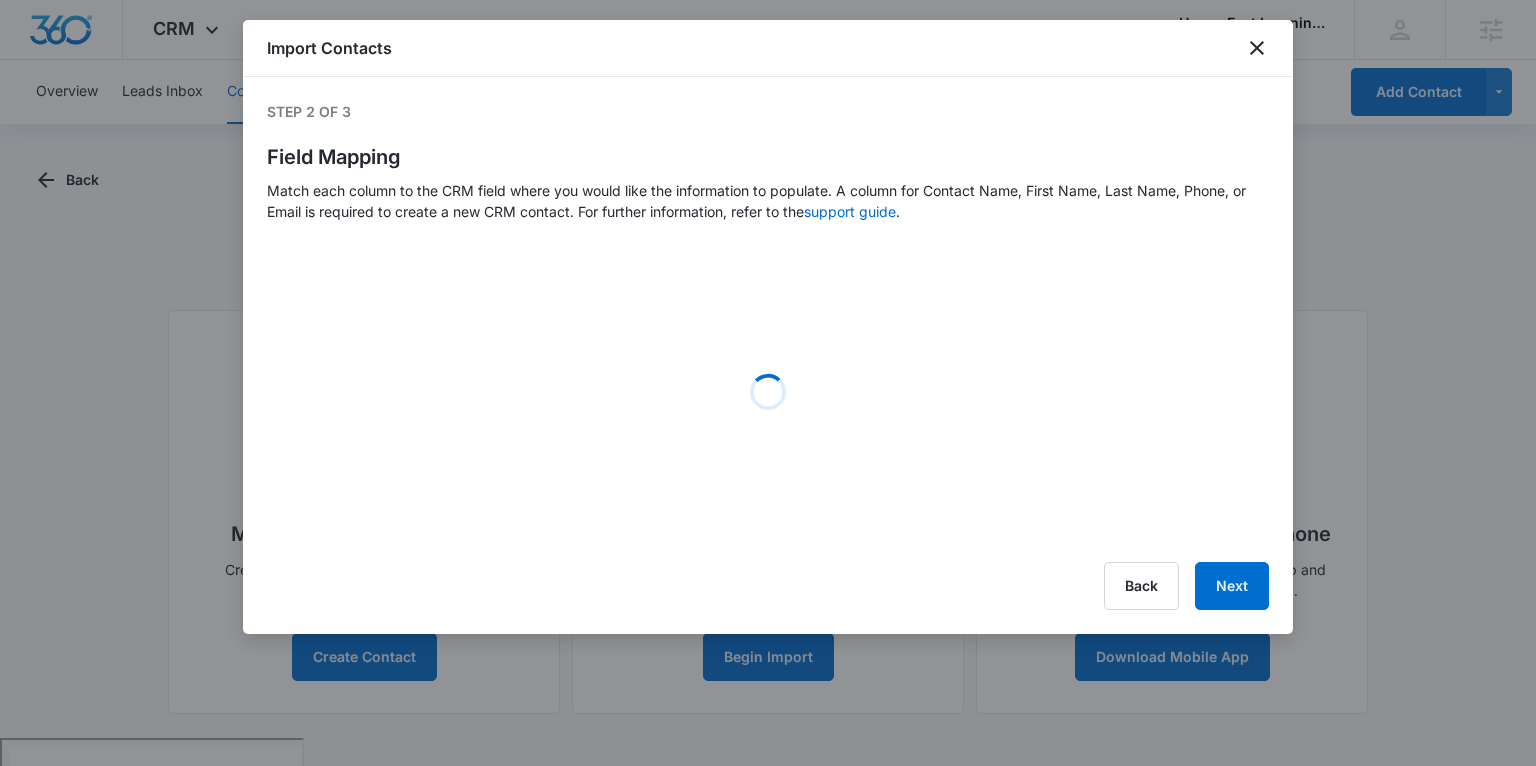 select on "185" 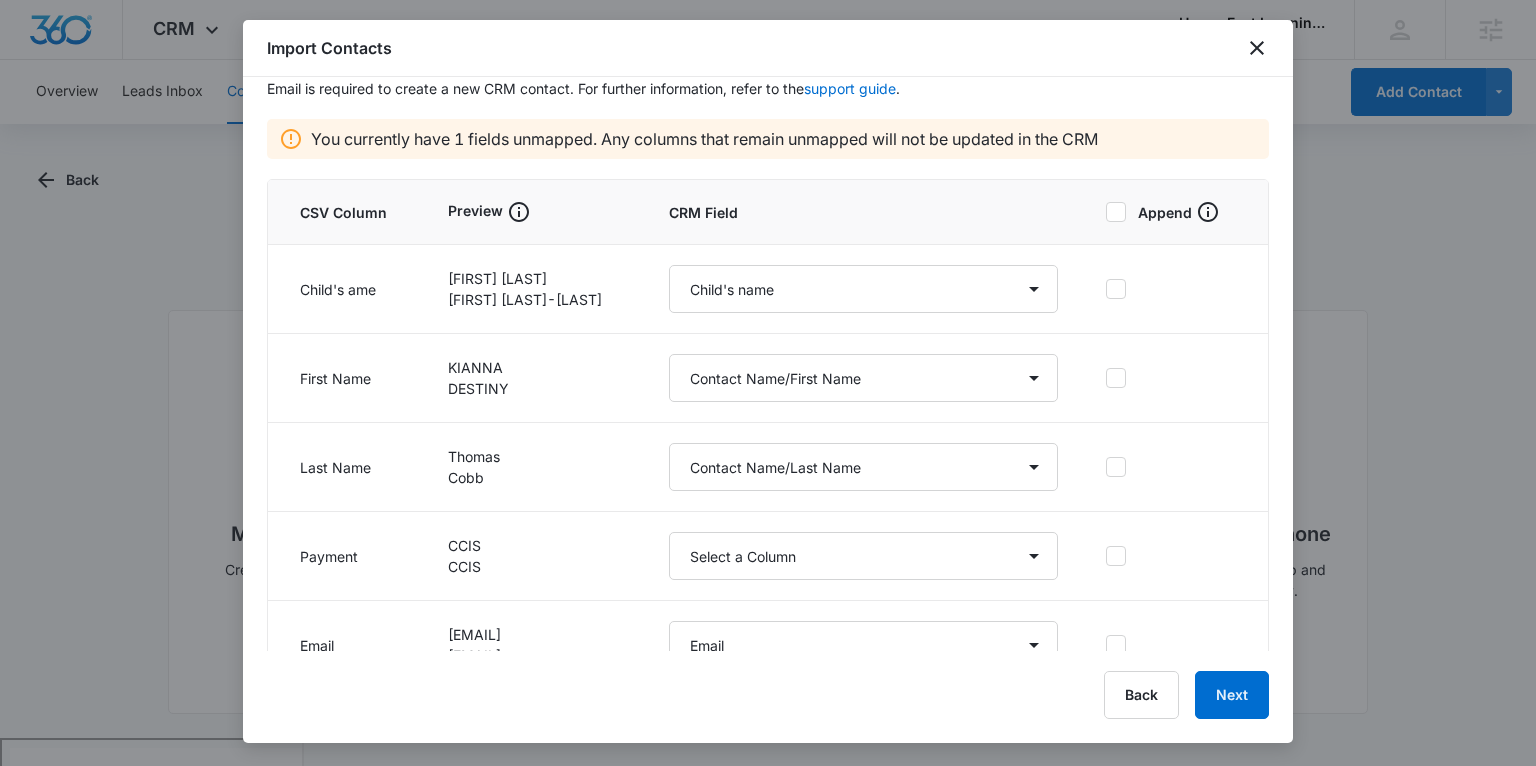 scroll, scrollTop: 160, scrollLeft: 0, axis: vertical 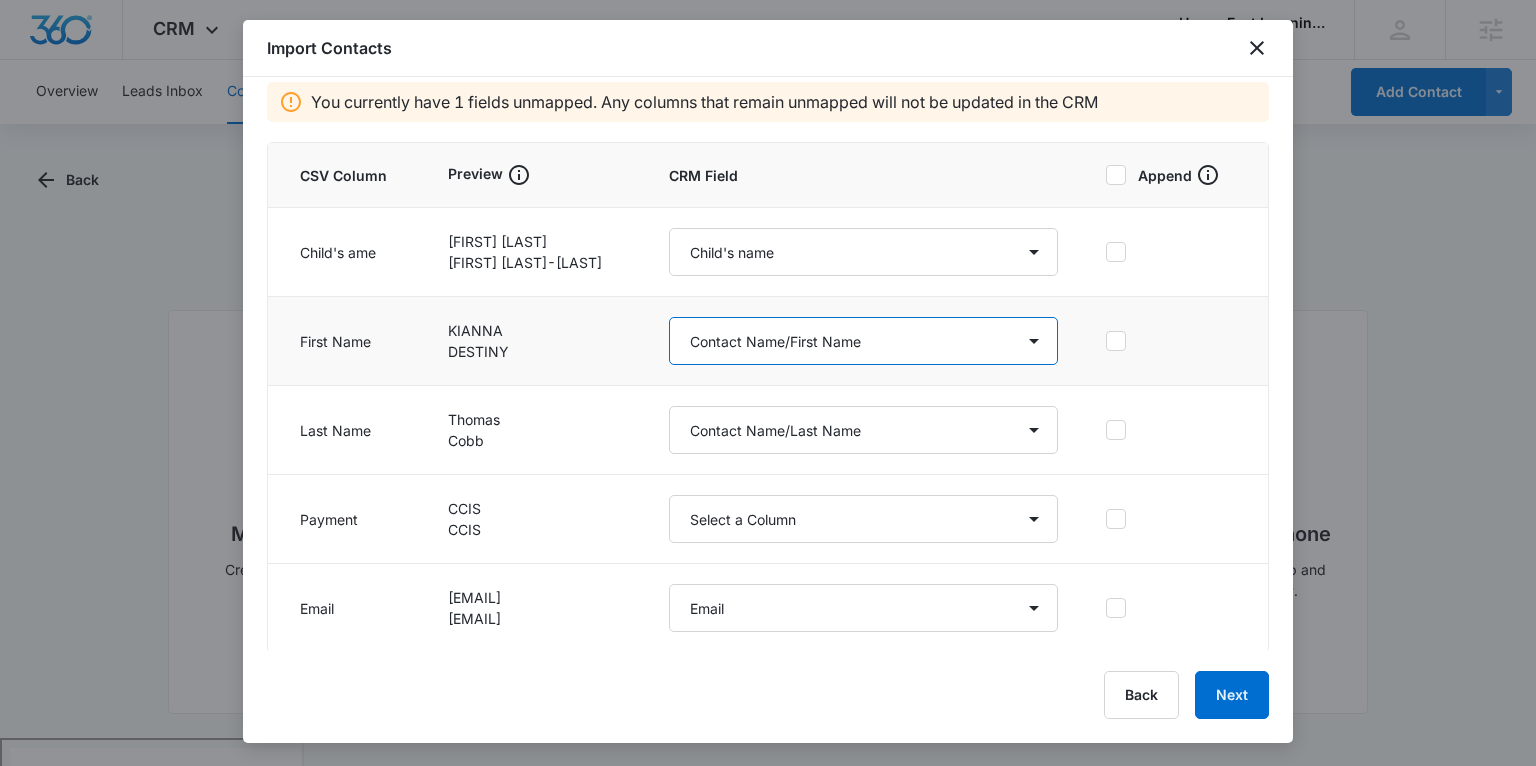 click on "Select a Column Address/City Address/Country Address/State Address/Street Address/Street 2 Address/Zip Agree to Subscribe Are you private pay or subsidized? Assigned To Best Way To Contact Child's Date of Birth Child's name Color Tag Contact Name Contact Name/First Name Contact Name/Last Name Contact Status Contact Type CRM ID Email External ID Father's address/City Father's address/Country Father's address/State Father's address/Street Father's address/Street 2 Father's address/Zip Father's Cell Father's Employer's Name Father's Employer's Number Father's name How can we help?  IP Address Mother's Cell Mother's Employer's Name Mother's Employer's Number Mother's Home Address/City Mother's Home Address/Country Mother's Home Address/State Mother's Home Address/Street Mother's Home Address/Street 2 Mother's Home Address/Zip Mother's Name Next Contact Date Notes Other Phone Phone Please briefly describe your experience with us Please rate us from 1-5 Qualifying Status Send Review Special Notes Tags Today's date" at bounding box center [863, 341] 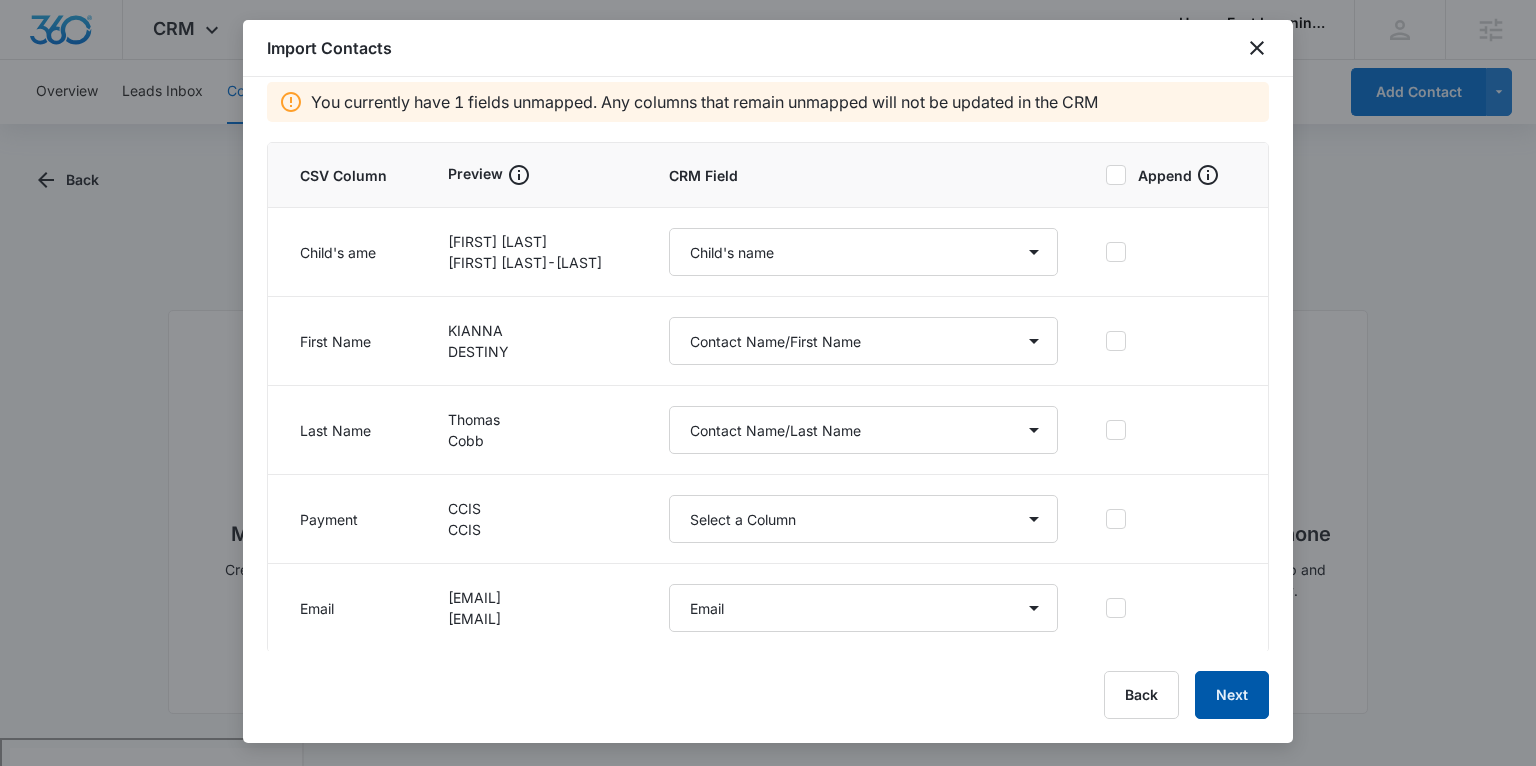 click on "Next" at bounding box center [1232, 695] 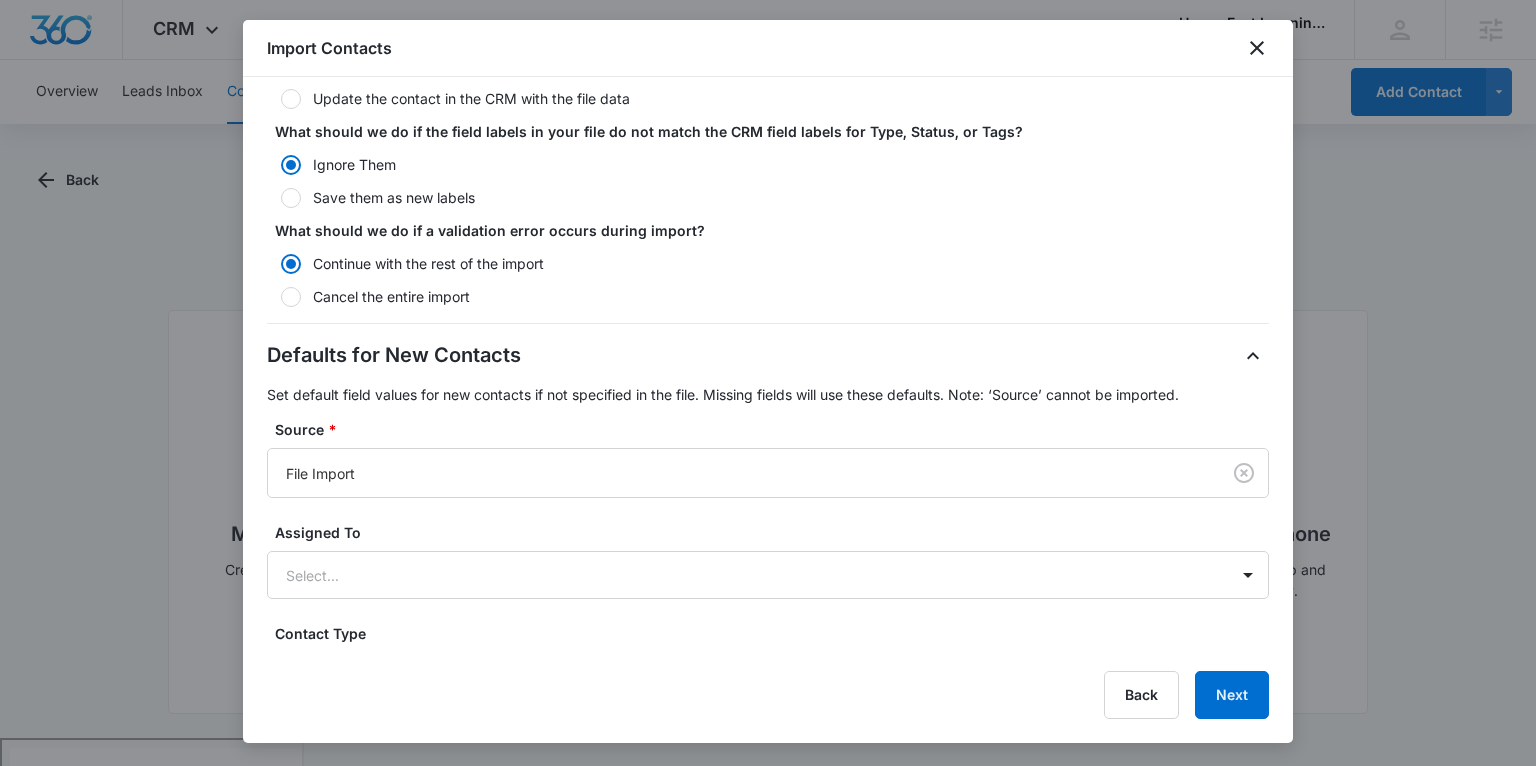scroll, scrollTop: 364, scrollLeft: 0, axis: vertical 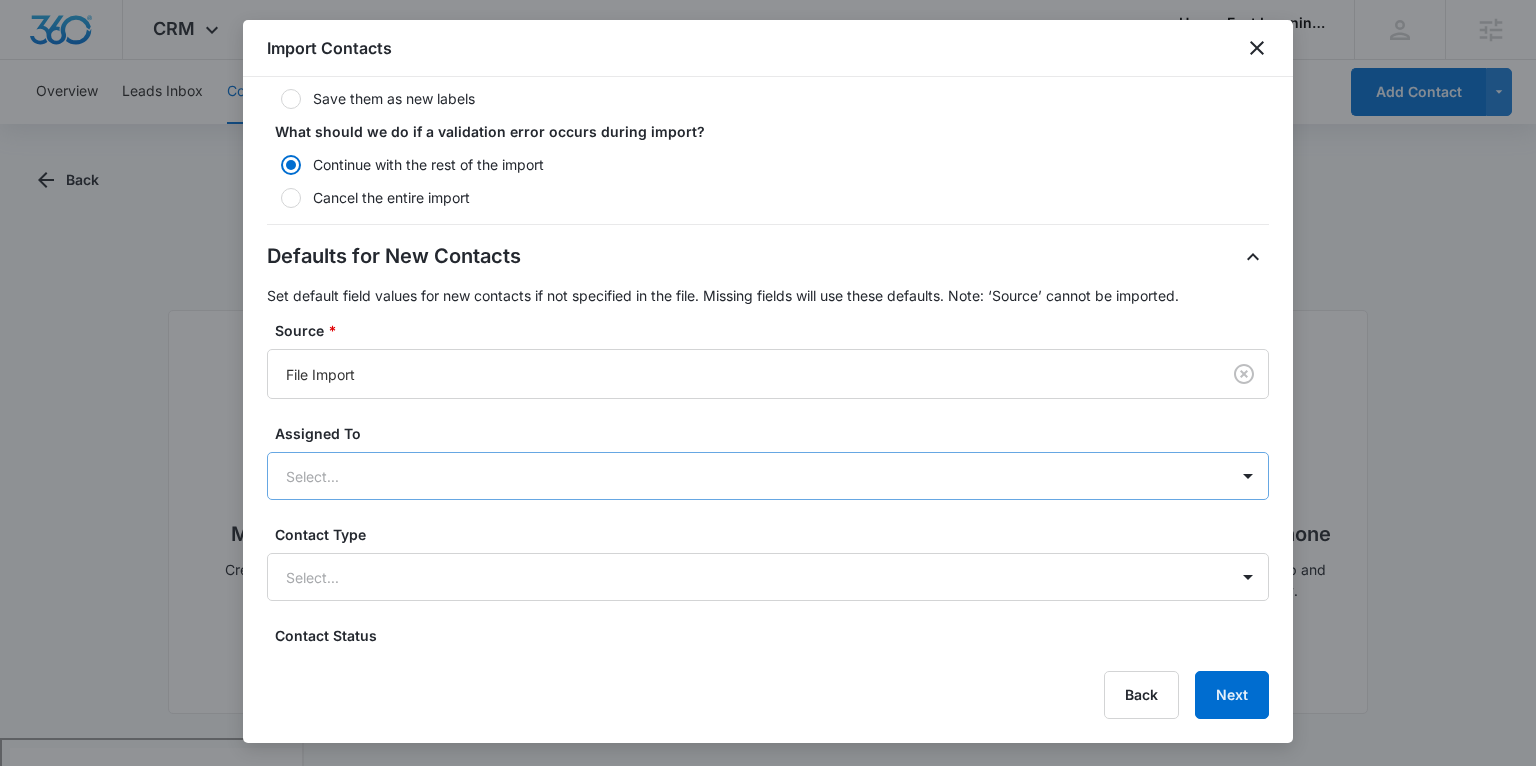 click at bounding box center [744, 476] 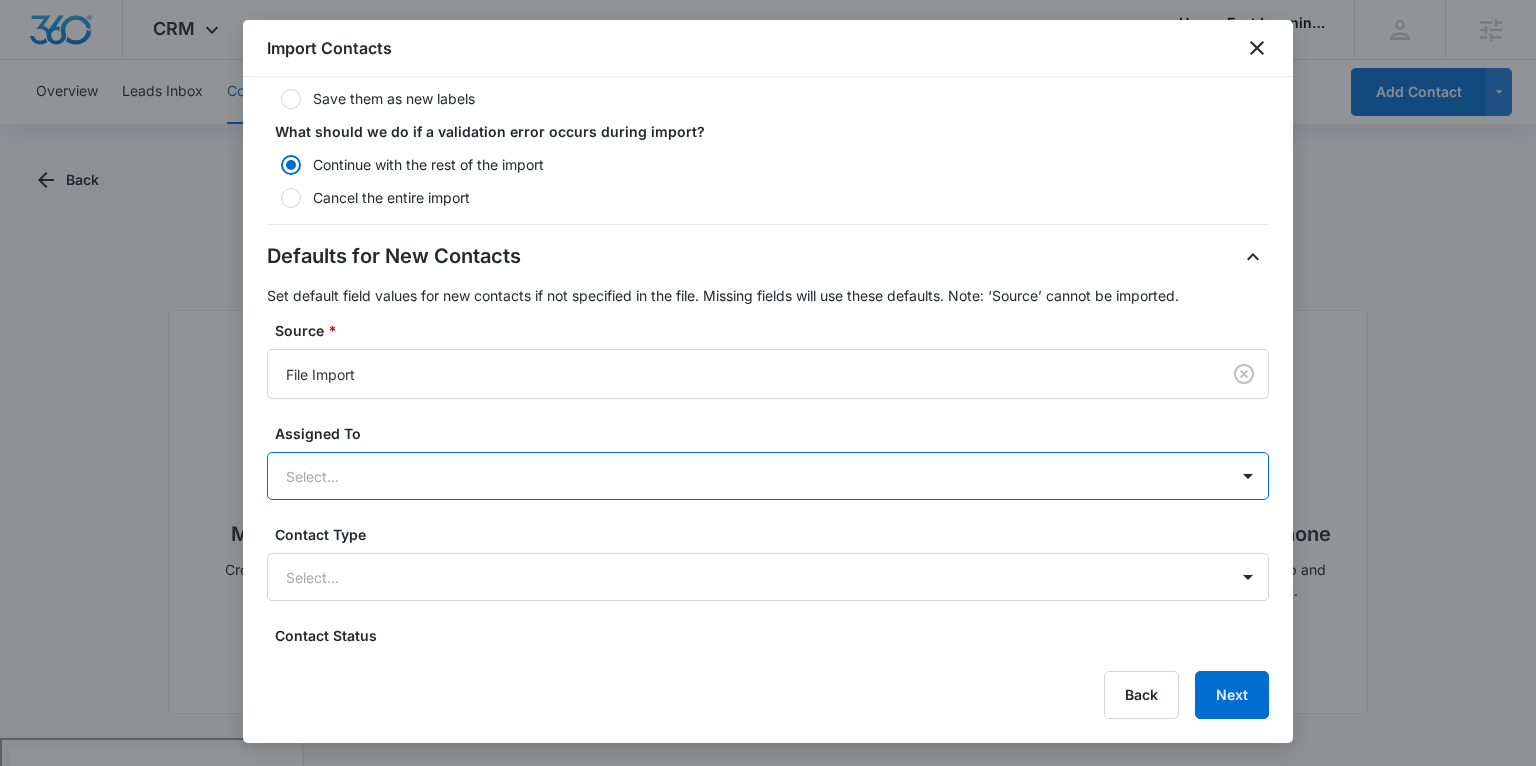 click at bounding box center (744, 476) 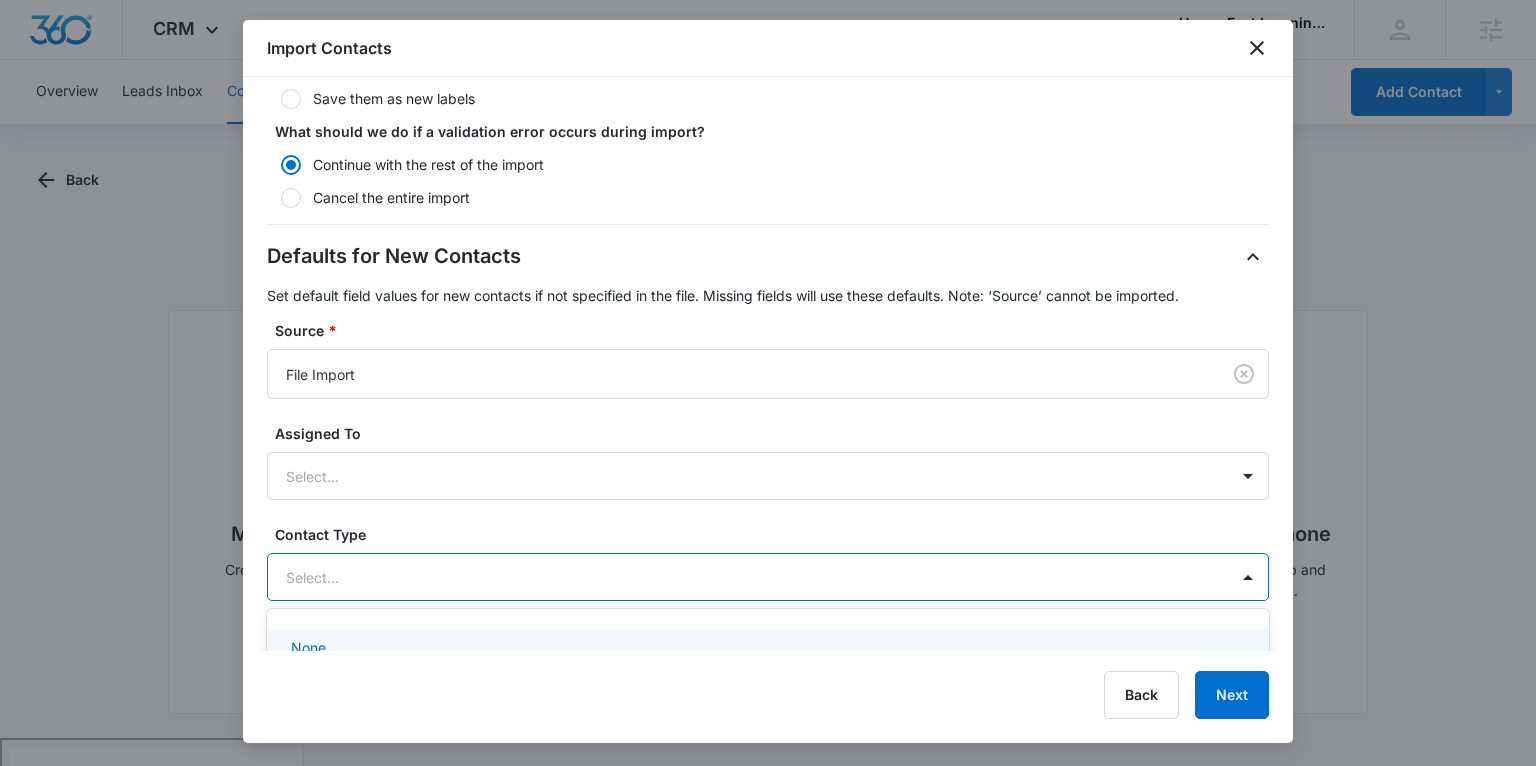 click at bounding box center [744, 577] 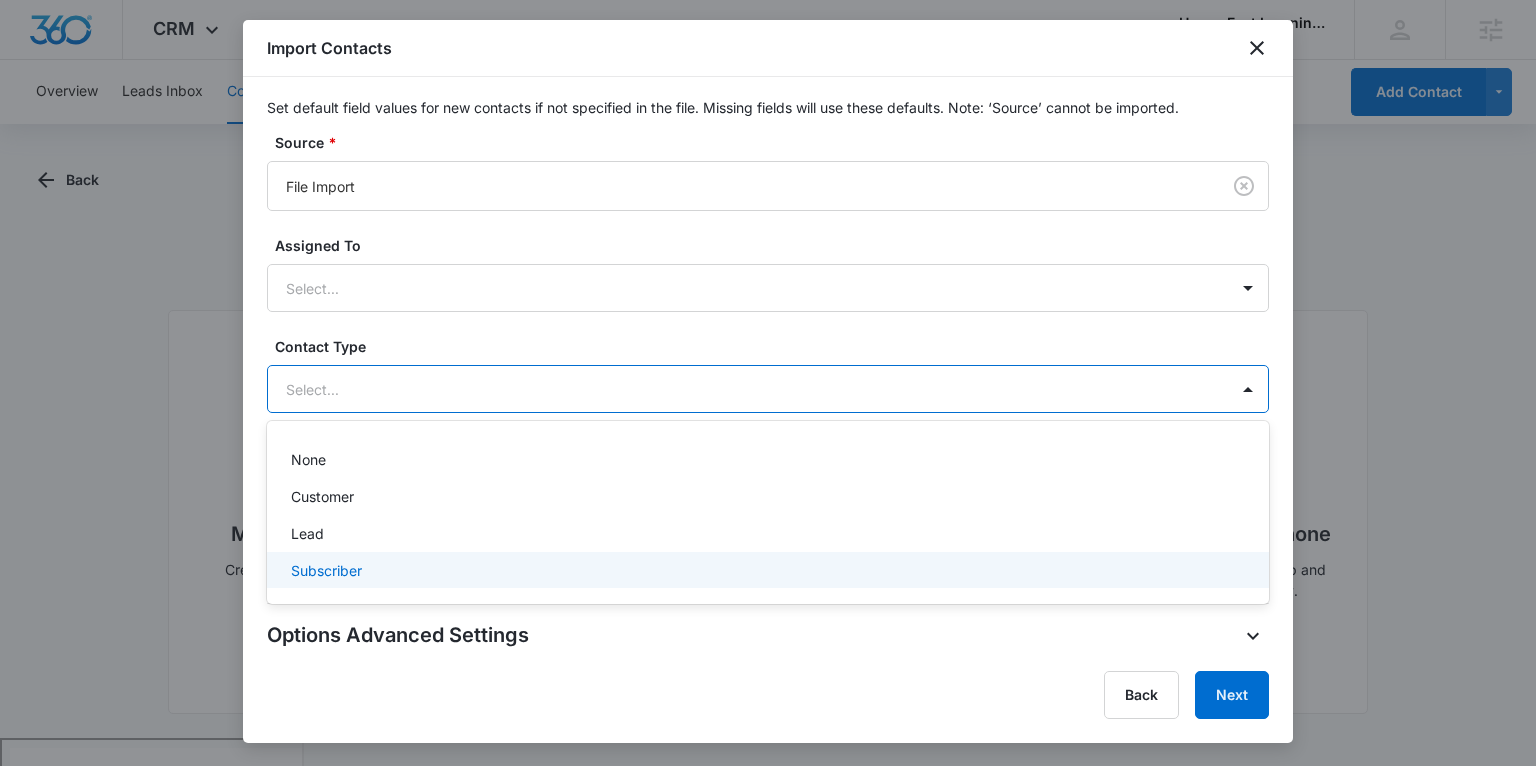 scroll, scrollTop: 79, scrollLeft: 0, axis: vertical 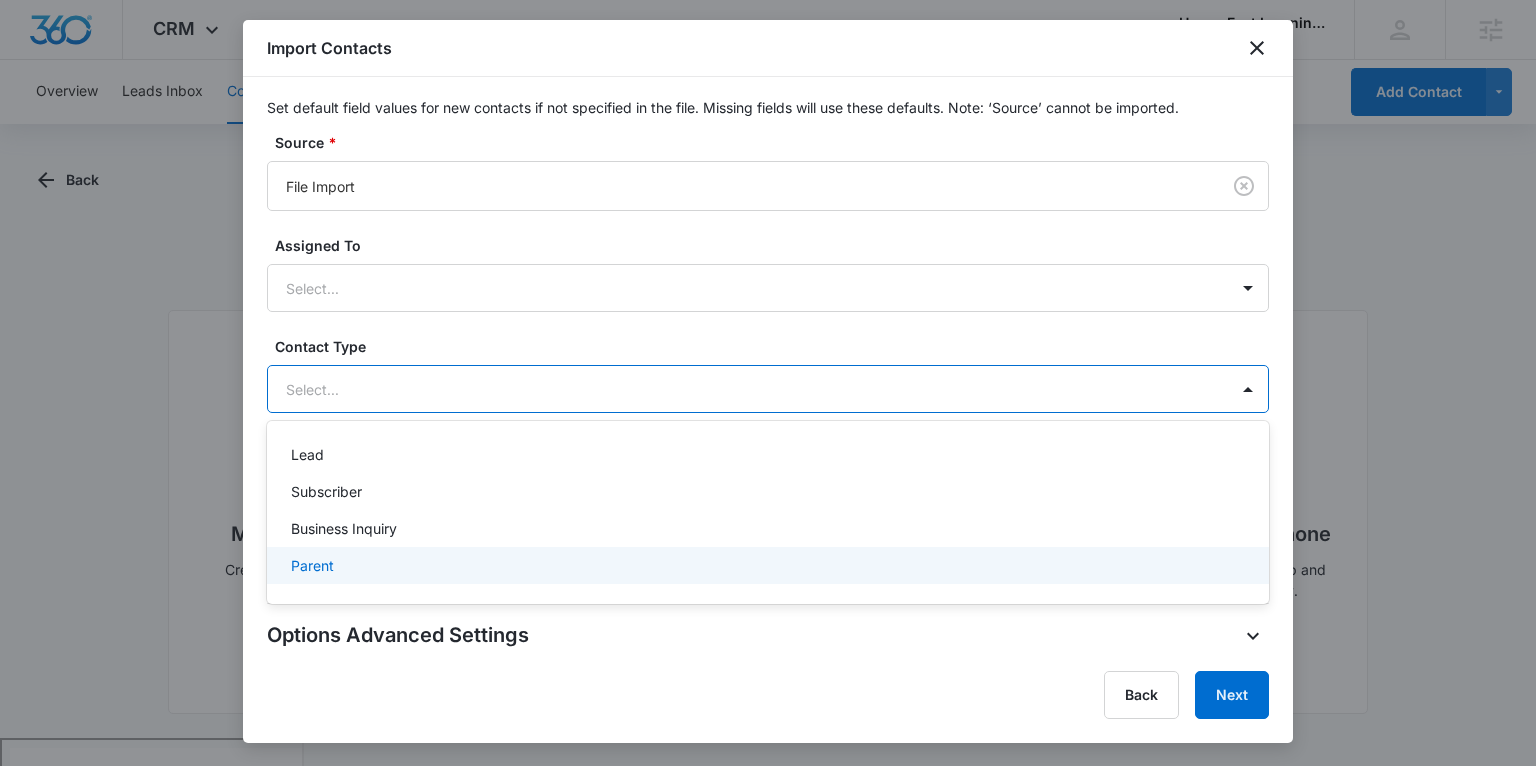 click on "Parent" at bounding box center (766, 565) 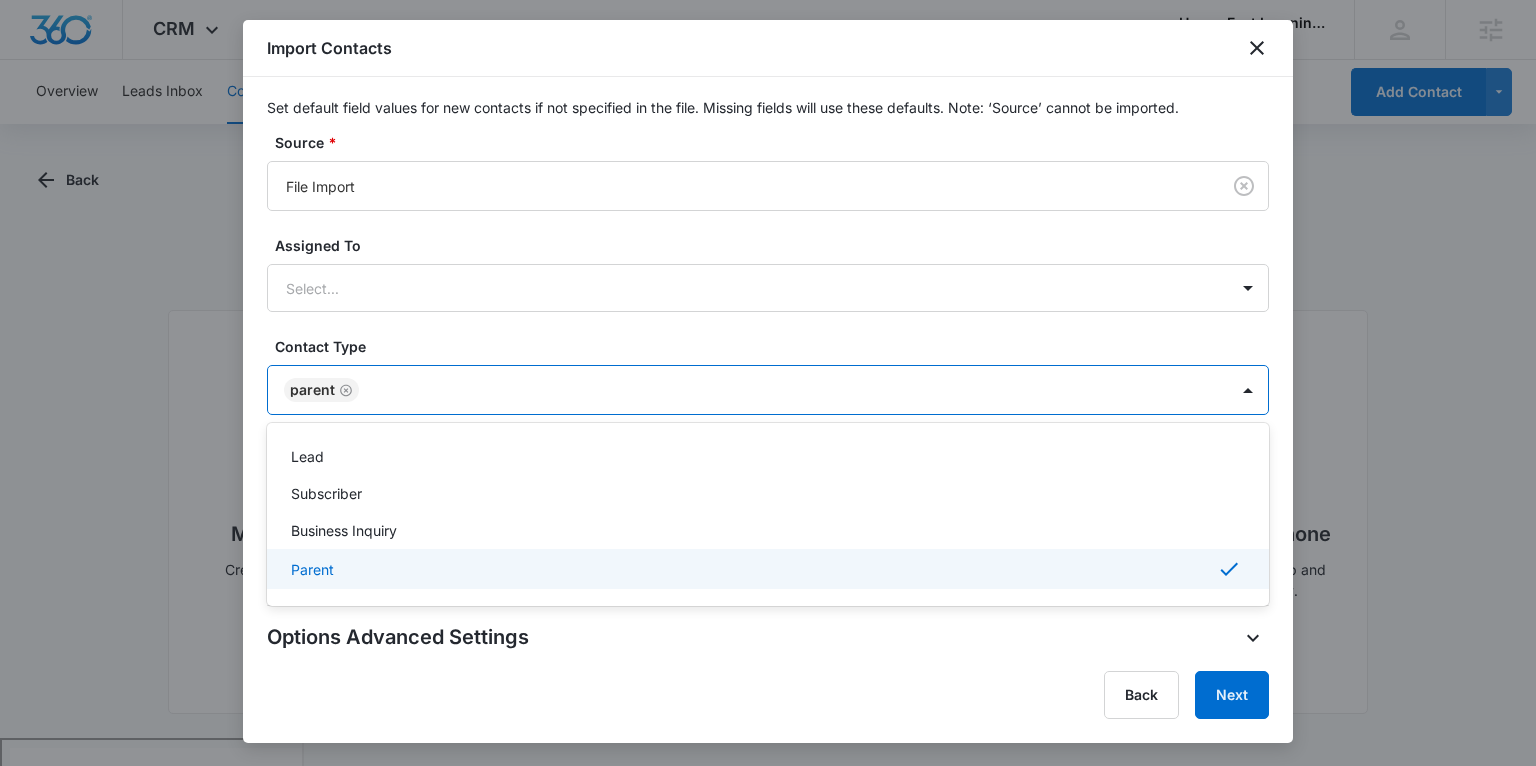 click on "Back Next" at bounding box center (768, 695) 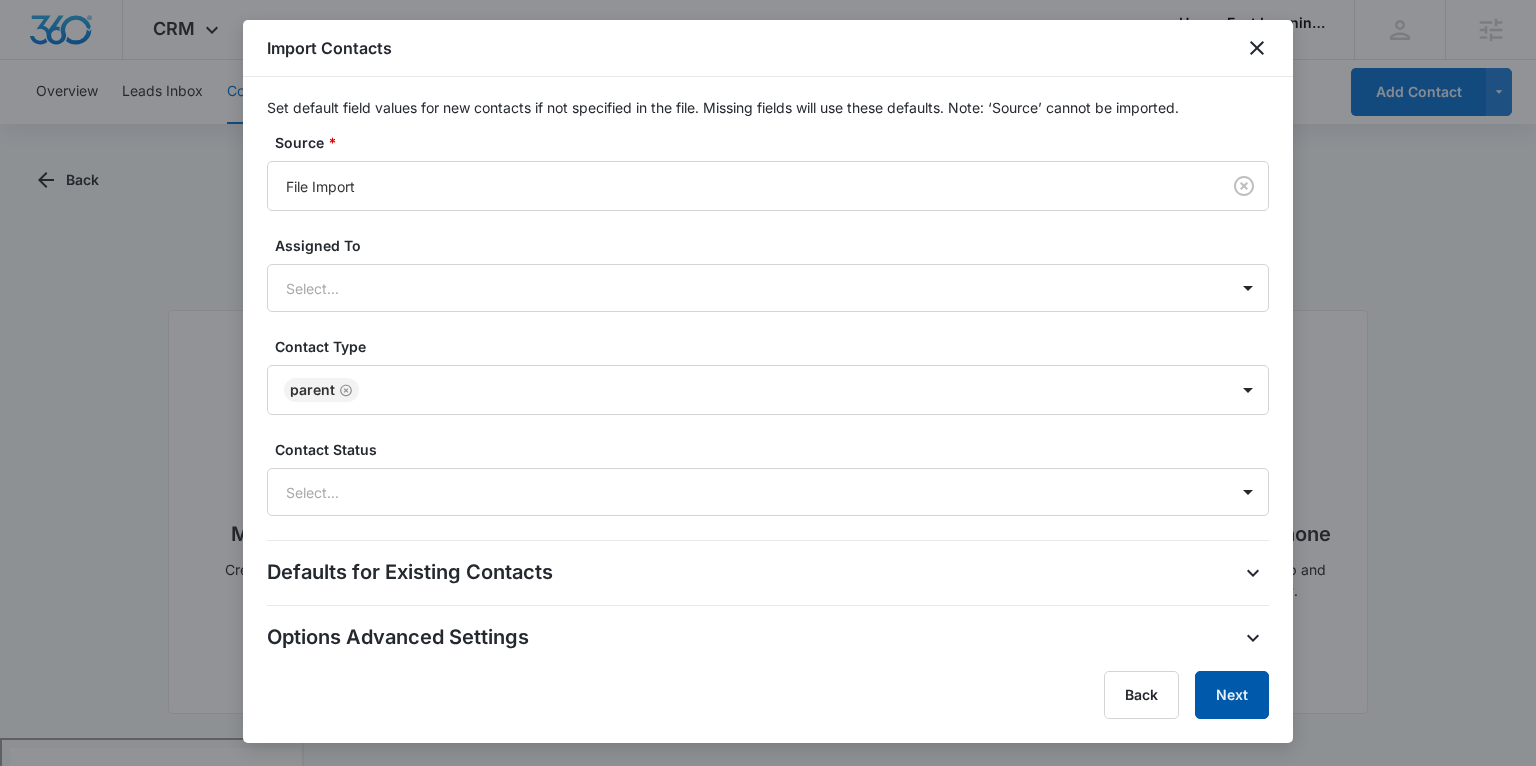 click on "Next" at bounding box center (1232, 695) 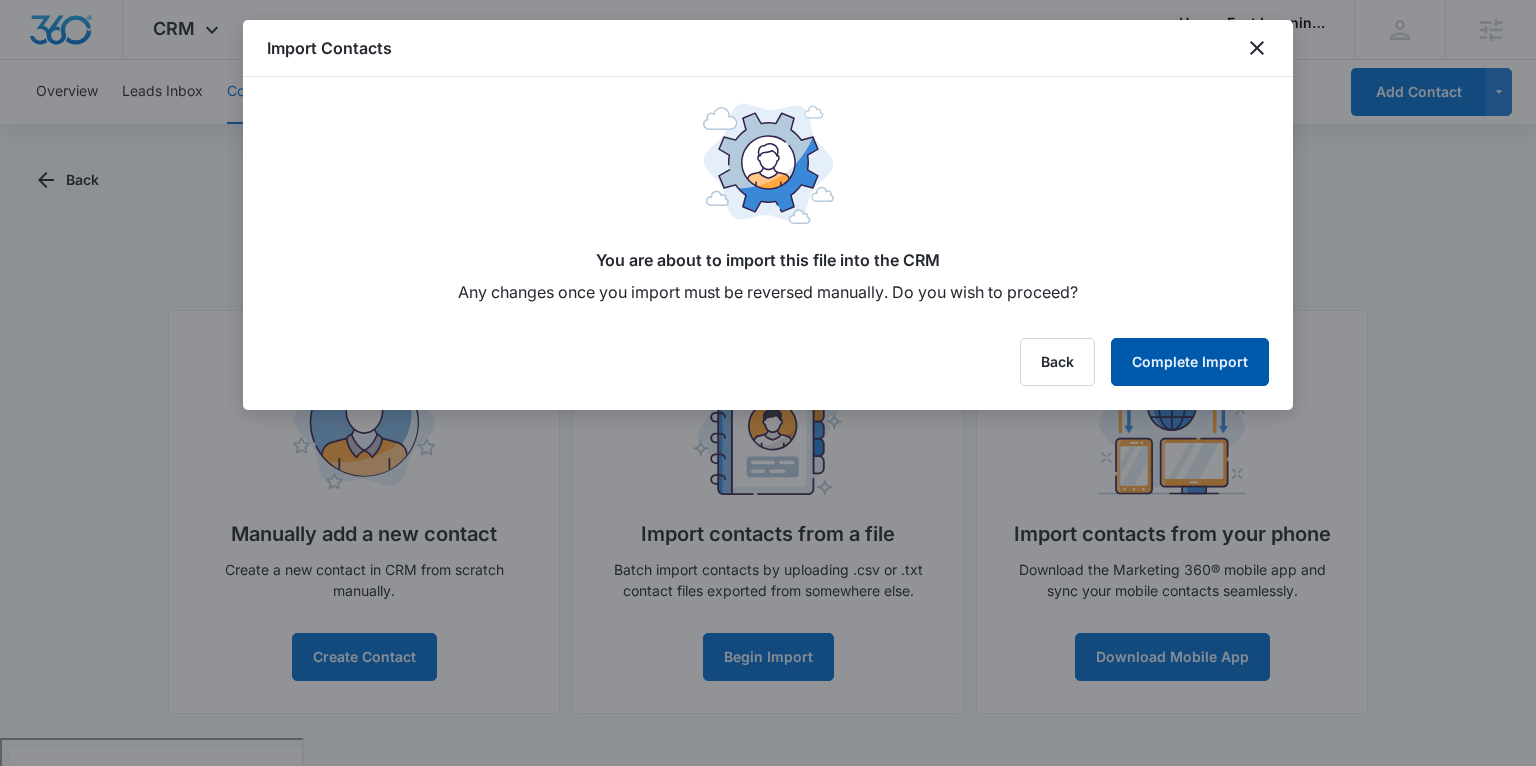 scroll, scrollTop: 0, scrollLeft: 0, axis: both 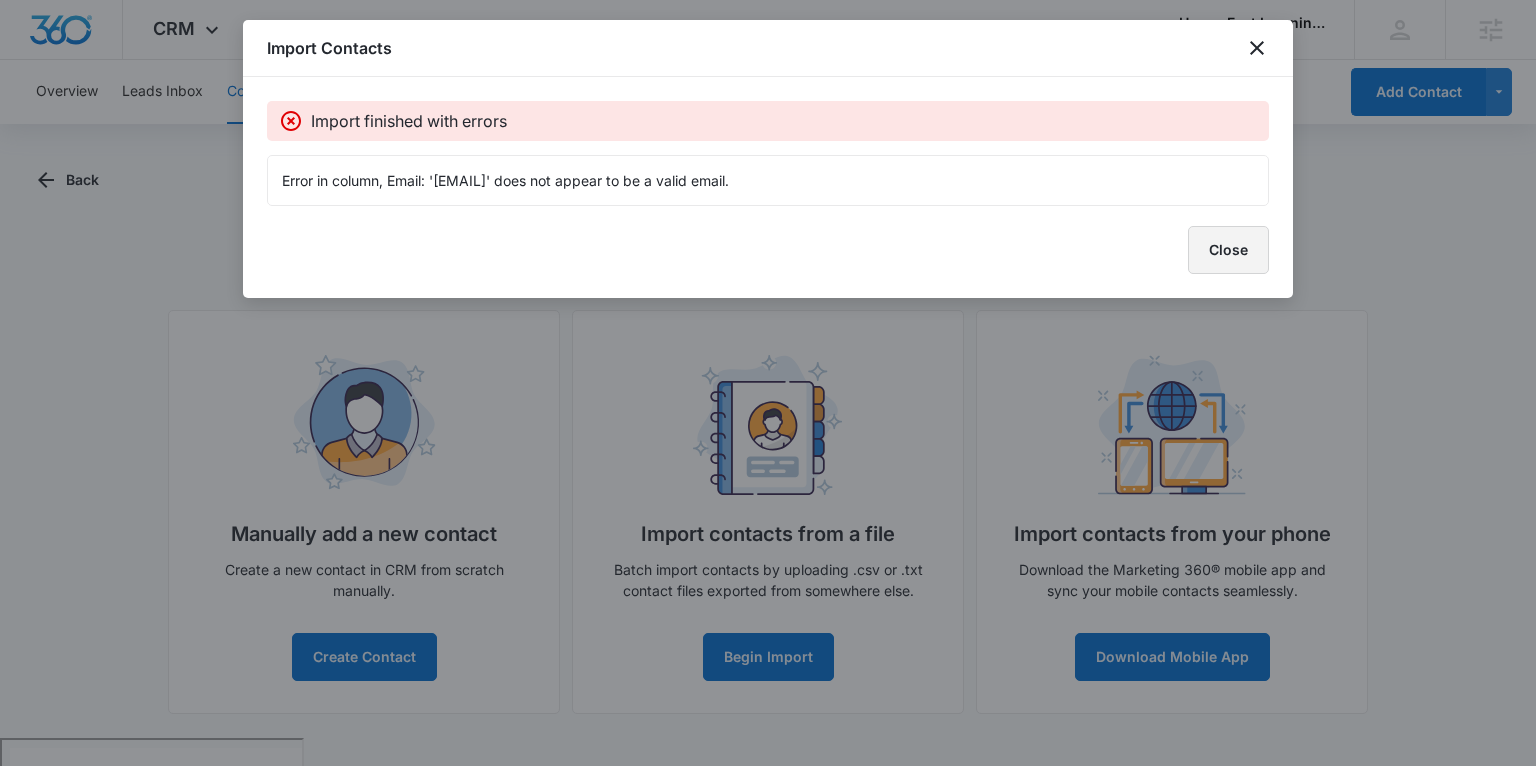 click on "Close" at bounding box center (1228, 250) 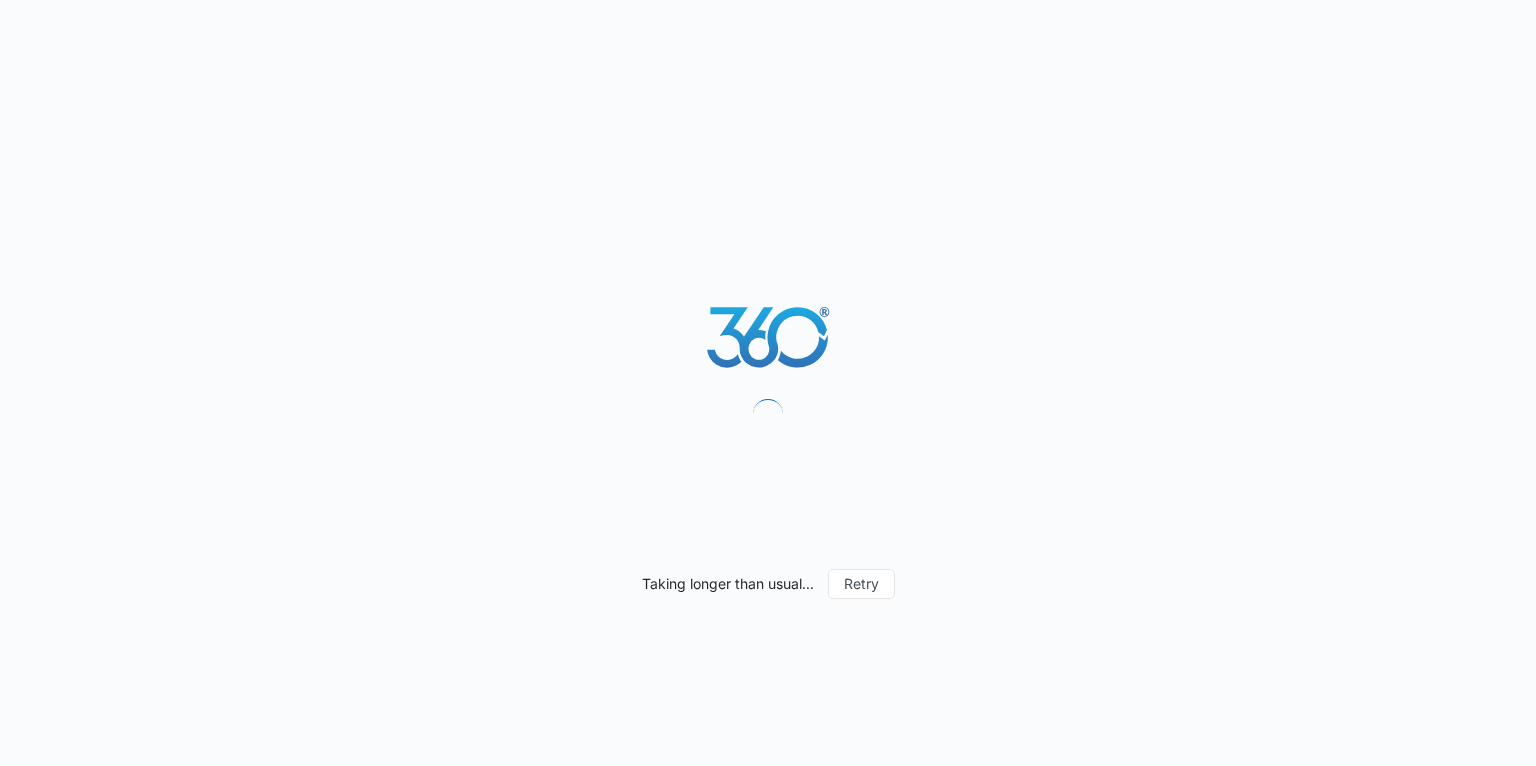 scroll, scrollTop: 0, scrollLeft: 0, axis: both 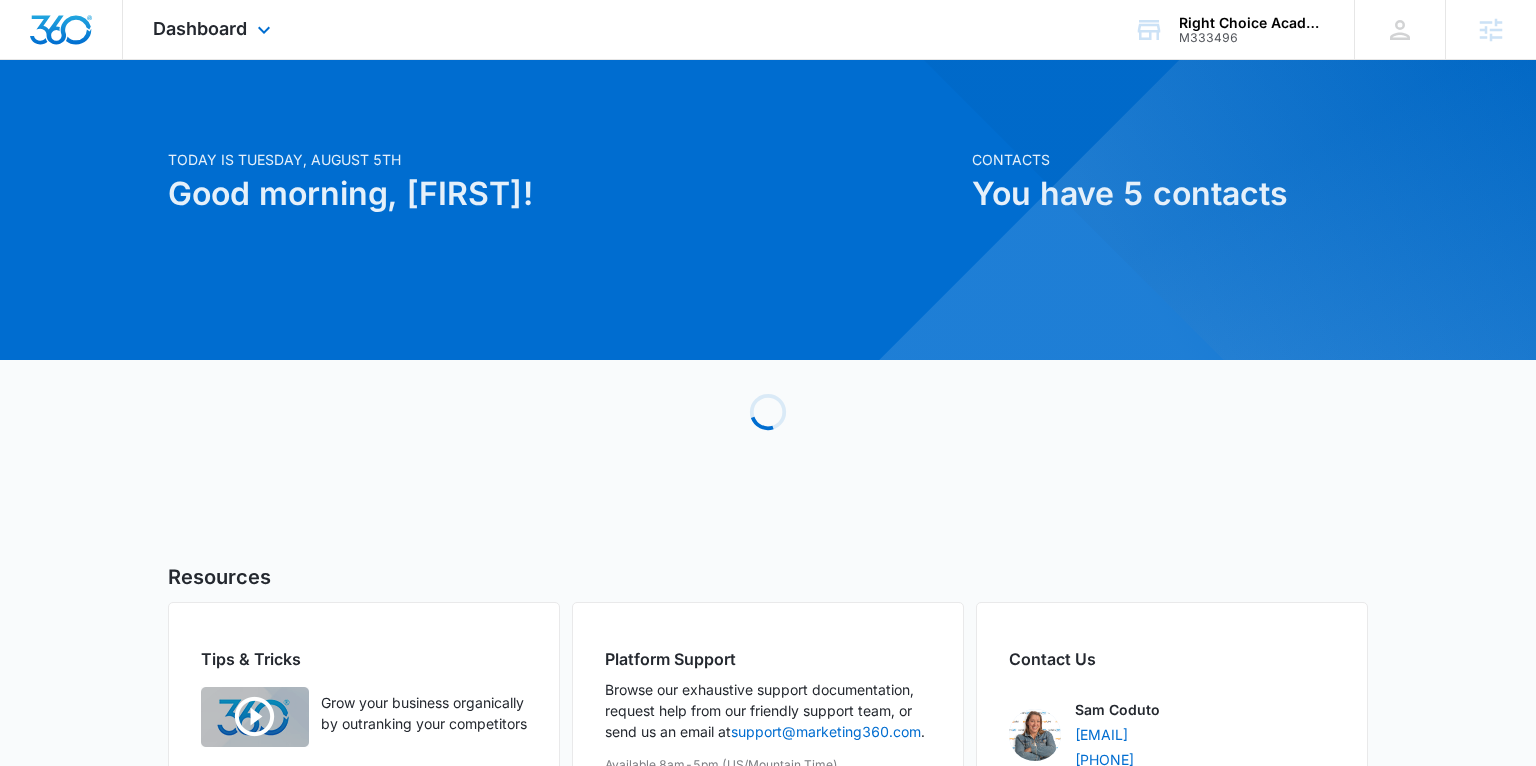 click on "Dashboard Apps Reputation Websites Forms CRM Email Social Payments POS Content Ads Intelligence Files Brand Settings" at bounding box center [214, 29] 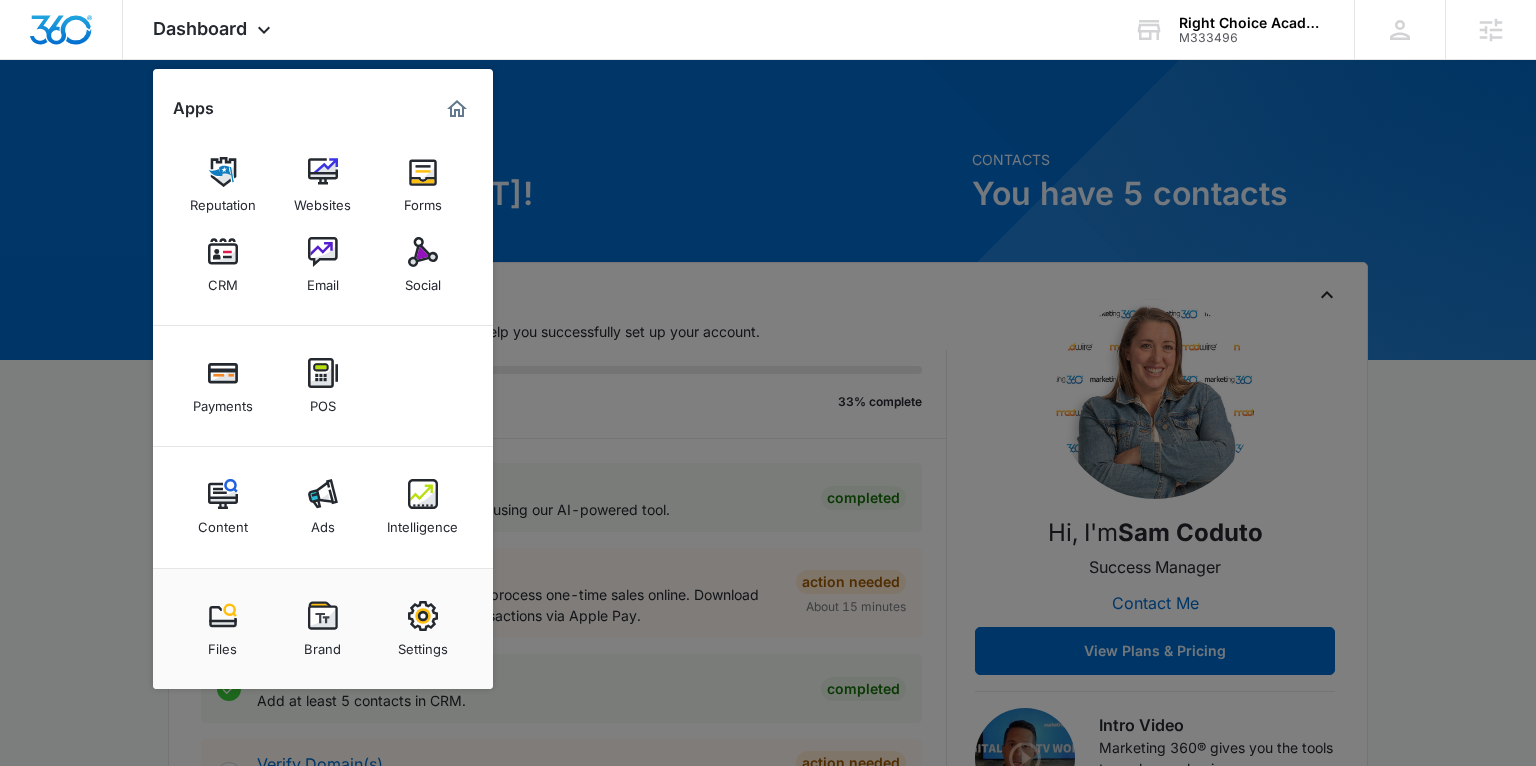 click on "Intelligence" at bounding box center [423, 507] 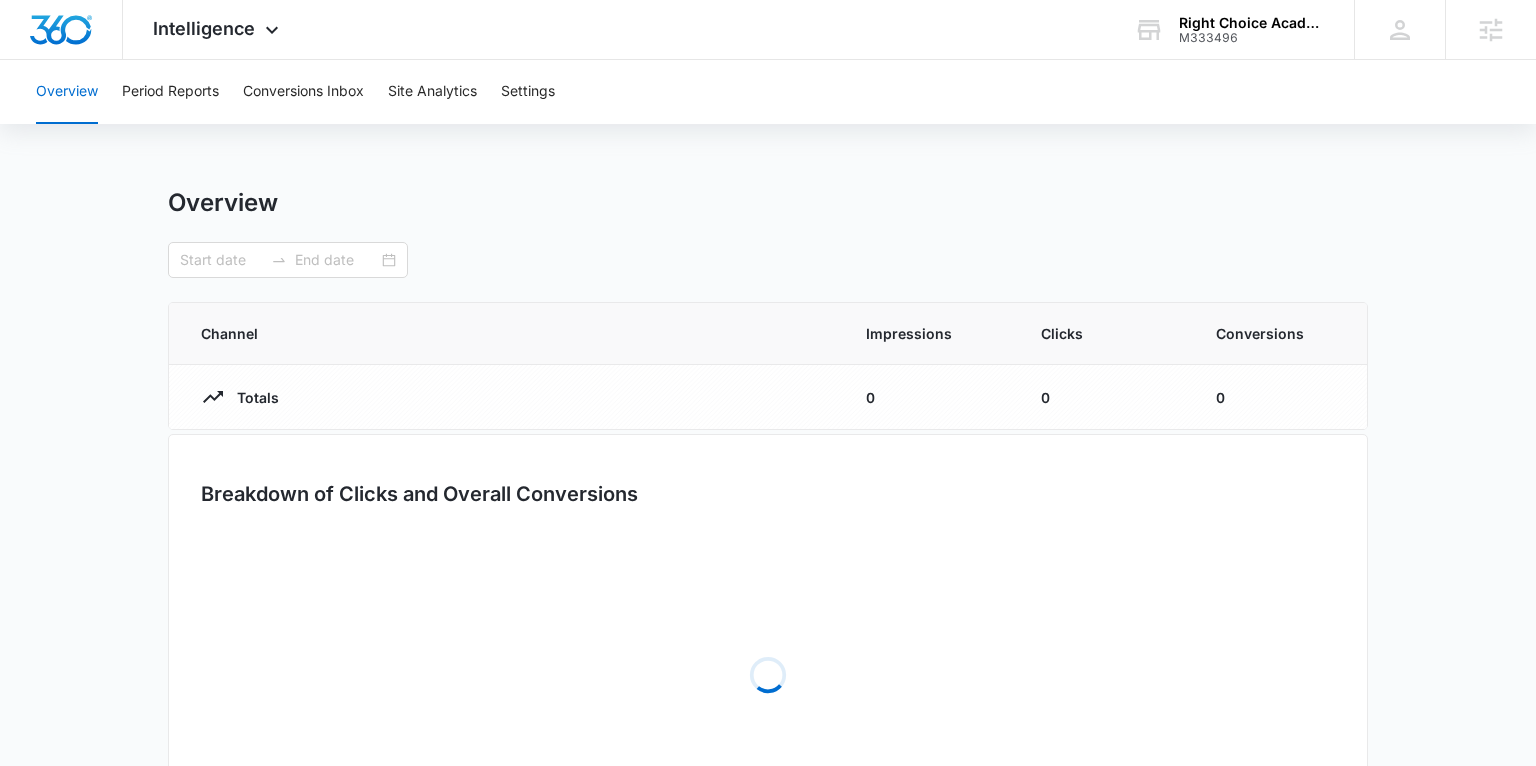 type on "07/22/2025" 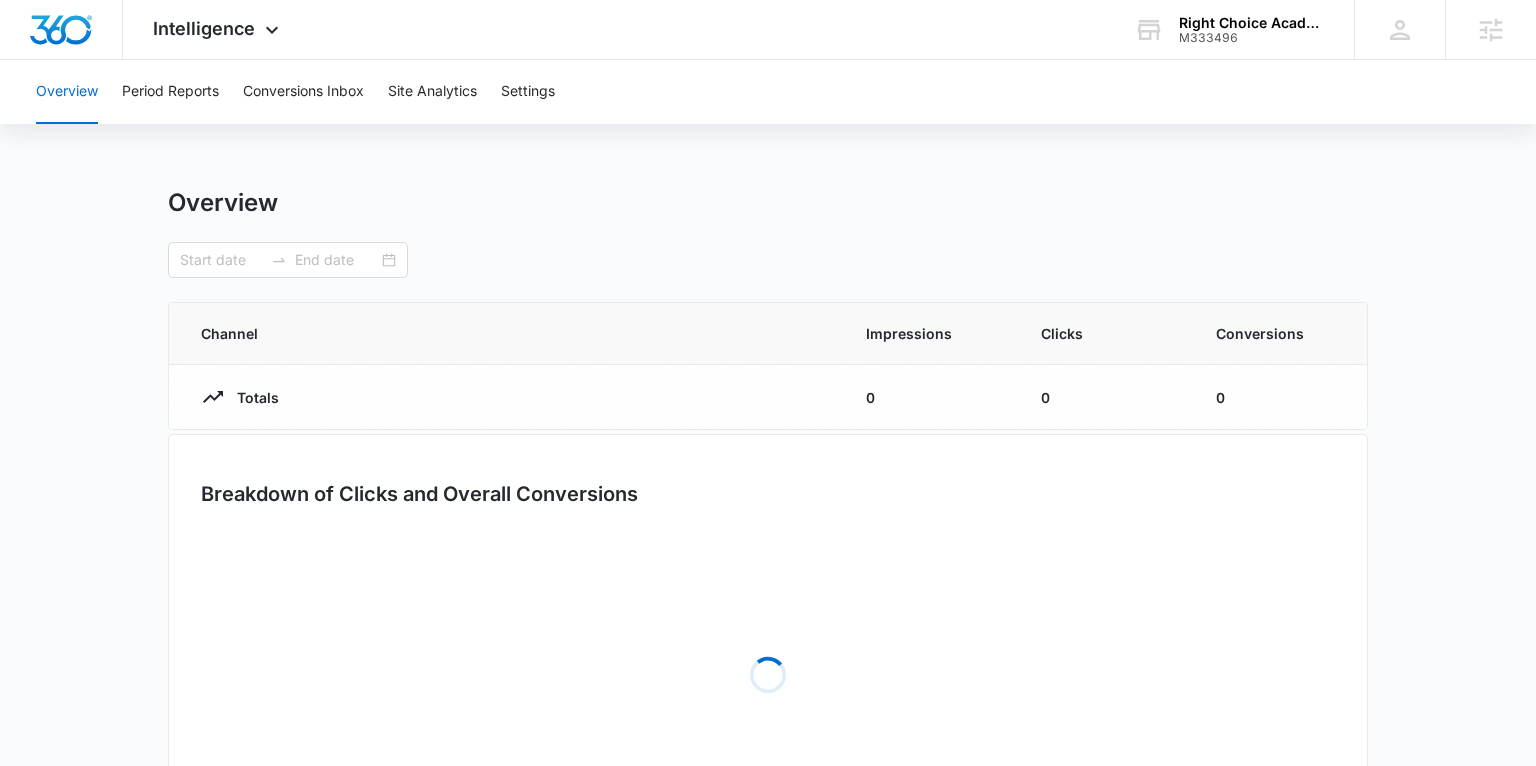 type on "07/29/2025" 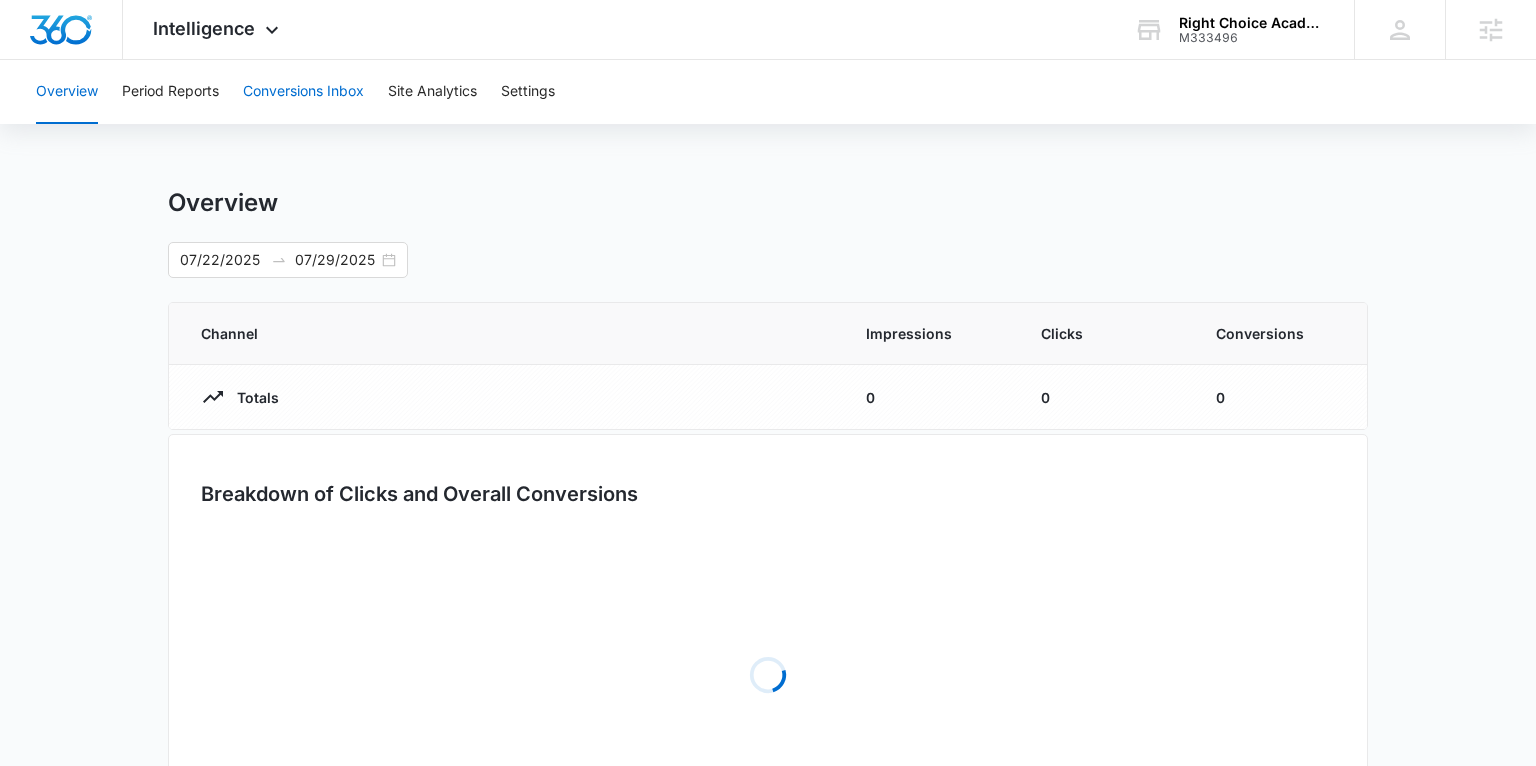 click on "Conversions Inbox" at bounding box center (303, 92) 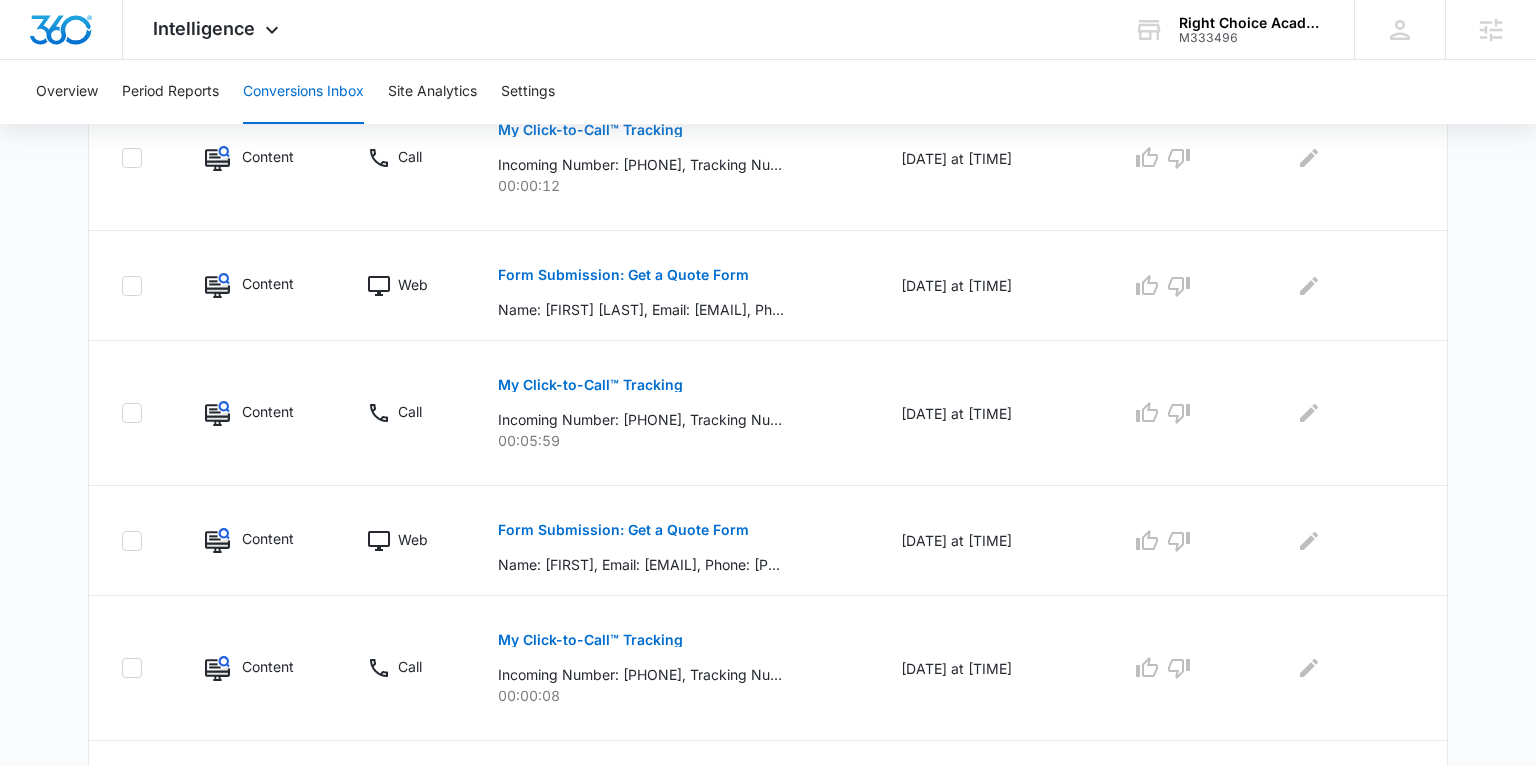 scroll, scrollTop: 666, scrollLeft: 0, axis: vertical 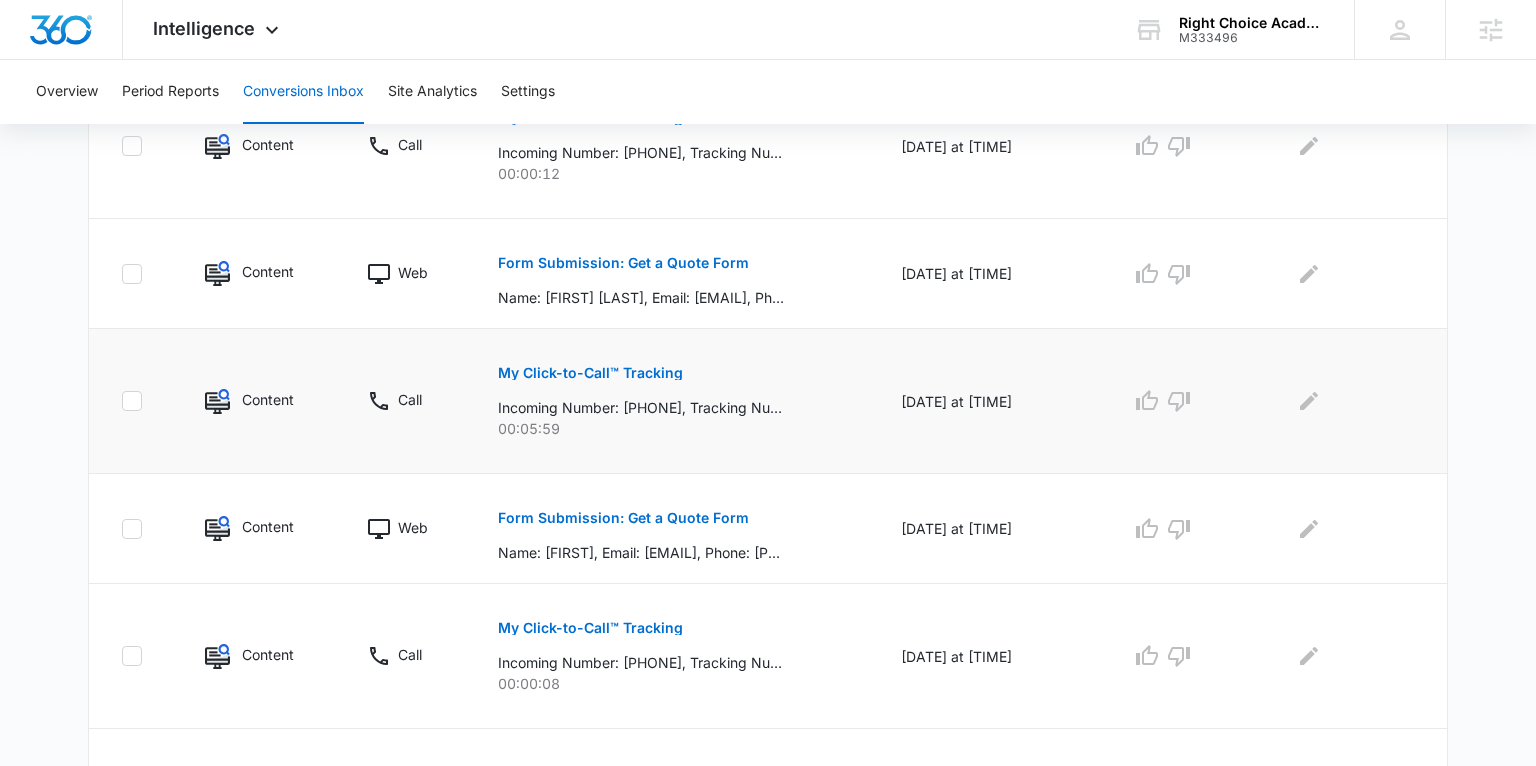 click on "My Click-to-Call™ Tracking" at bounding box center [590, 373] 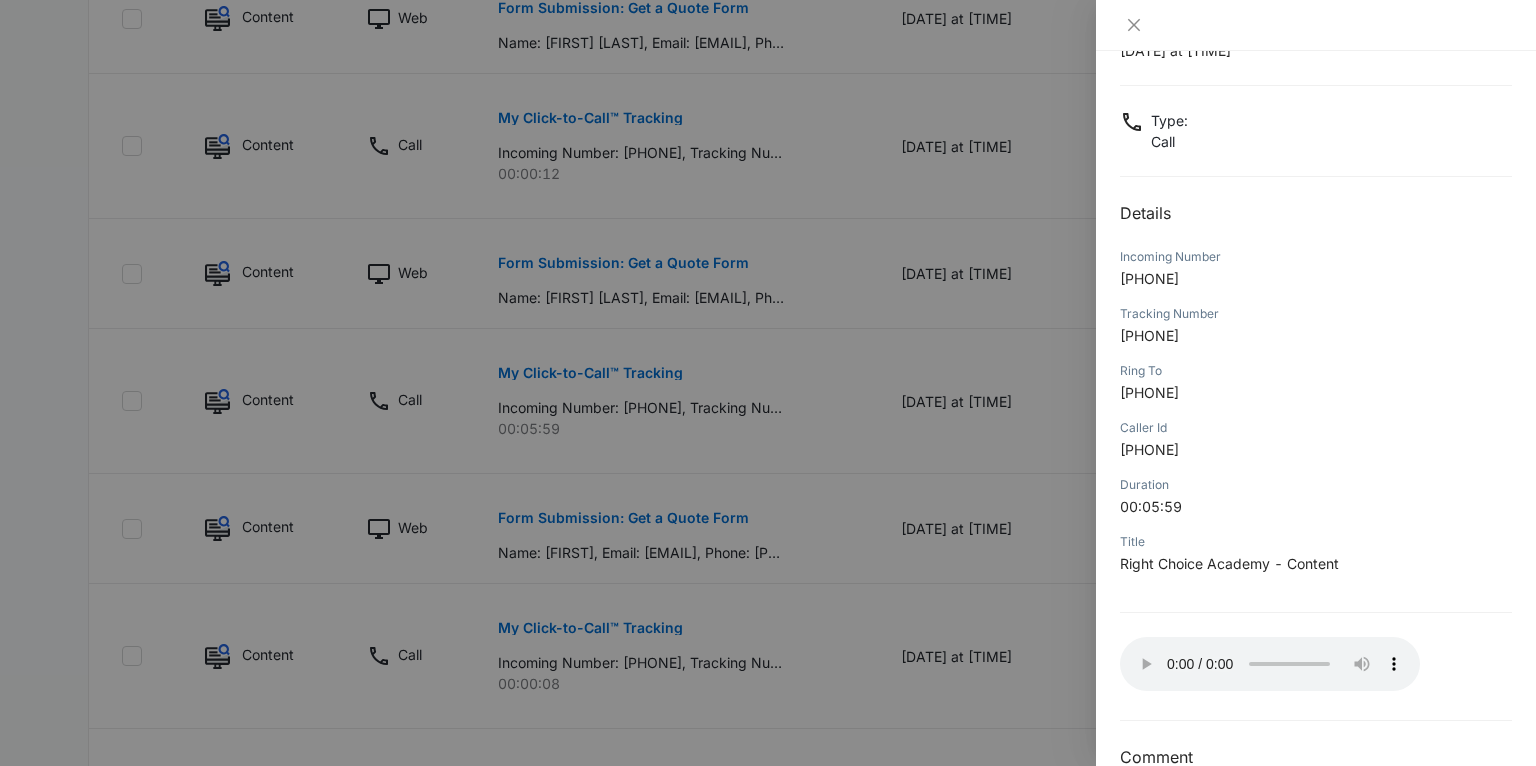 scroll, scrollTop: 108, scrollLeft: 0, axis: vertical 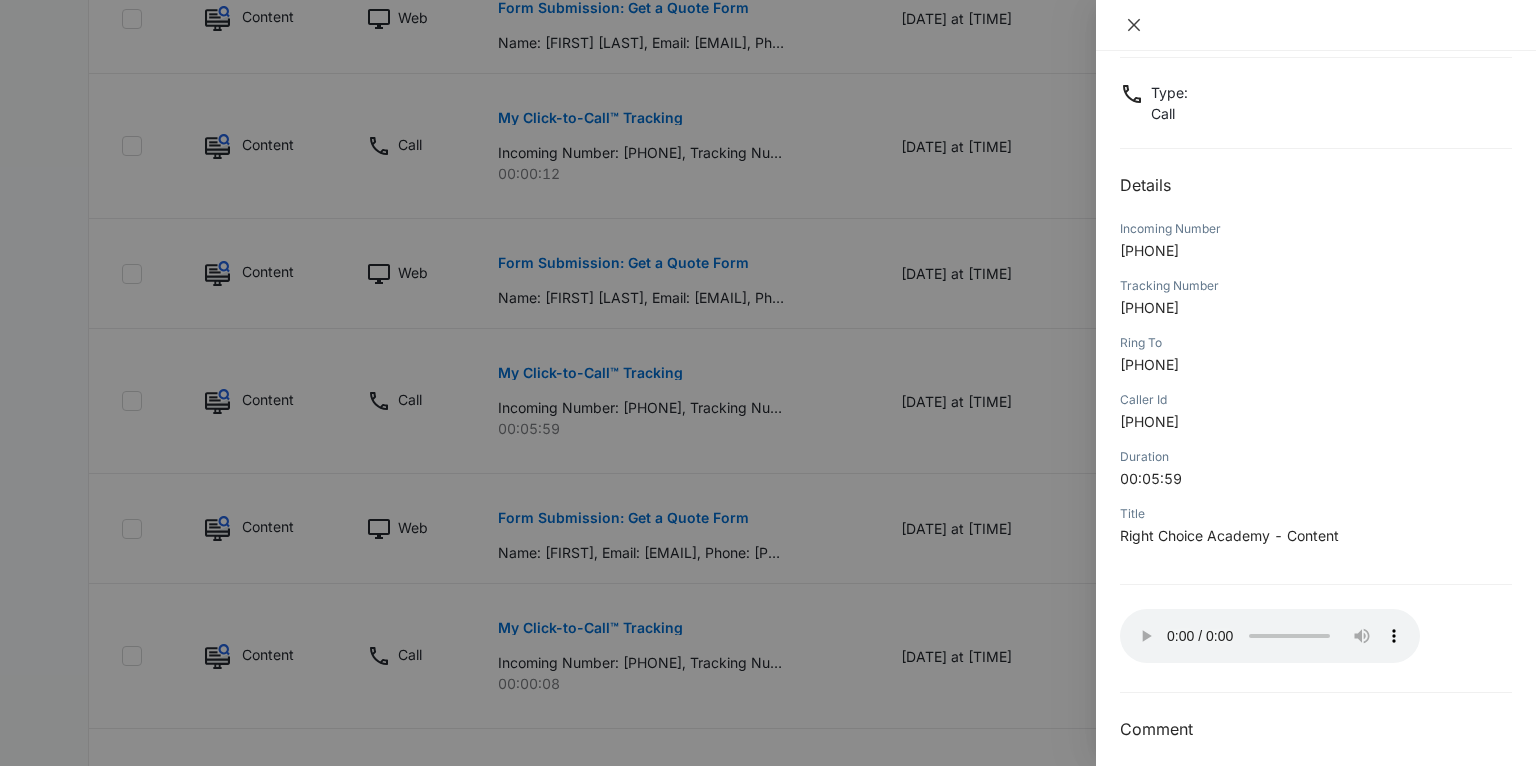 click 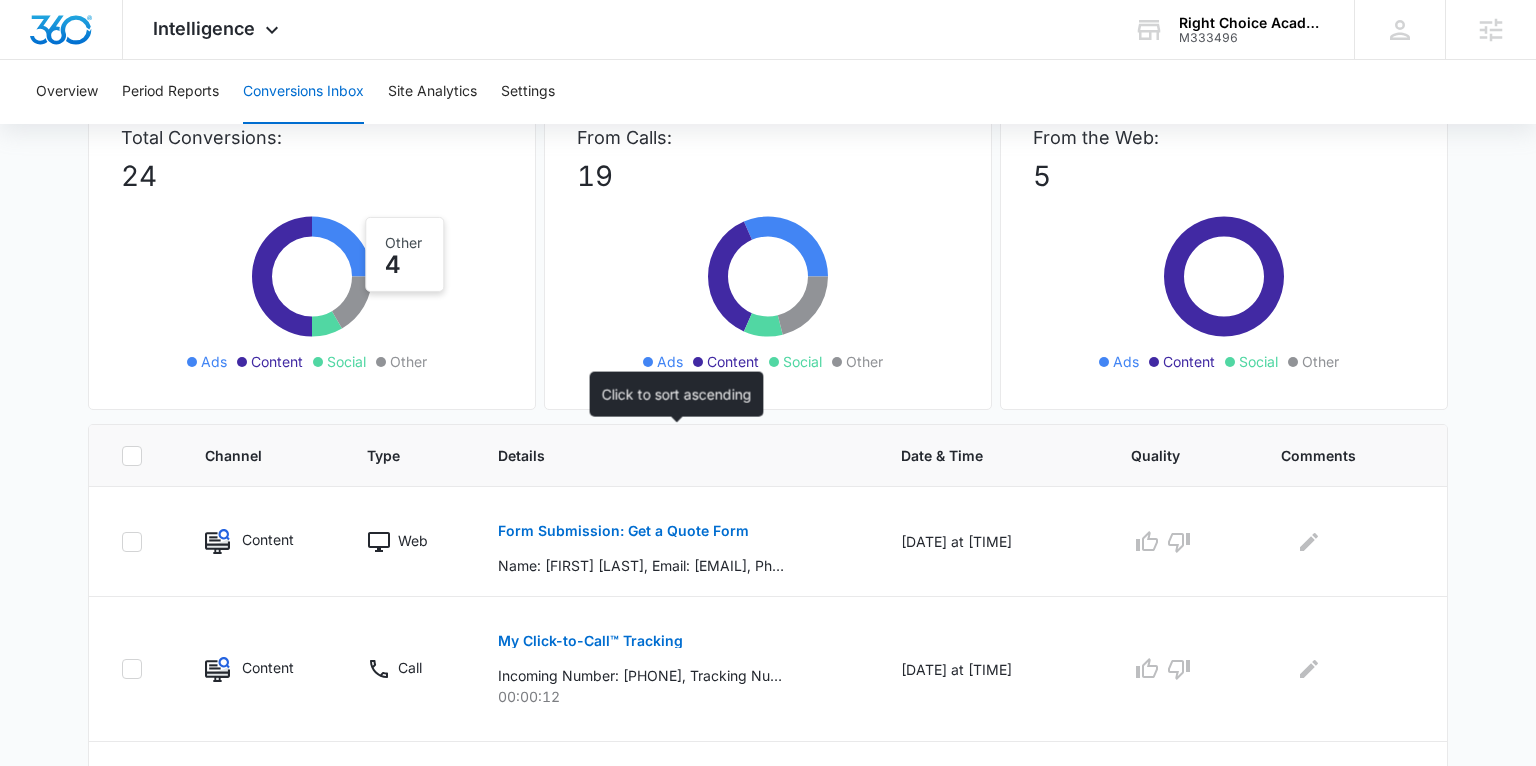 scroll, scrollTop: 168, scrollLeft: 0, axis: vertical 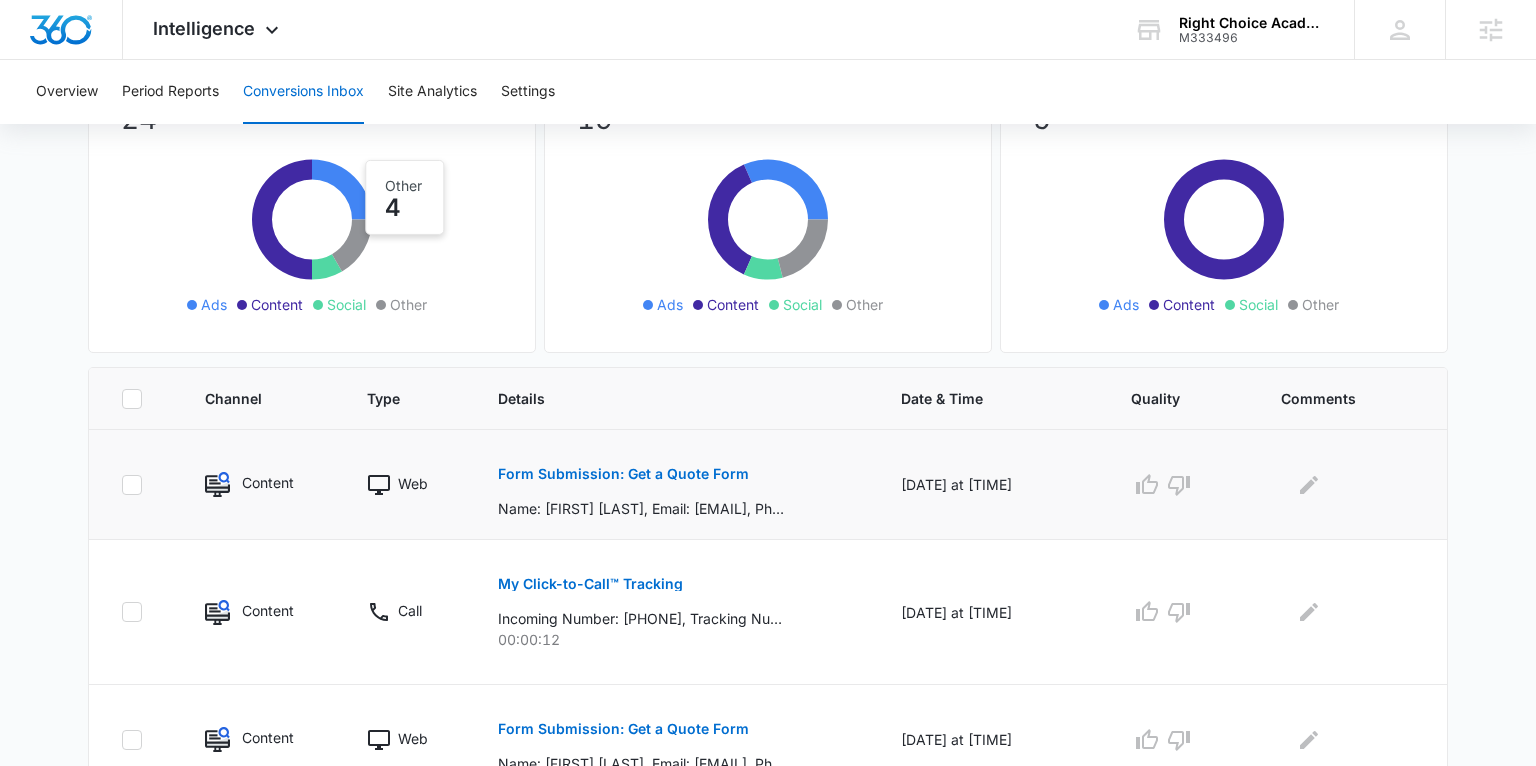 click on "Form Submission: Get a Quote Form" at bounding box center (623, 474) 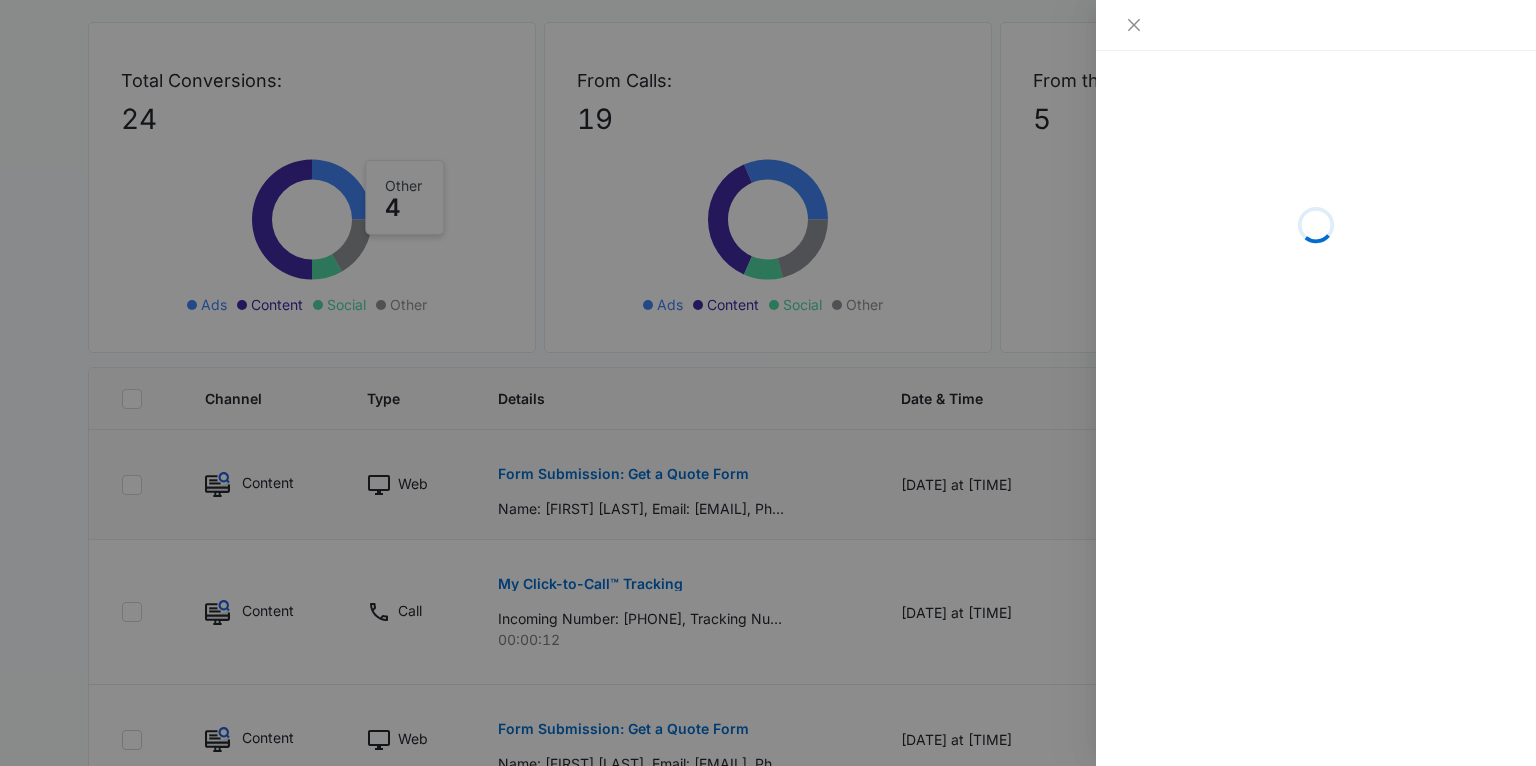 scroll, scrollTop: 200, scrollLeft: 0, axis: vertical 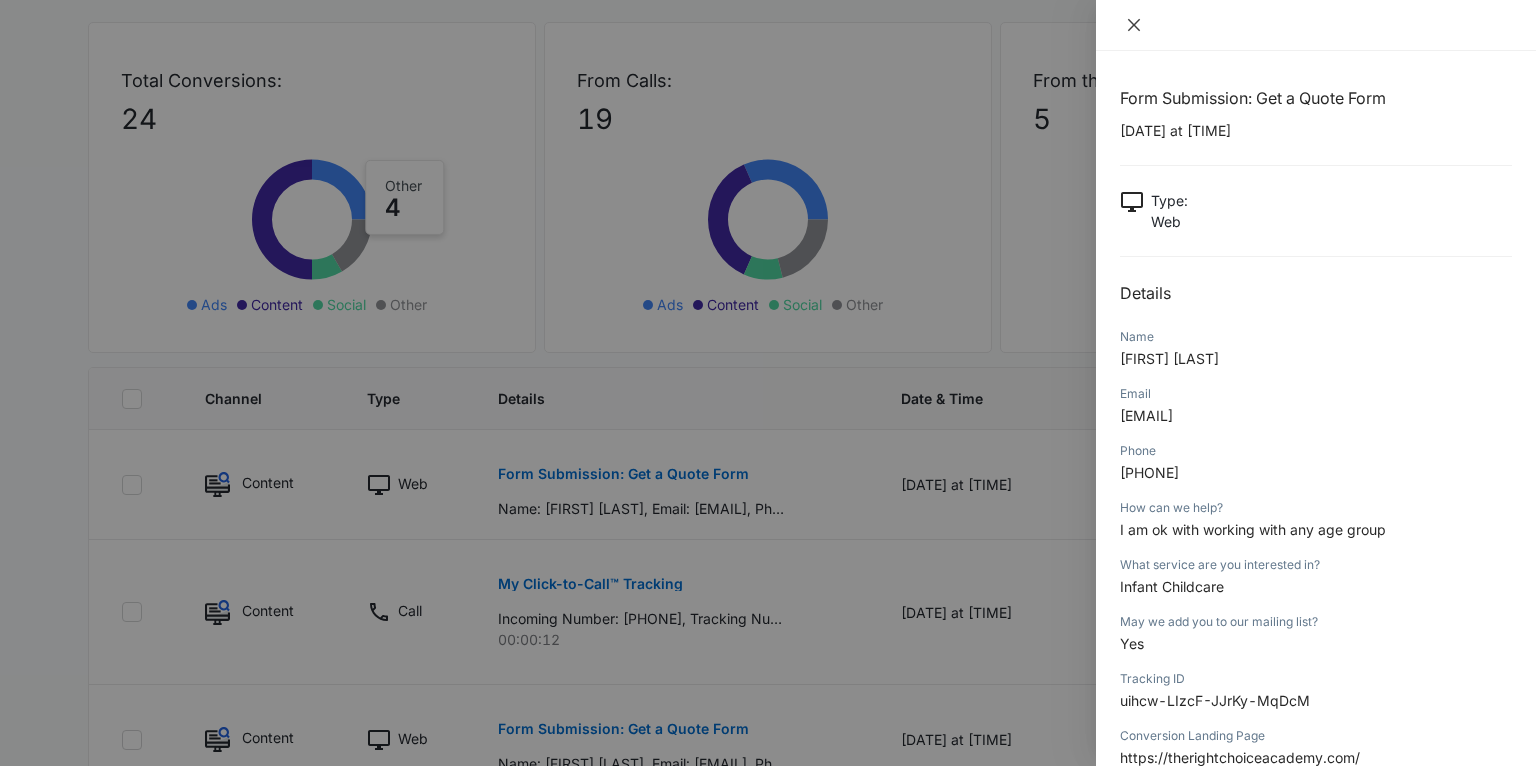 click 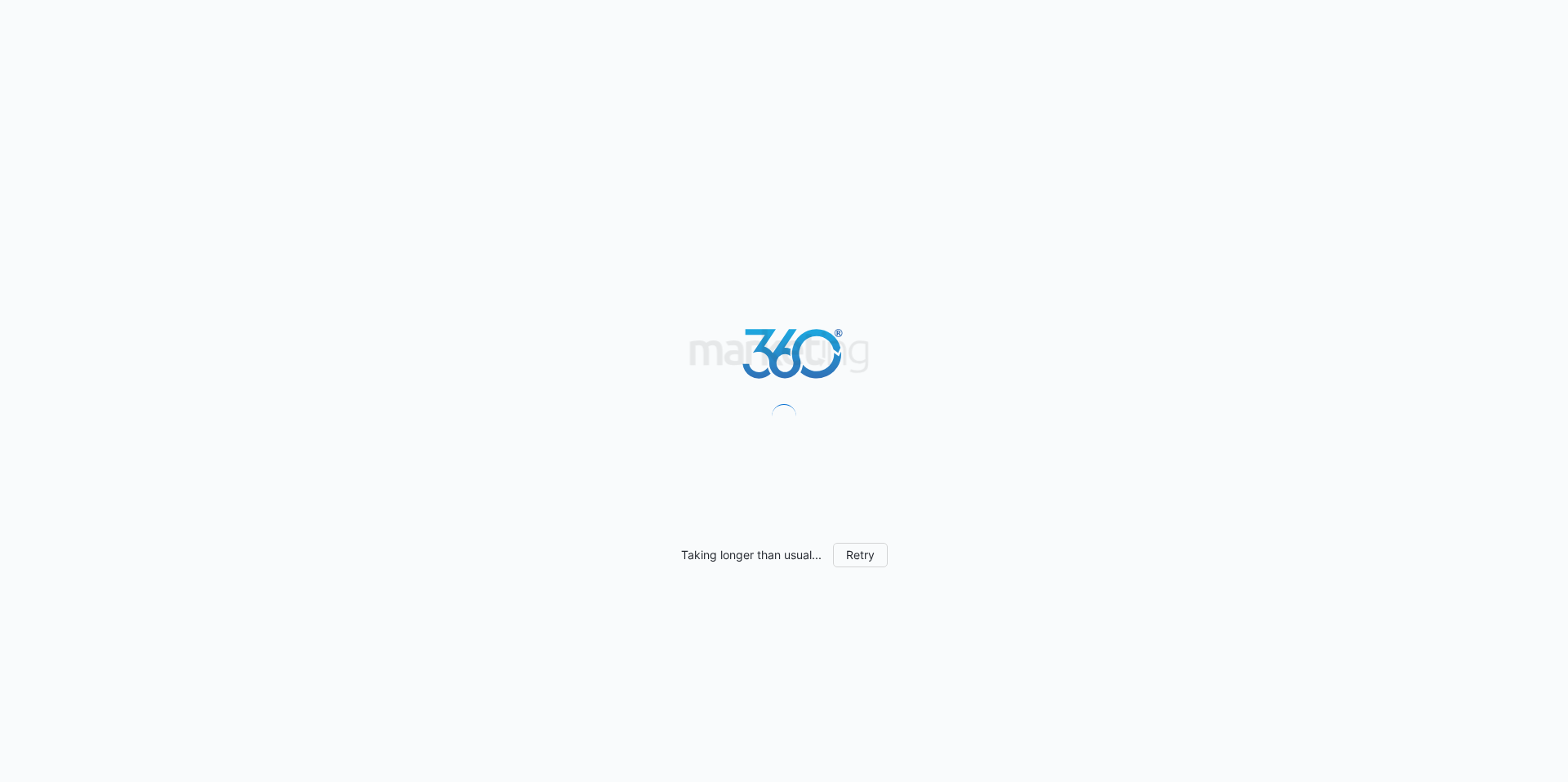 scroll, scrollTop: 0, scrollLeft: 0, axis: both 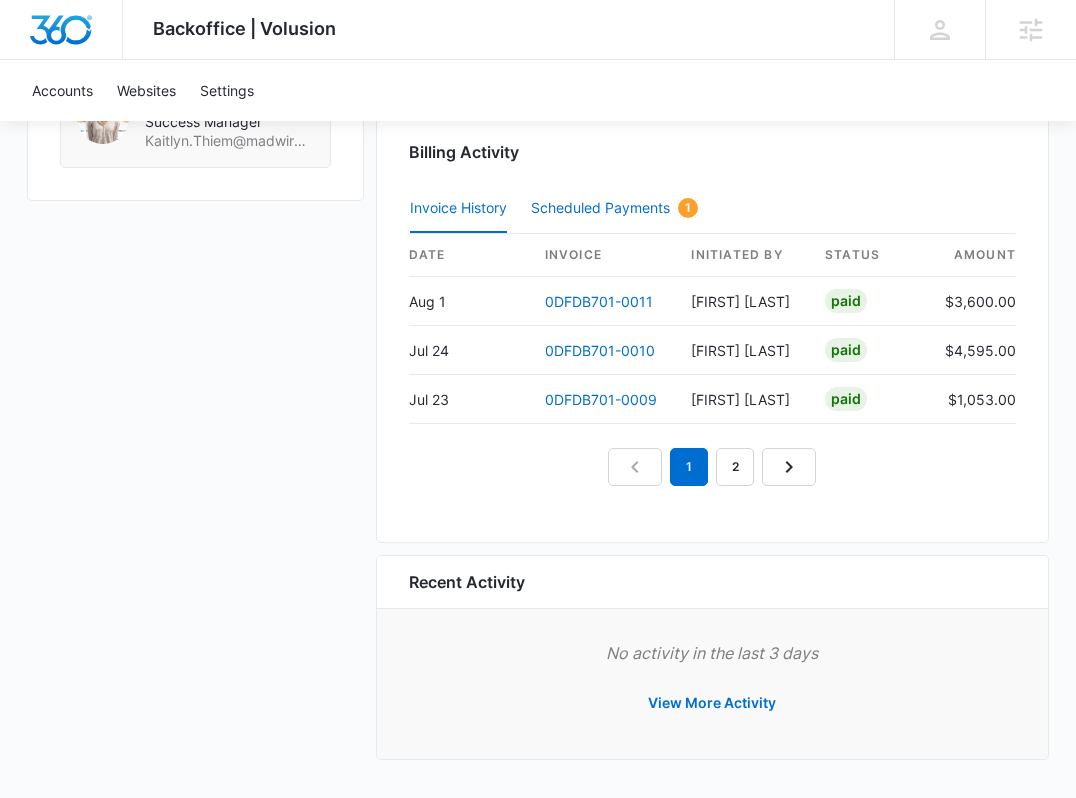 click on "Scheduled Payments 1" at bounding box center [614, 208] 